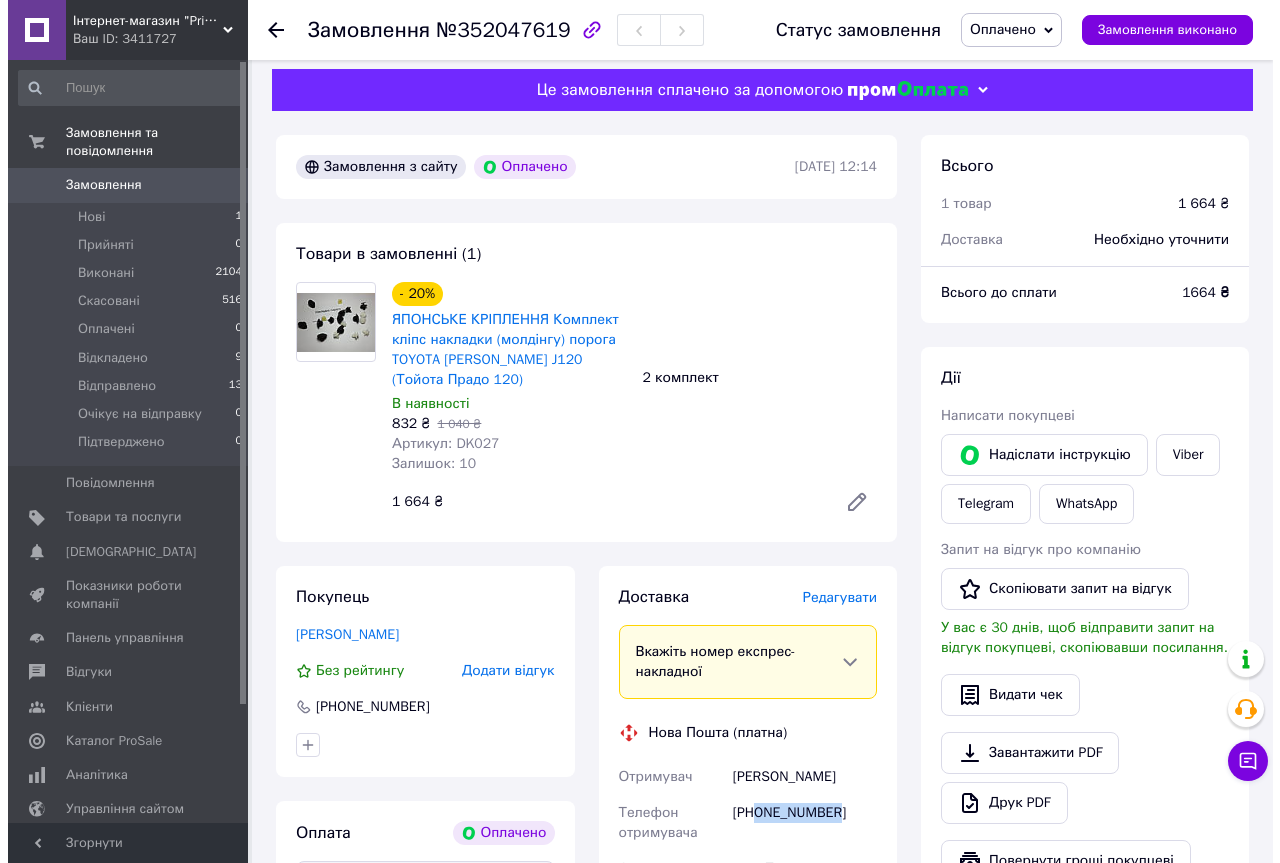 scroll, scrollTop: 0, scrollLeft: 0, axis: both 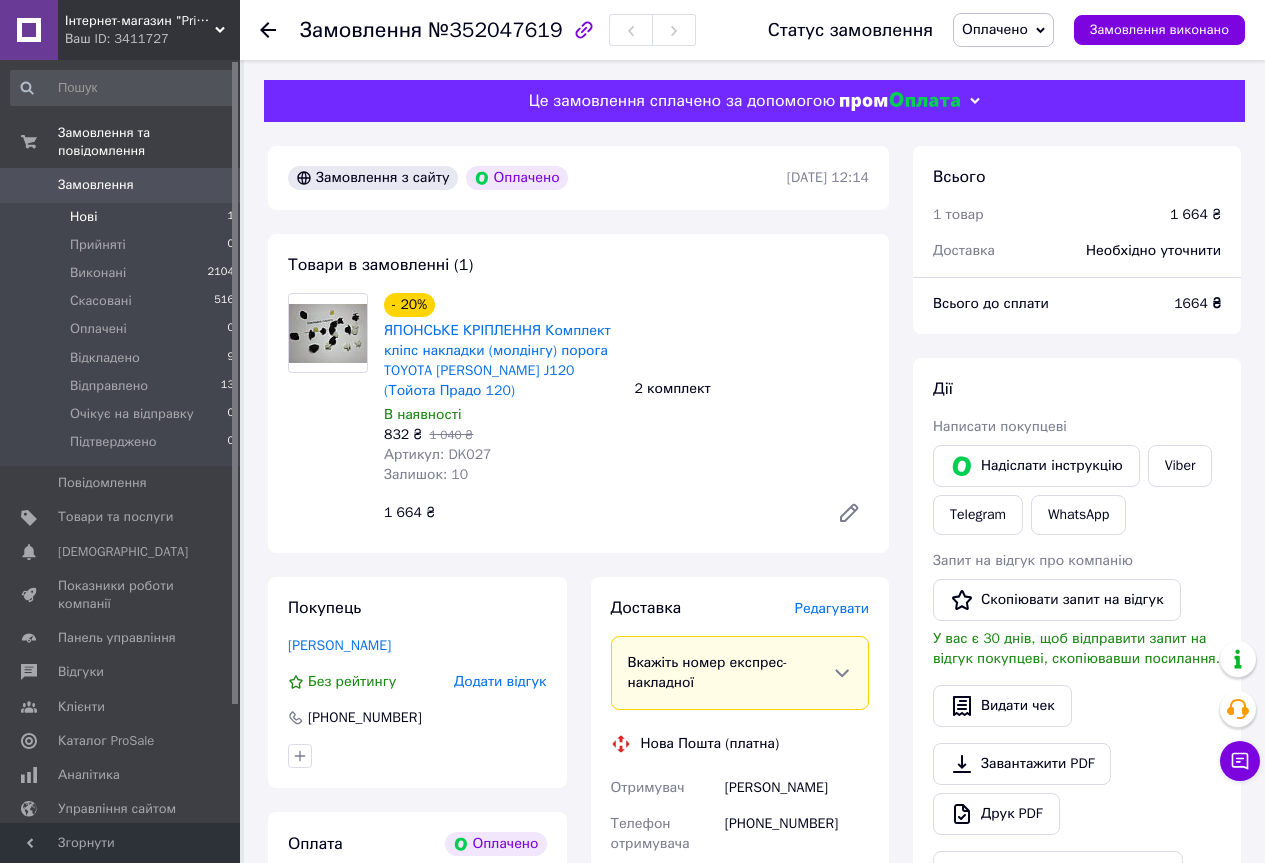 click on "Нові" at bounding box center [83, 217] 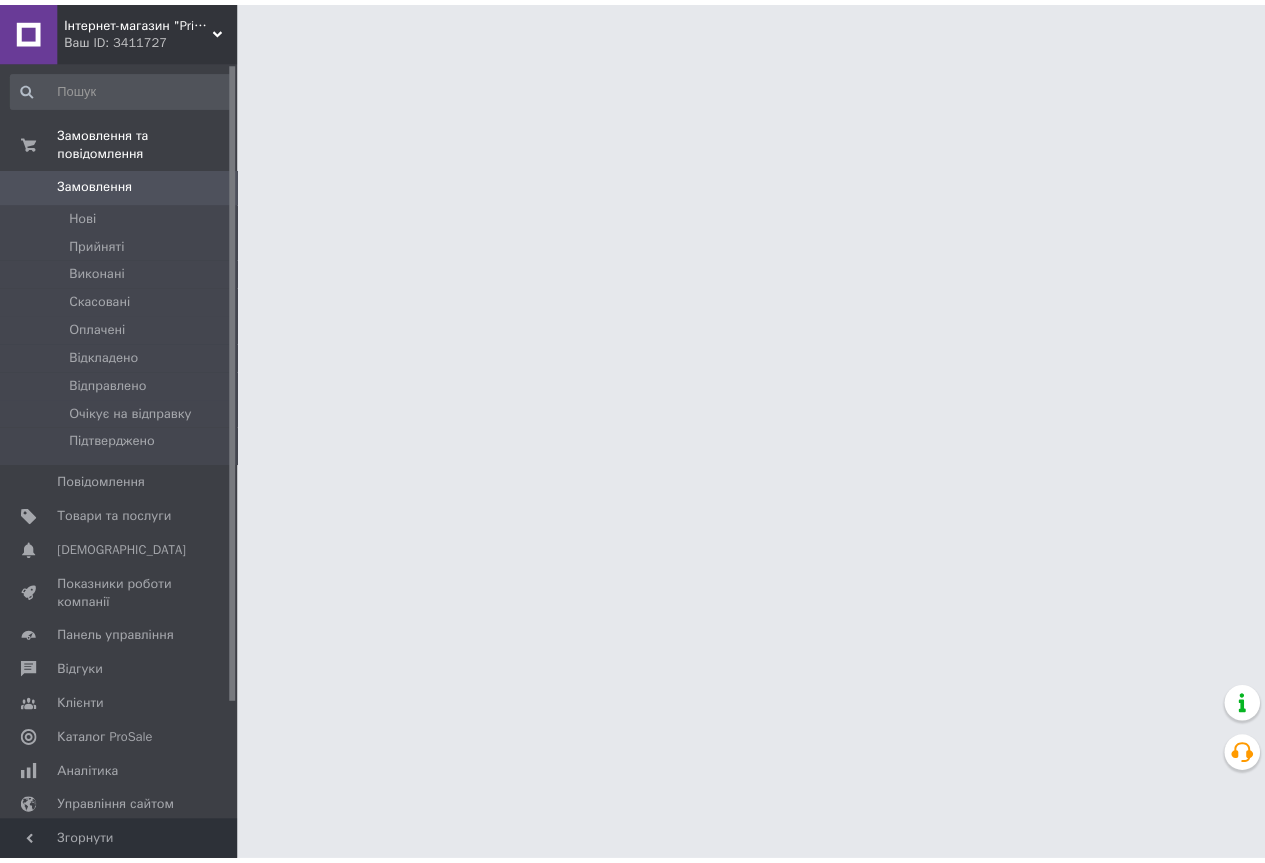scroll, scrollTop: 0, scrollLeft: 0, axis: both 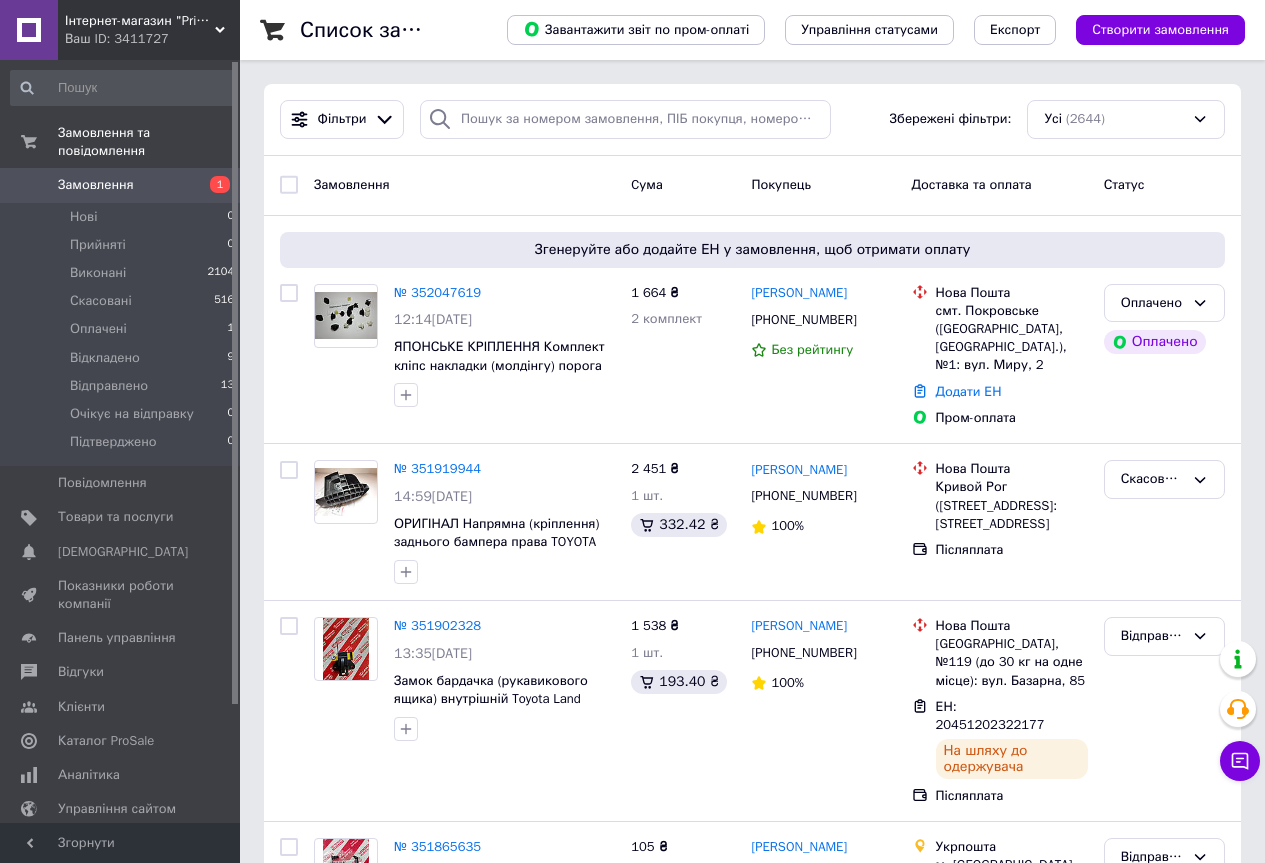 click on "Замовлення 1" at bounding box center [123, 185] 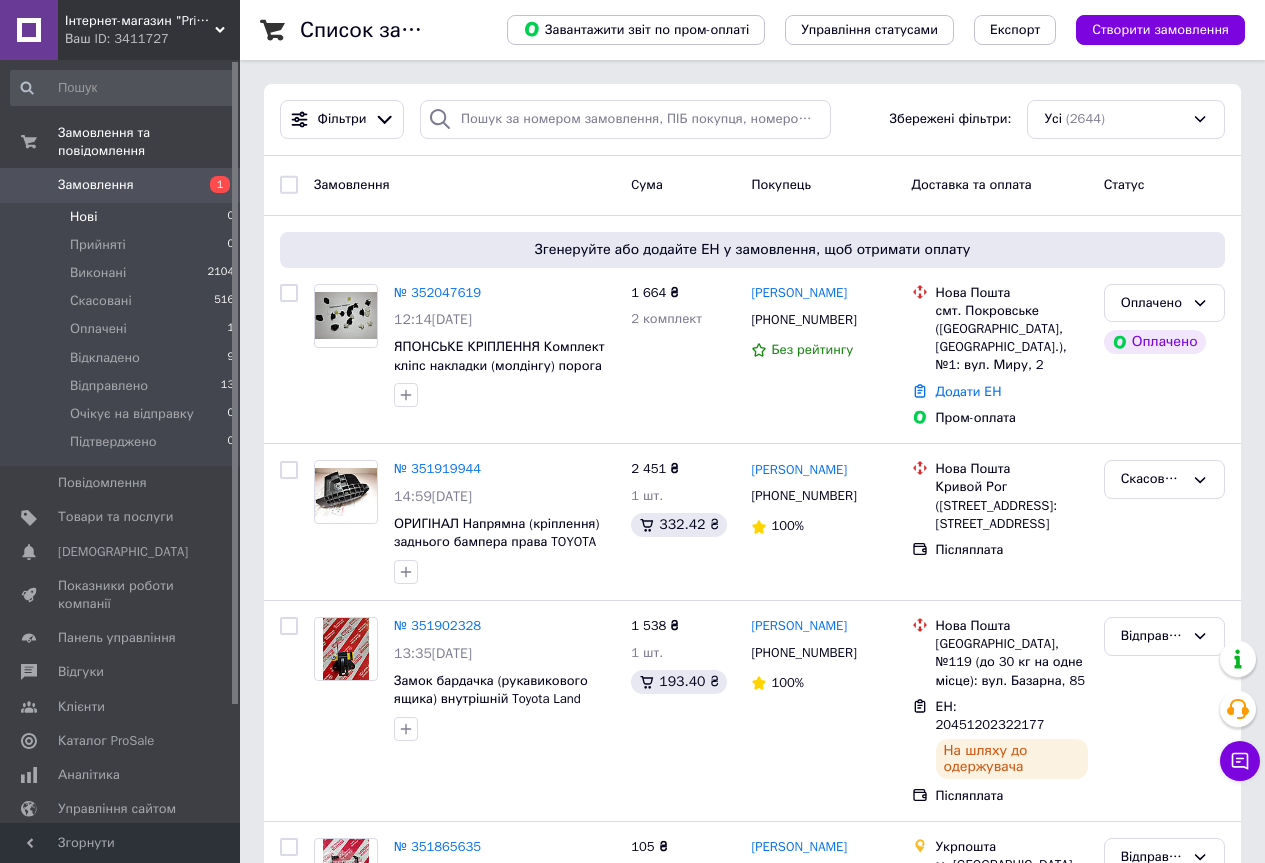 click on "Нові" at bounding box center [83, 217] 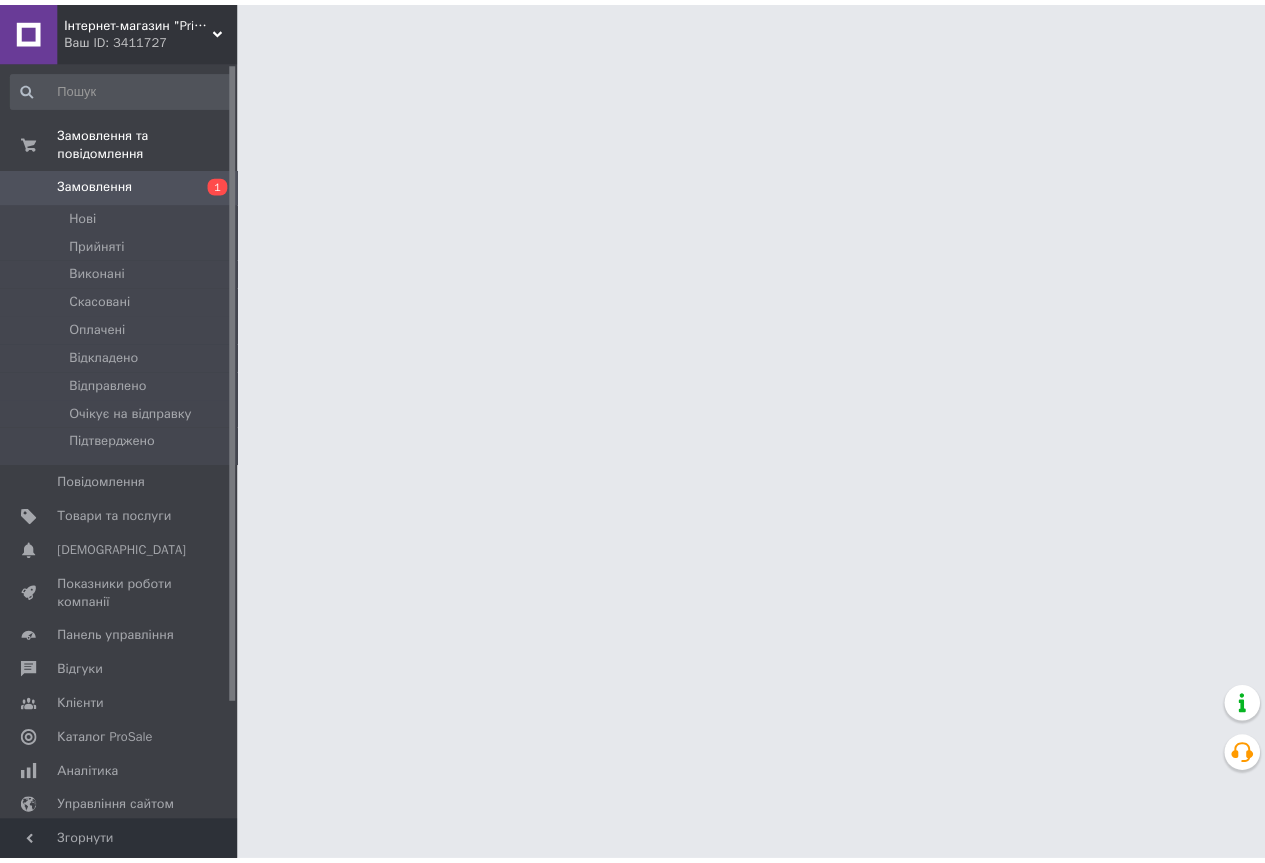 scroll, scrollTop: 0, scrollLeft: 0, axis: both 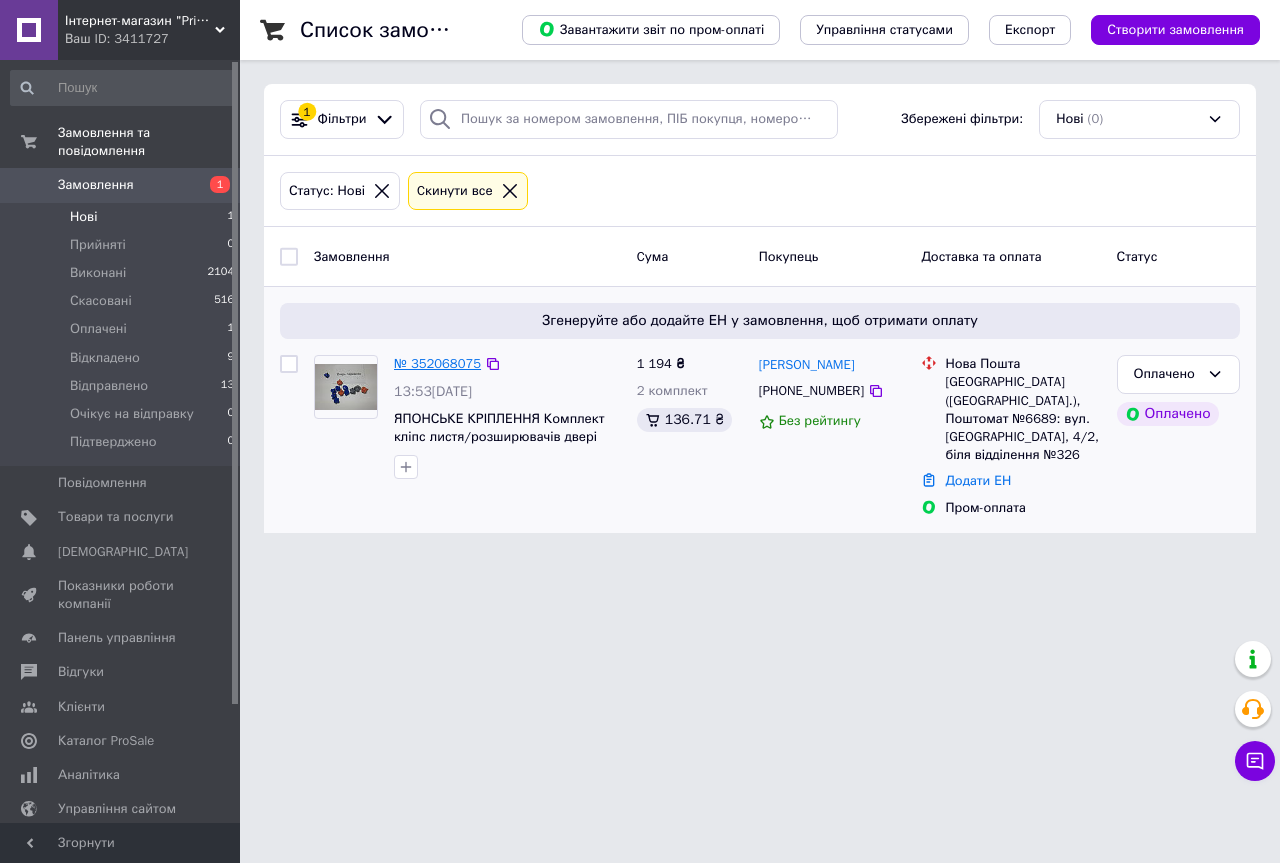 click on "№ 352068075" at bounding box center [437, 363] 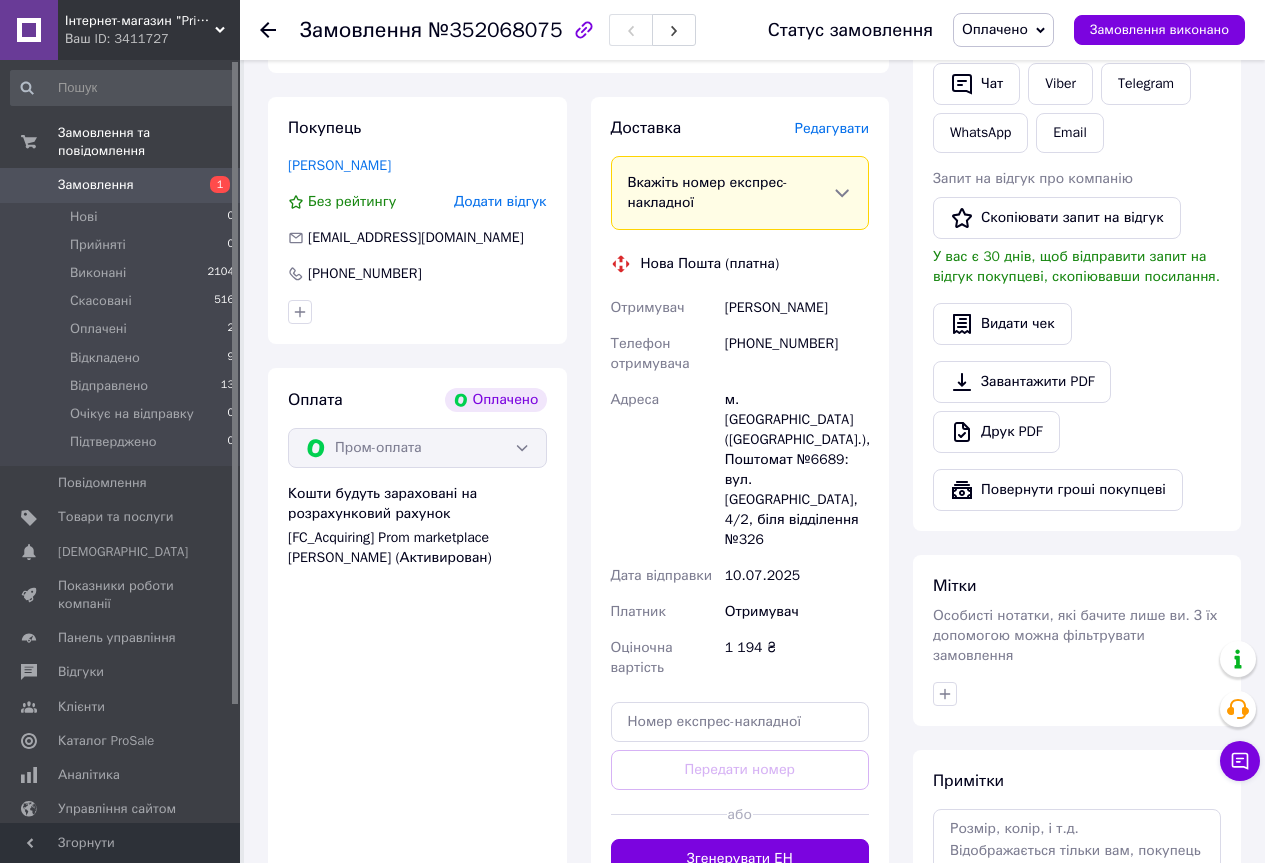 scroll, scrollTop: 400, scrollLeft: 0, axis: vertical 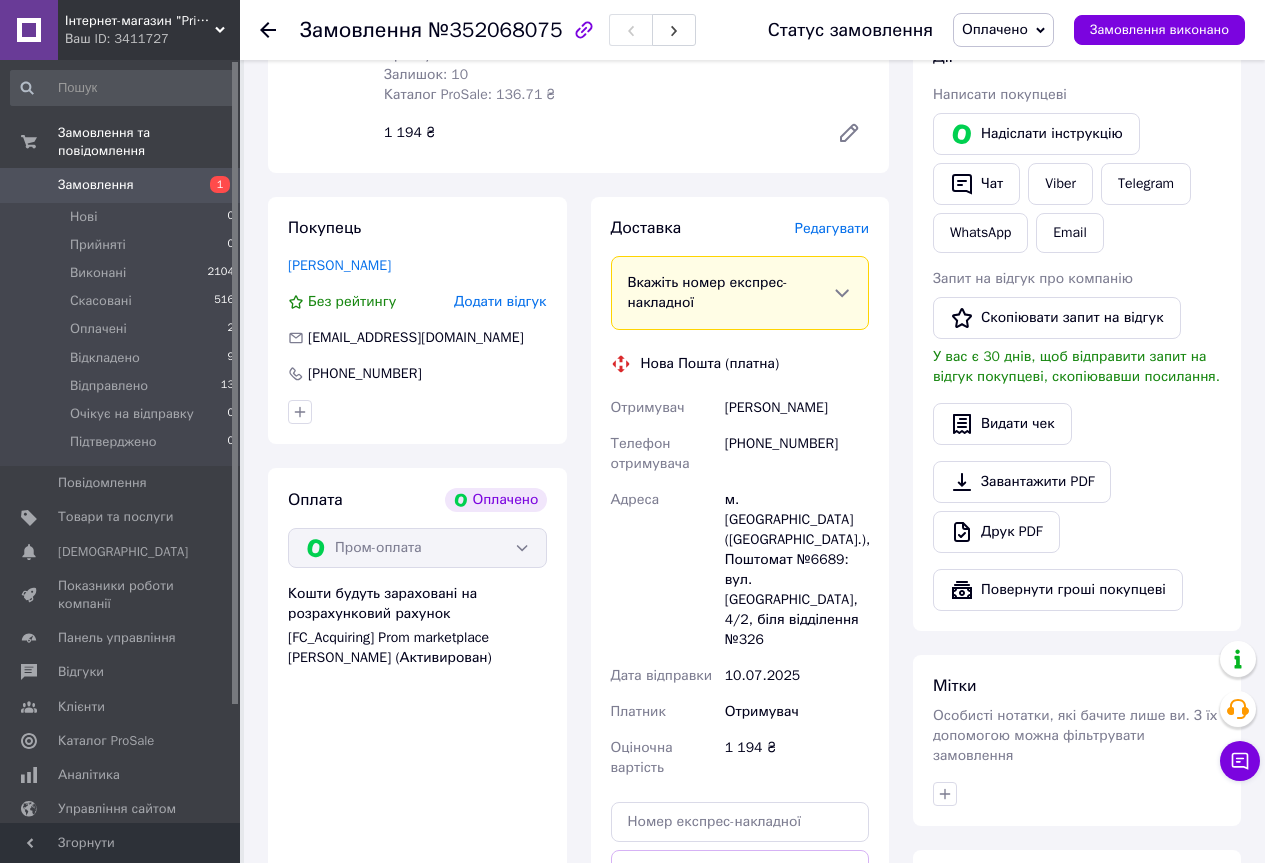 drag, startPoint x: 724, startPoint y: 410, endPoint x: 882, endPoint y: 409, distance: 158.00316 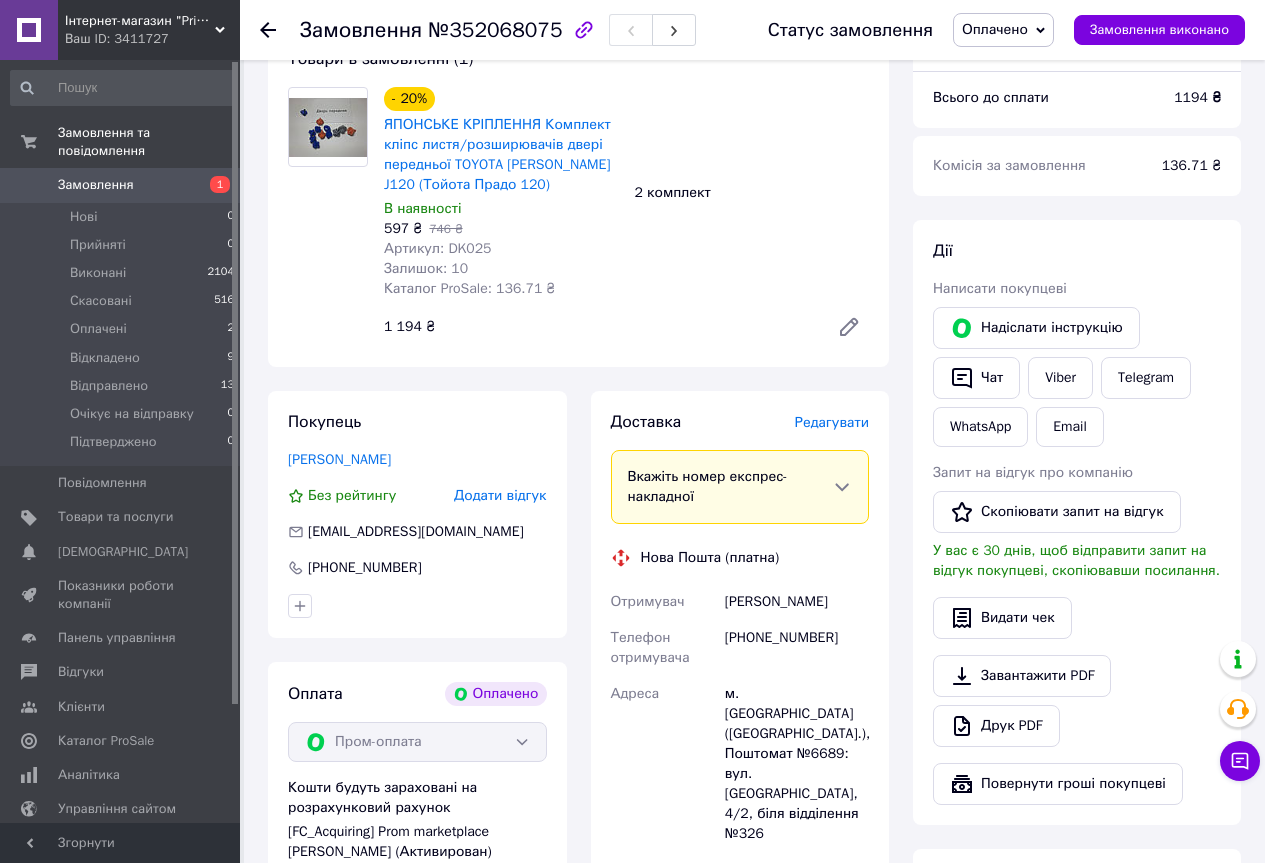 scroll, scrollTop: 200, scrollLeft: 0, axis: vertical 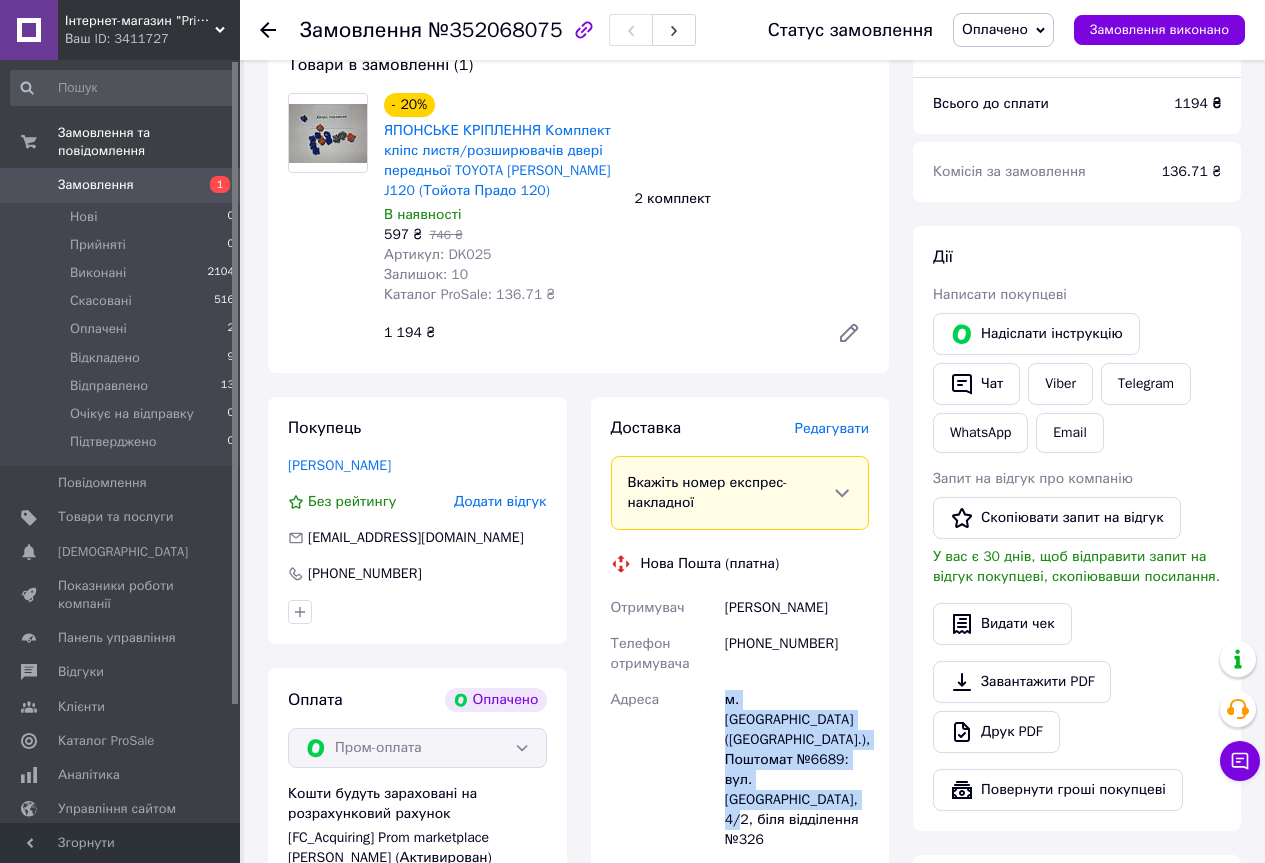 drag, startPoint x: 720, startPoint y: 692, endPoint x: 873, endPoint y: 777, distance: 175.02571 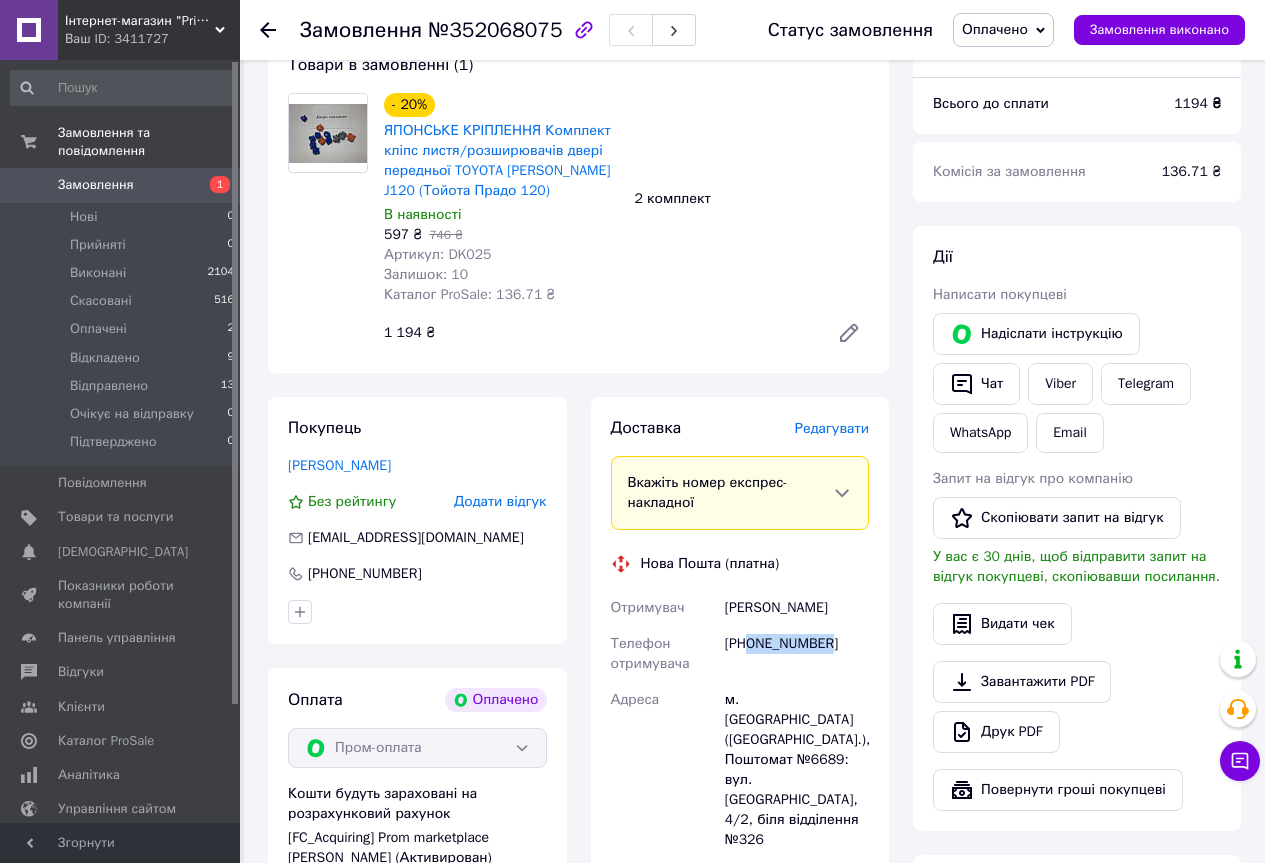 drag, startPoint x: 853, startPoint y: 647, endPoint x: 753, endPoint y: 639, distance: 100.31949 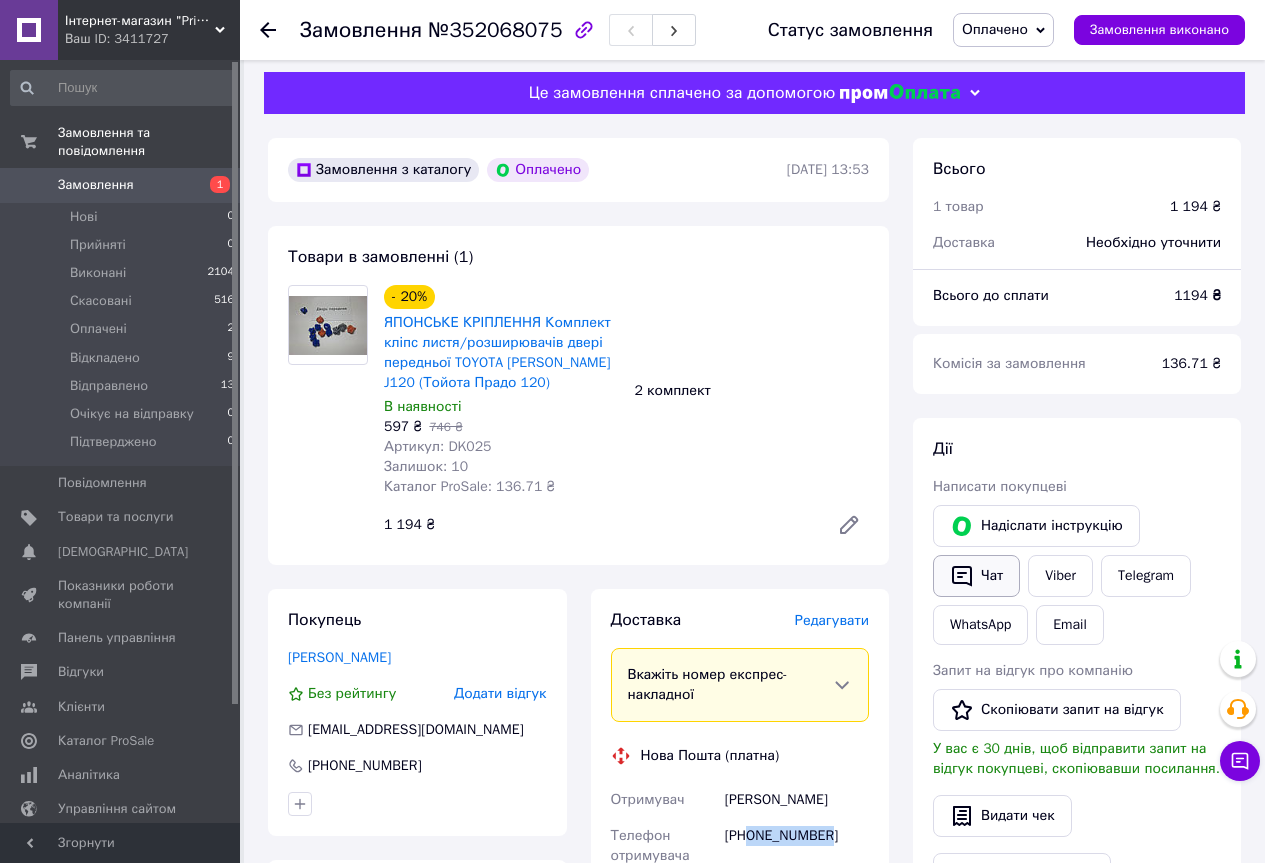 scroll, scrollTop: 0, scrollLeft: 0, axis: both 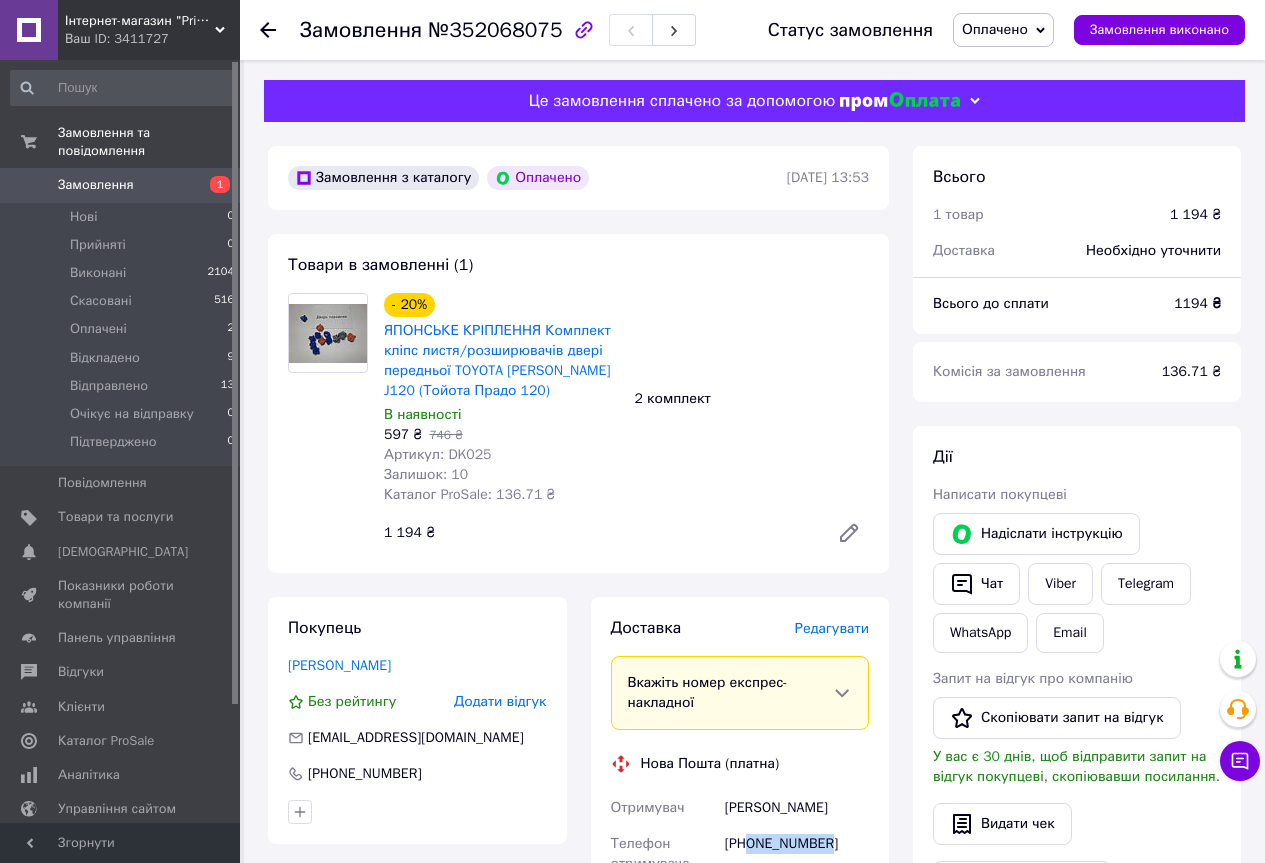 click on "Оплачено" at bounding box center (995, 29) 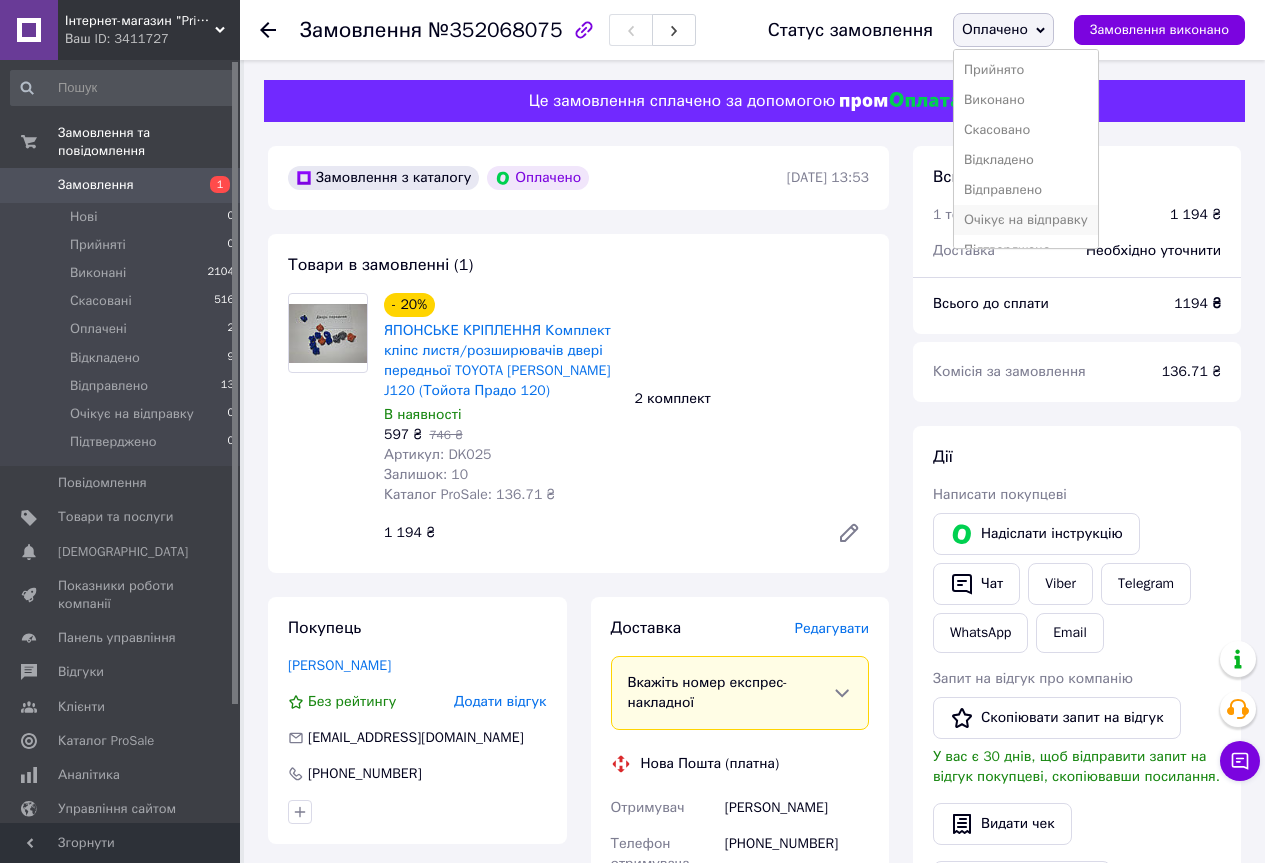 click on "Очікує на відправку" at bounding box center [1026, 220] 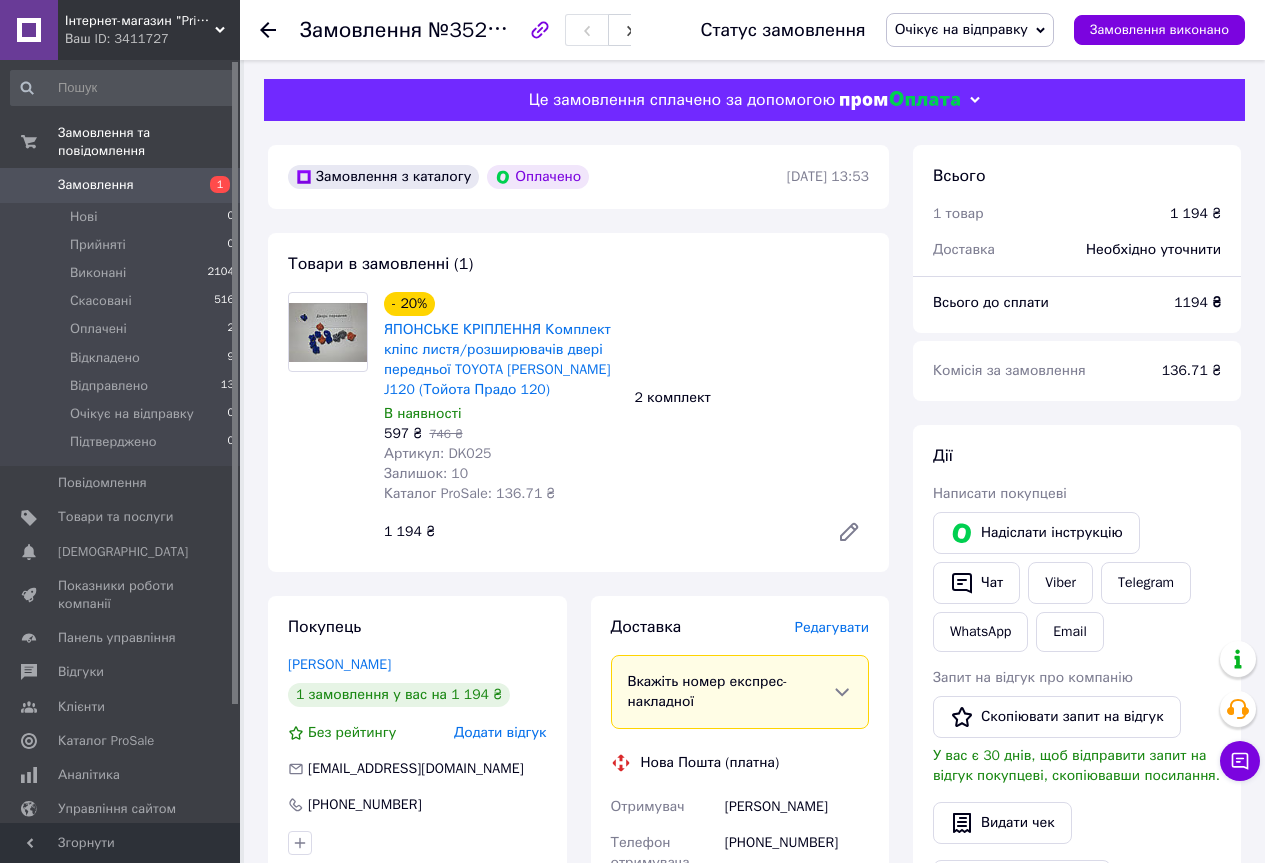 scroll, scrollTop: 0, scrollLeft: 0, axis: both 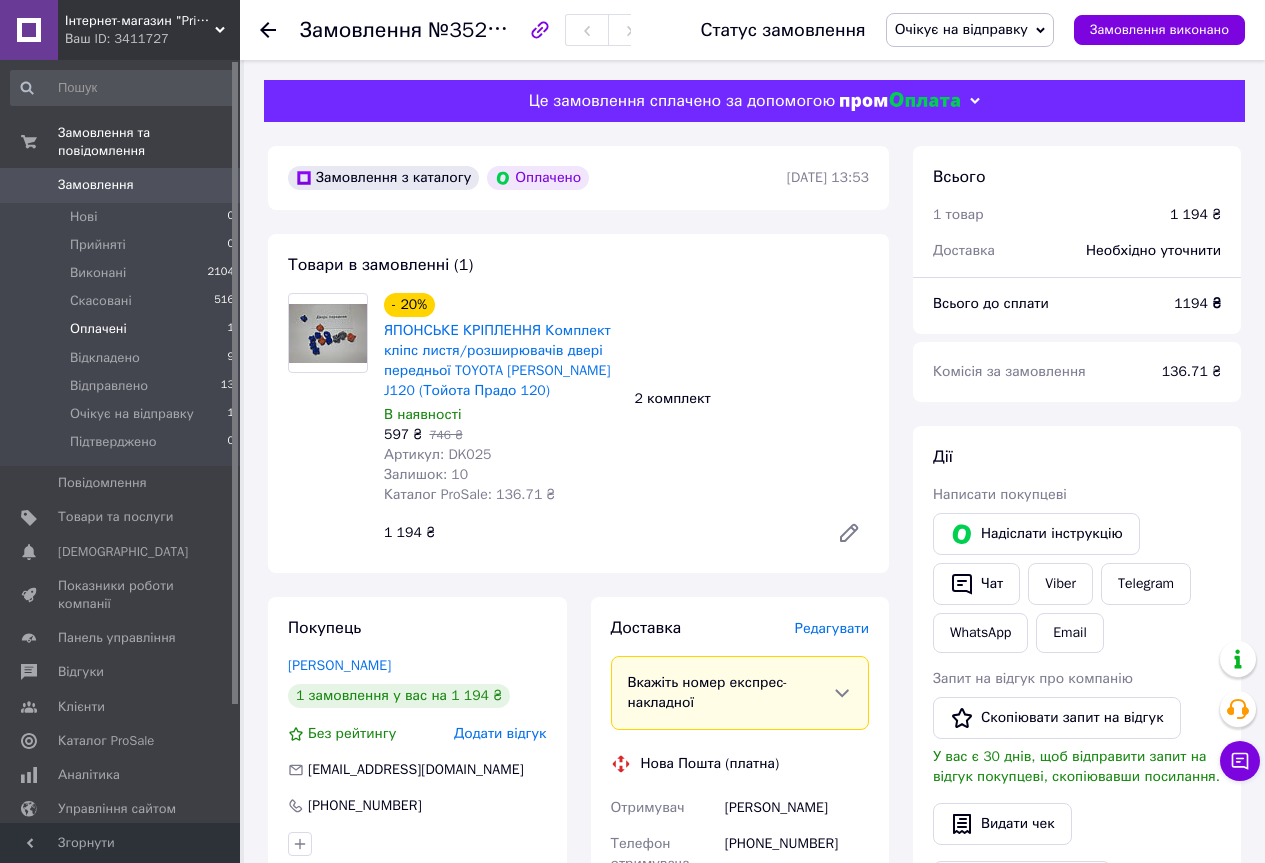 click on "Оплачені" at bounding box center (98, 329) 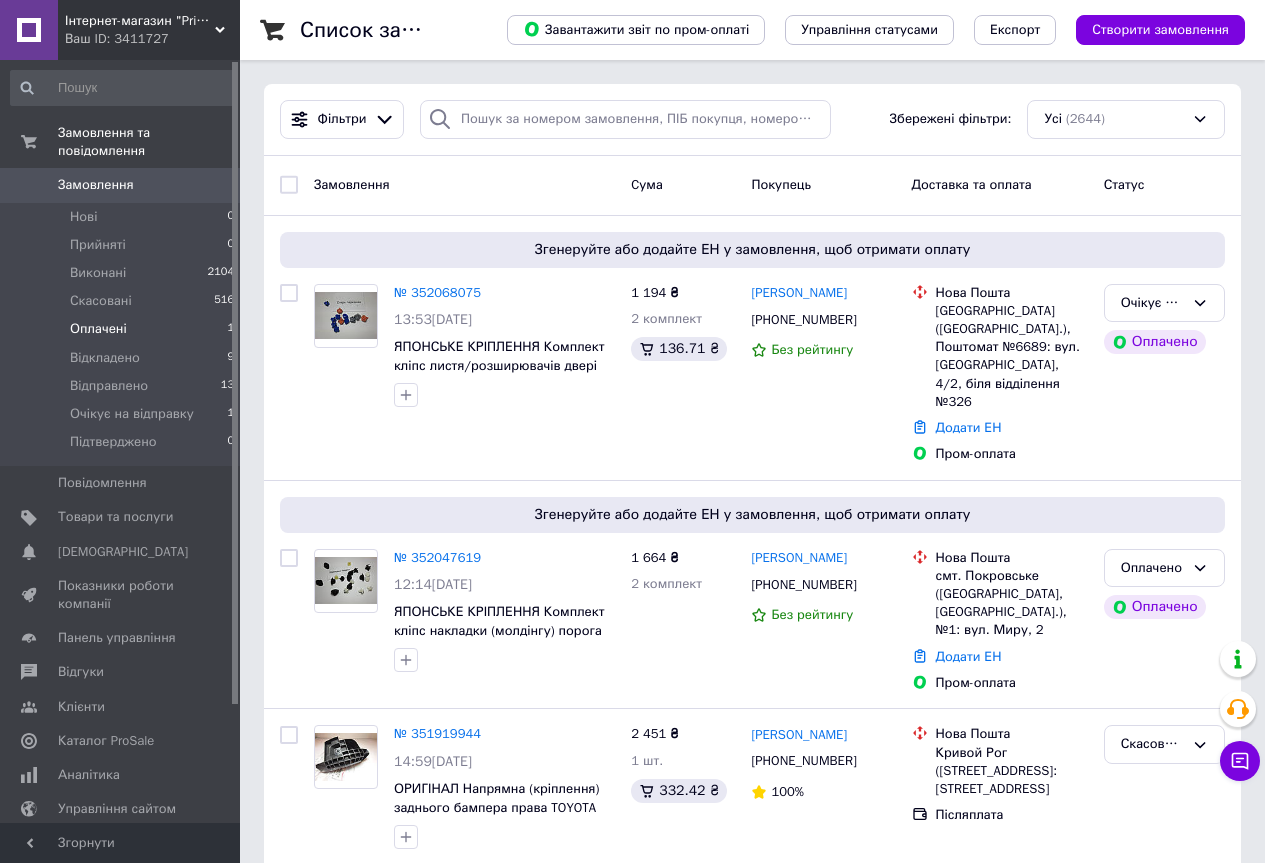 click on "Оплачені" at bounding box center (98, 329) 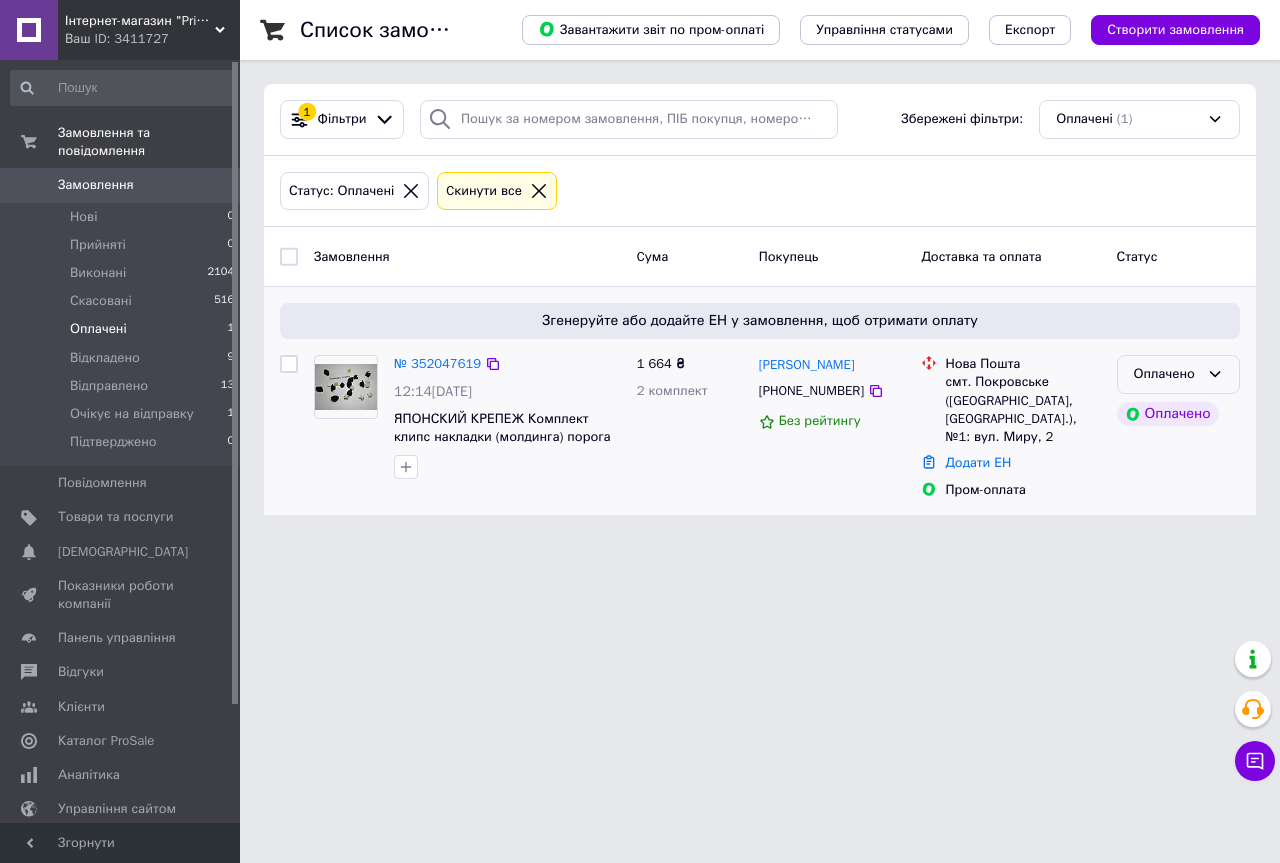 click on "Оплачено" at bounding box center (1166, 374) 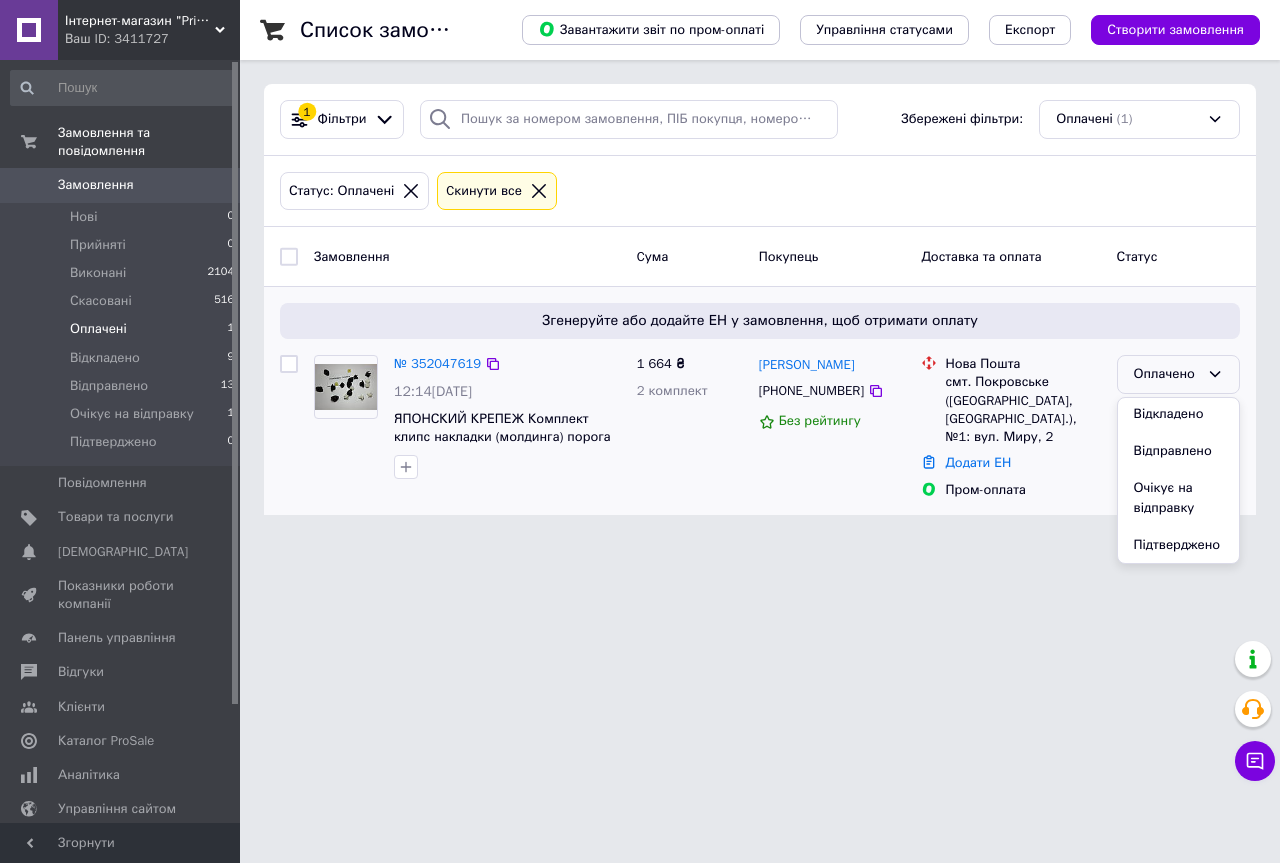 scroll, scrollTop: 131, scrollLeft: 0, axis: vertical 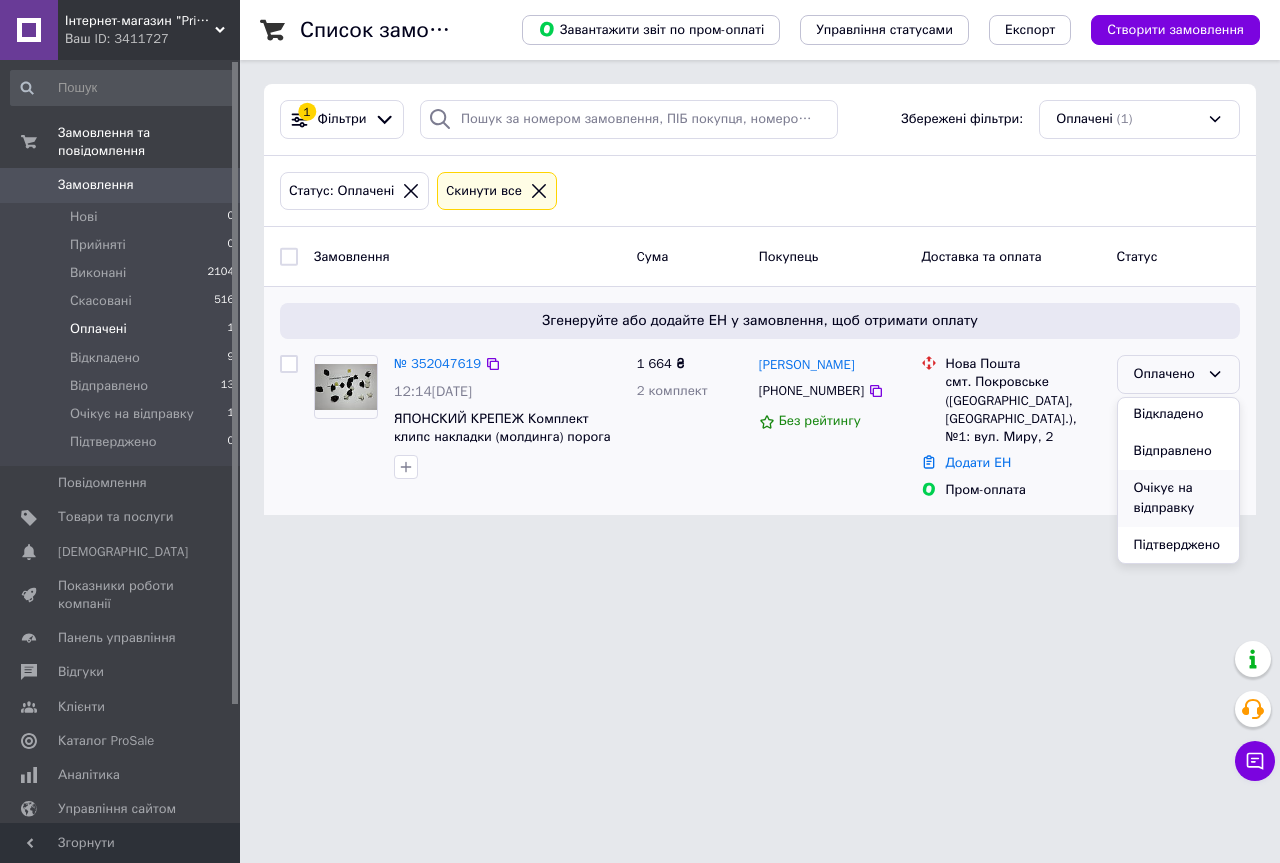 click on "Очікує на відправку" at bounding box center [1178, 498] 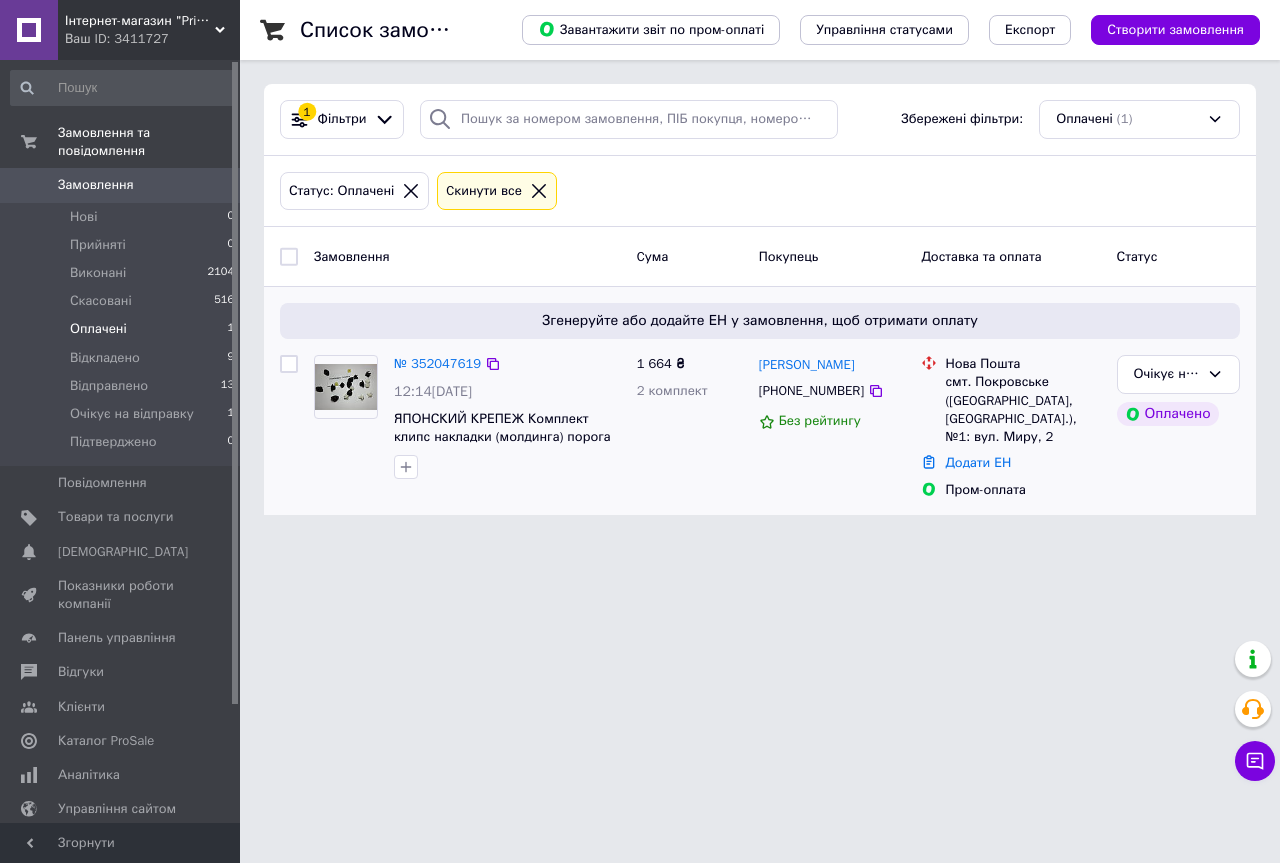 click on "Інтернет-магазин "Pride-online" Ваш ID: 3411727 Сайт Інтернет-магазин "Pride-online" Кабінет покупця Перевірити стан системи Сторінка на порталі Интернет-магазин "Alfa-shop" Довідка Вийти Замовлення та повідомлення Замовлення 0 Нові 0 Прийняті 0 Виконані 2104 Скасовані 516 Оплачені 1 Відкладено 9 Відправлено 13 Очікує на відправку 1 Підтверджено 0 Повідомлення 0 Товари та послуги Сповіщення 0 0 Показники роботи компанії Панель управління Відгуки Клієнти Каталог ProSale Аналітика Управління сайтом Гаманець компанії Маркет Prom топ   1 (1)" at bounding box center (640, 269) 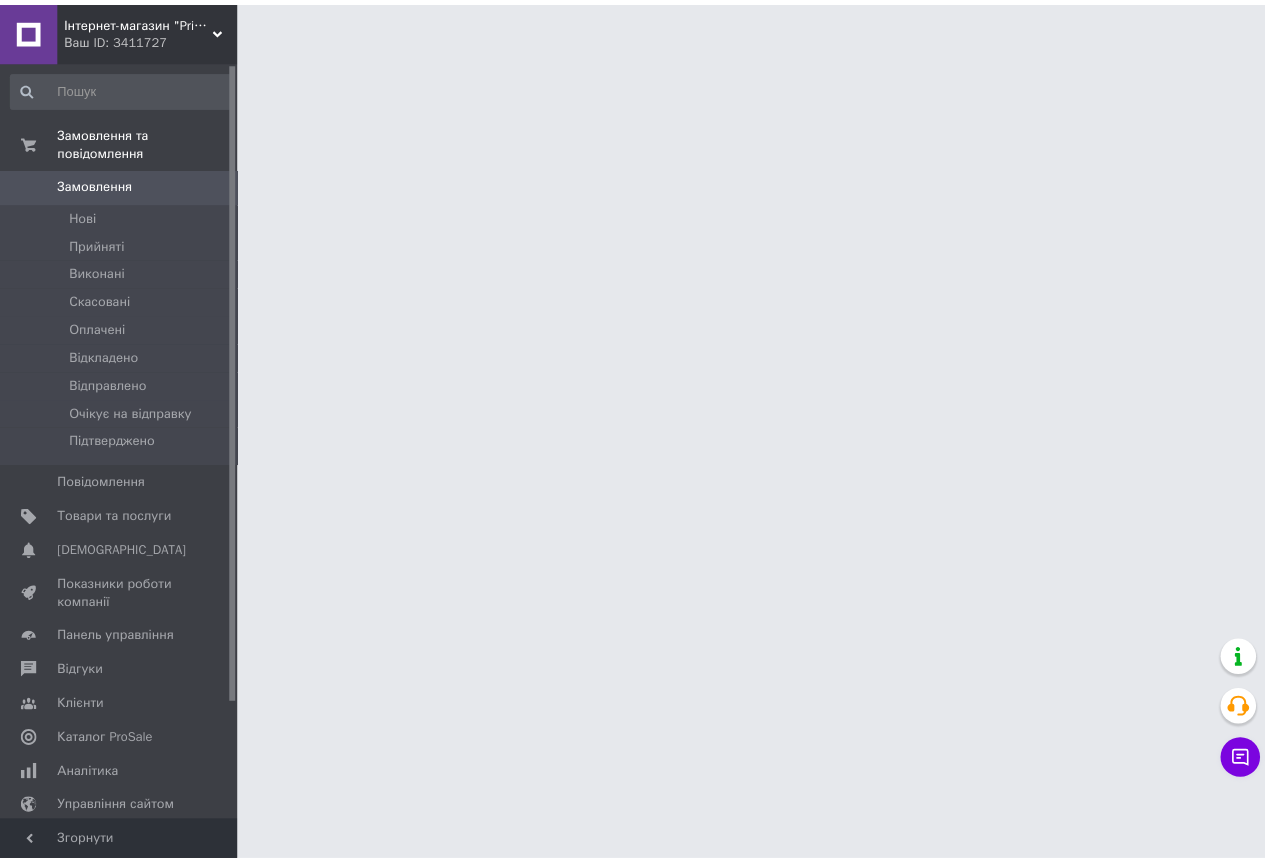 scroll, scrollTop: 0, scrollLeft: 0, axis: both 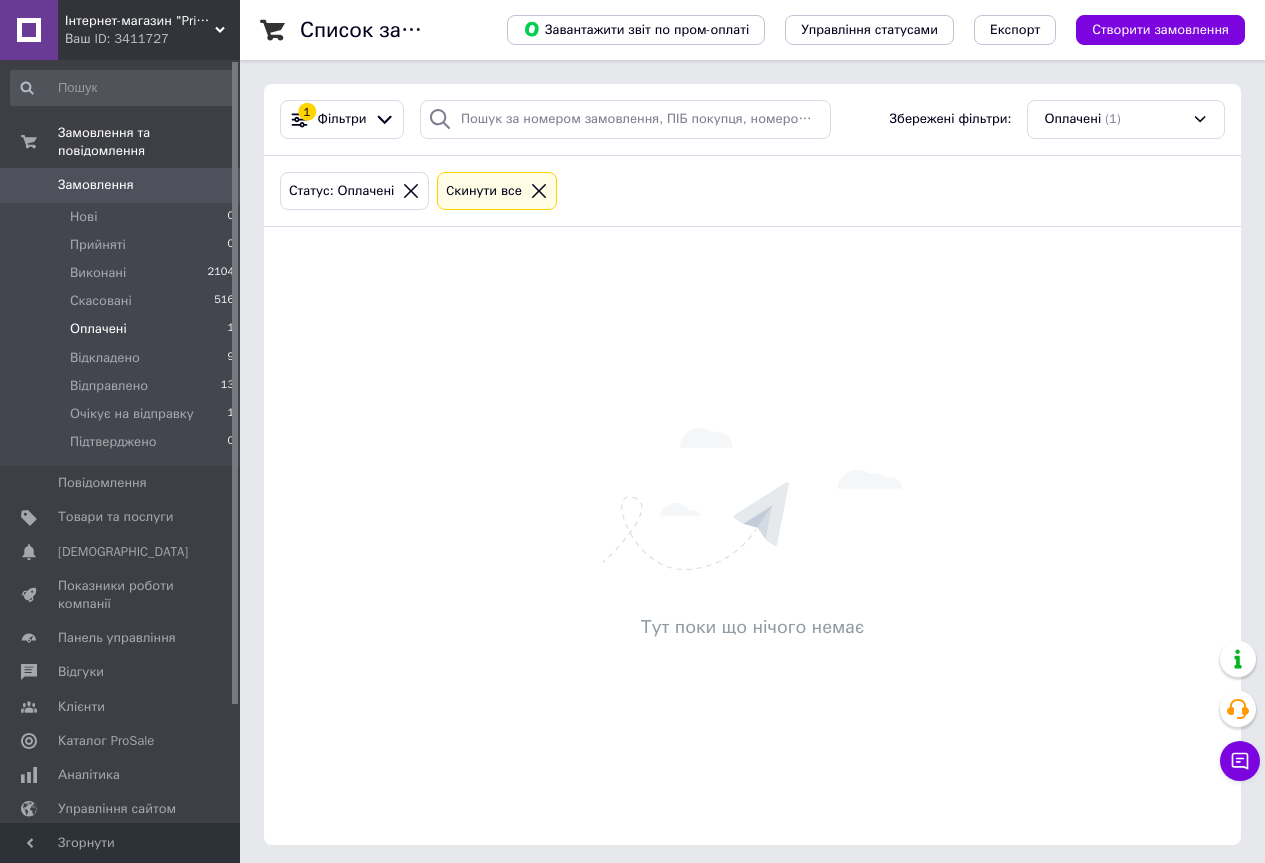 click on "Оплачені" at bounding box center [98, 329] 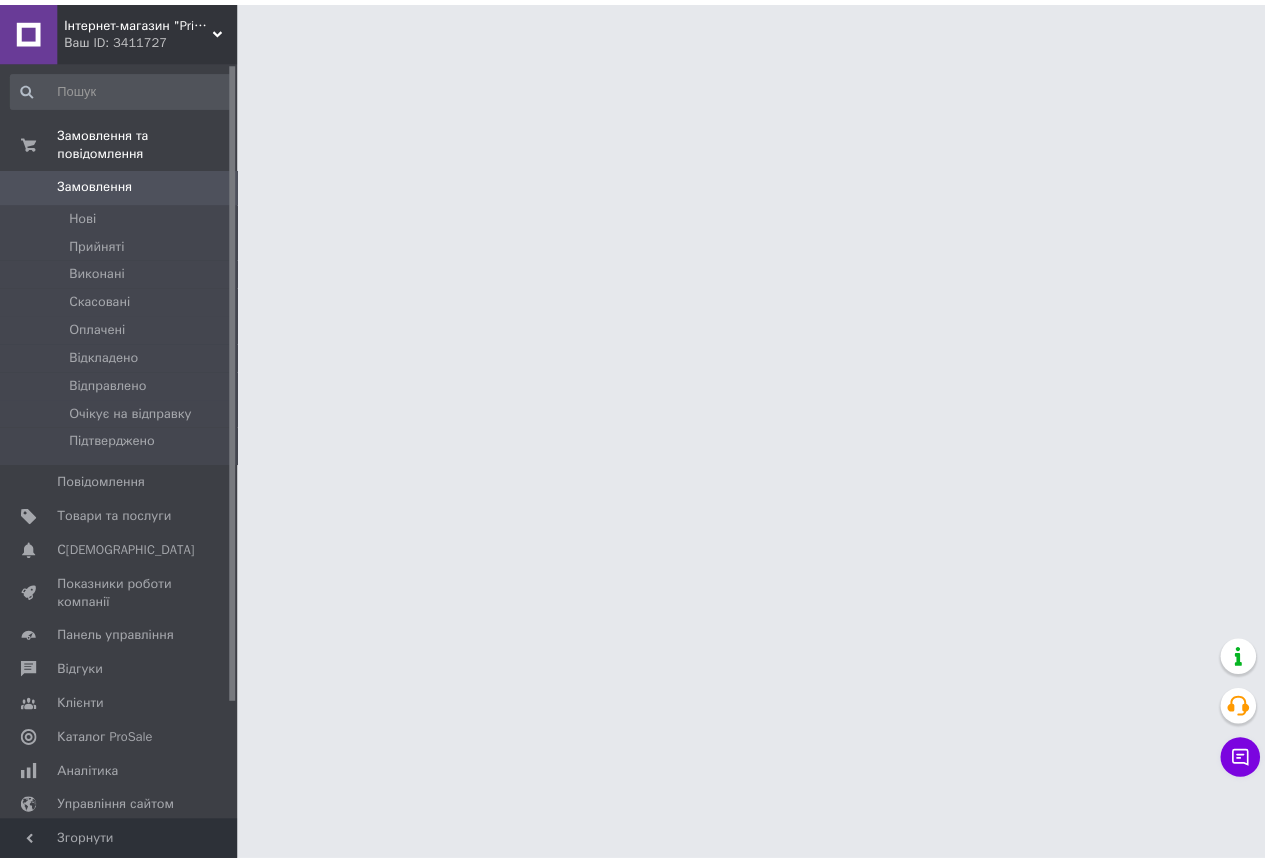 scroll, scrollTop: 0, scrollLeft: 0, axis: both 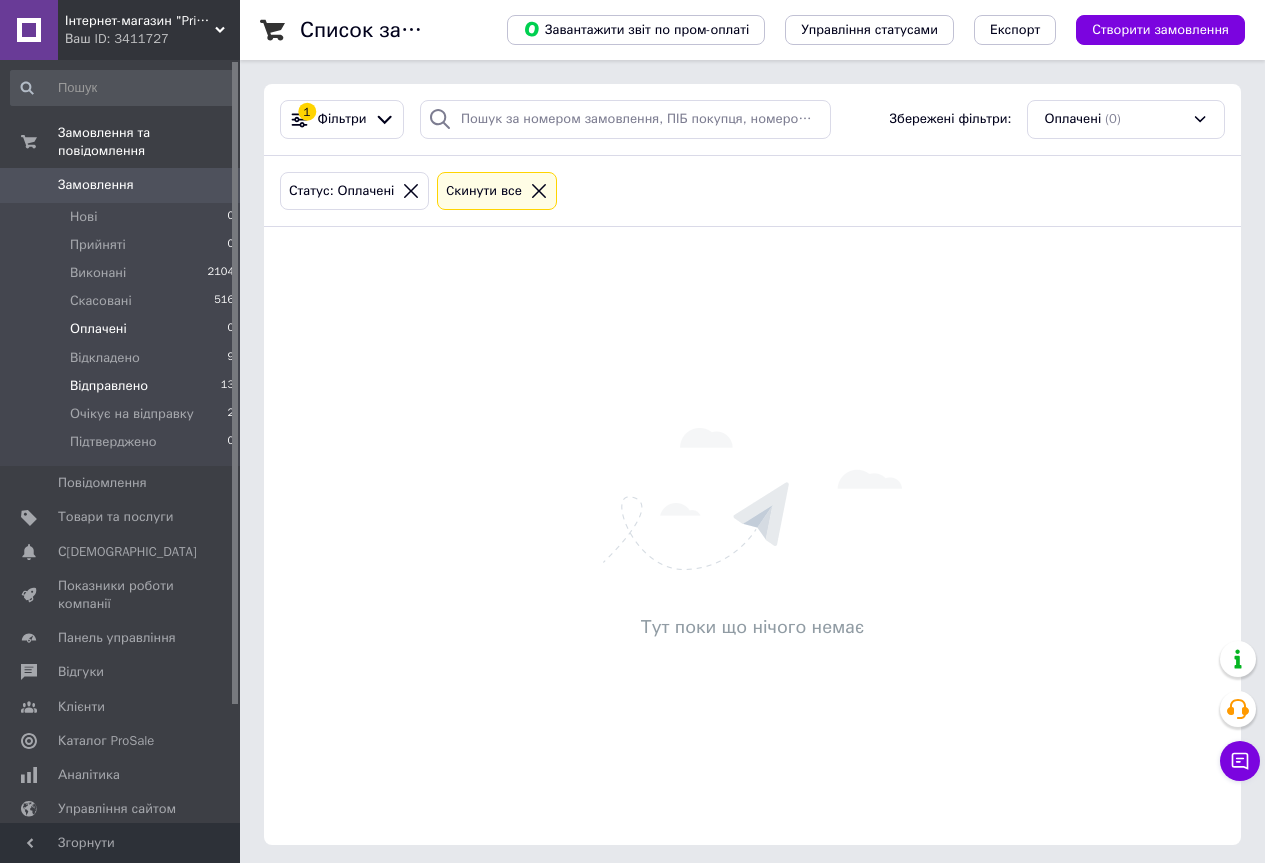click on "Відправлено" at bounding box center (109, 386) 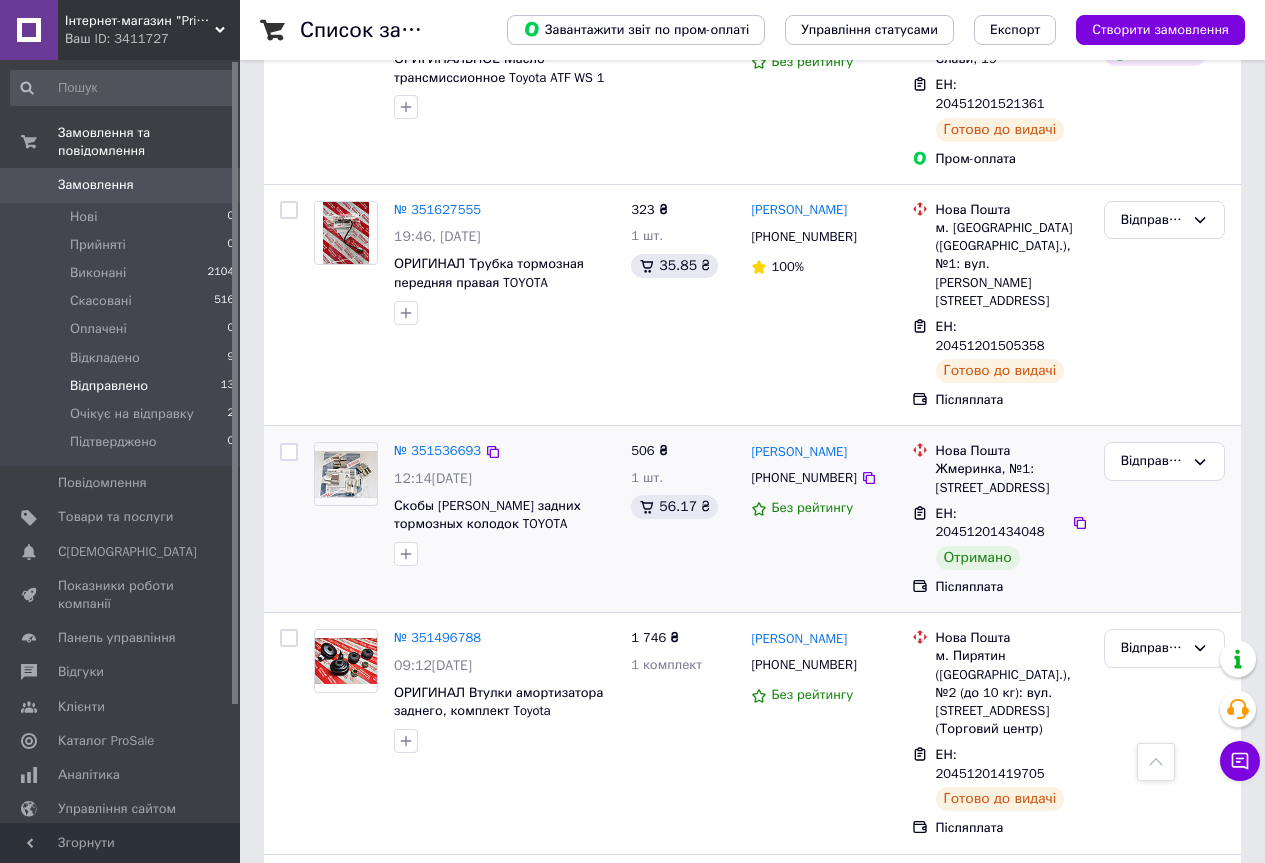 scroll, scrollTop: 1500, scrollLeft: 0, axis: vertical 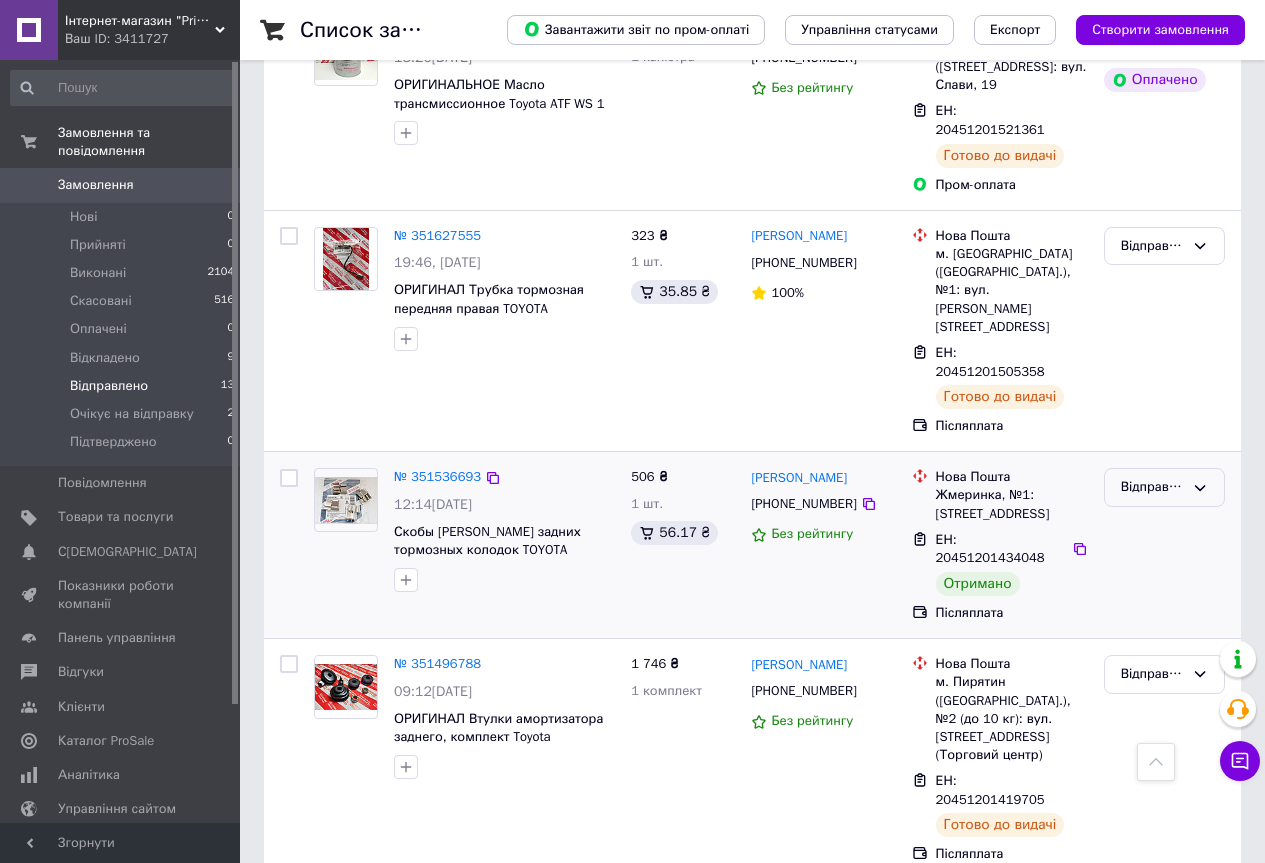 click on "Відправлено" at bounding box center [1164, 487] 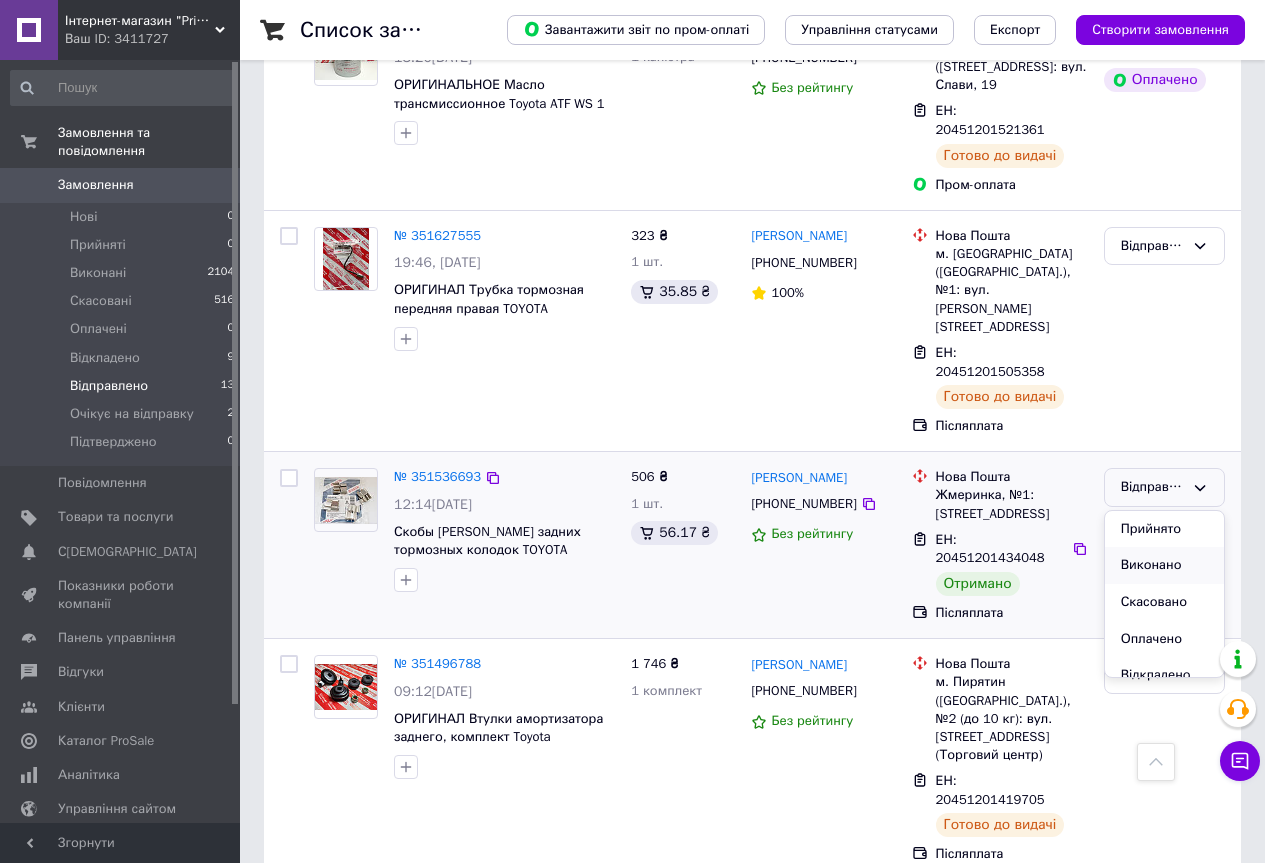 click on "Виконано" at bounding box center (1164, 565) 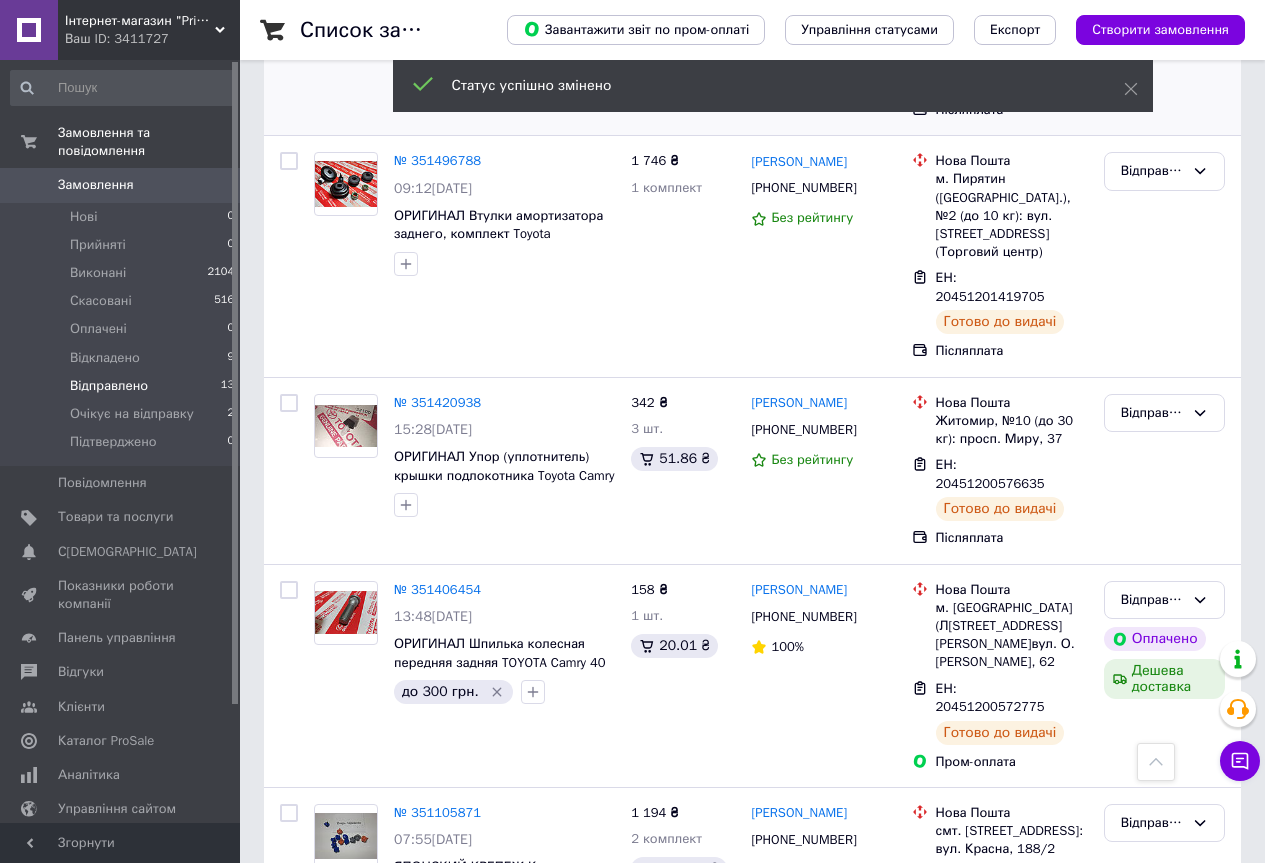 scroll, scrollTop: 2011, scrollLeft: 0, axis: vertical 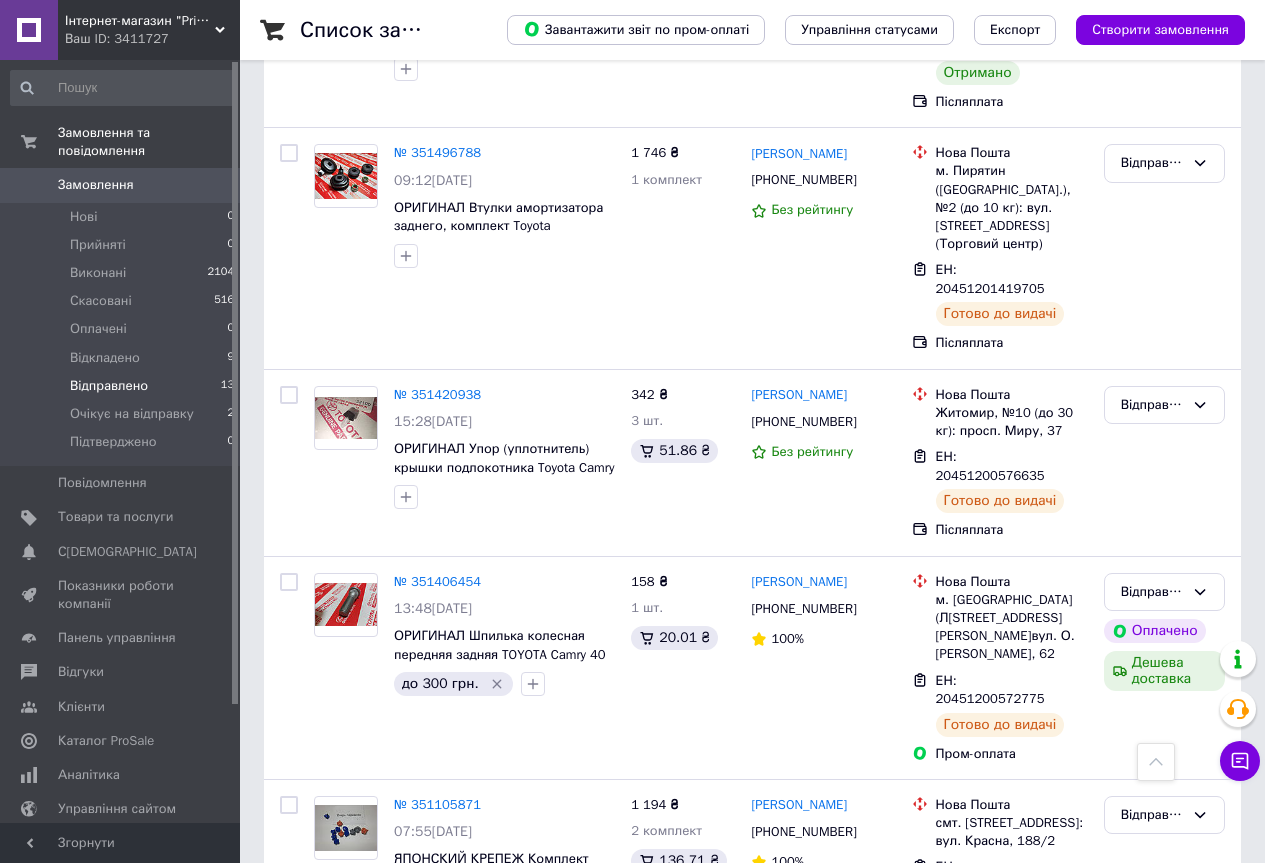 click on "Відправлено" at bounding box center [1164, 1002] 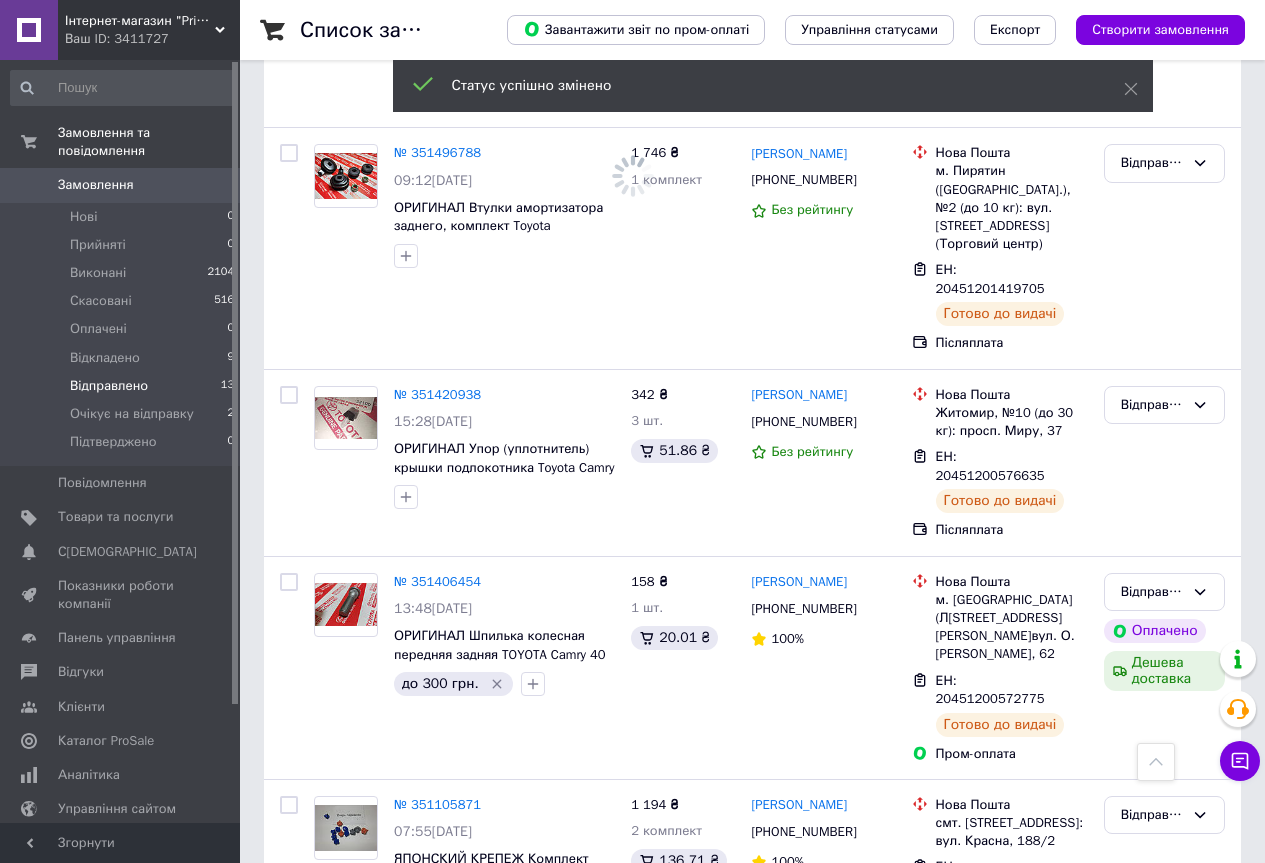 click on "№ 351031954" at bounding box center (437, 991) 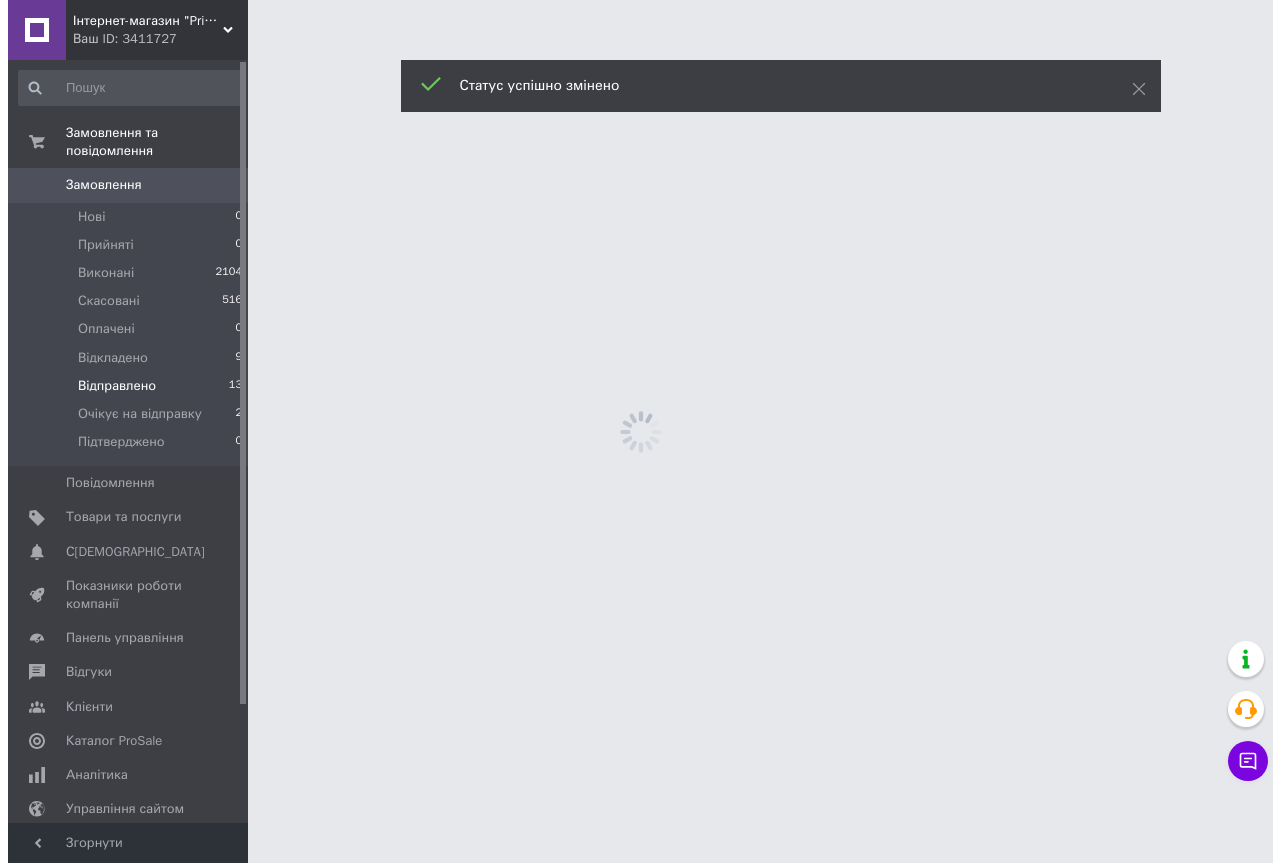 scroll, scrollTop: 0, scrollLeft: 0, axis: both 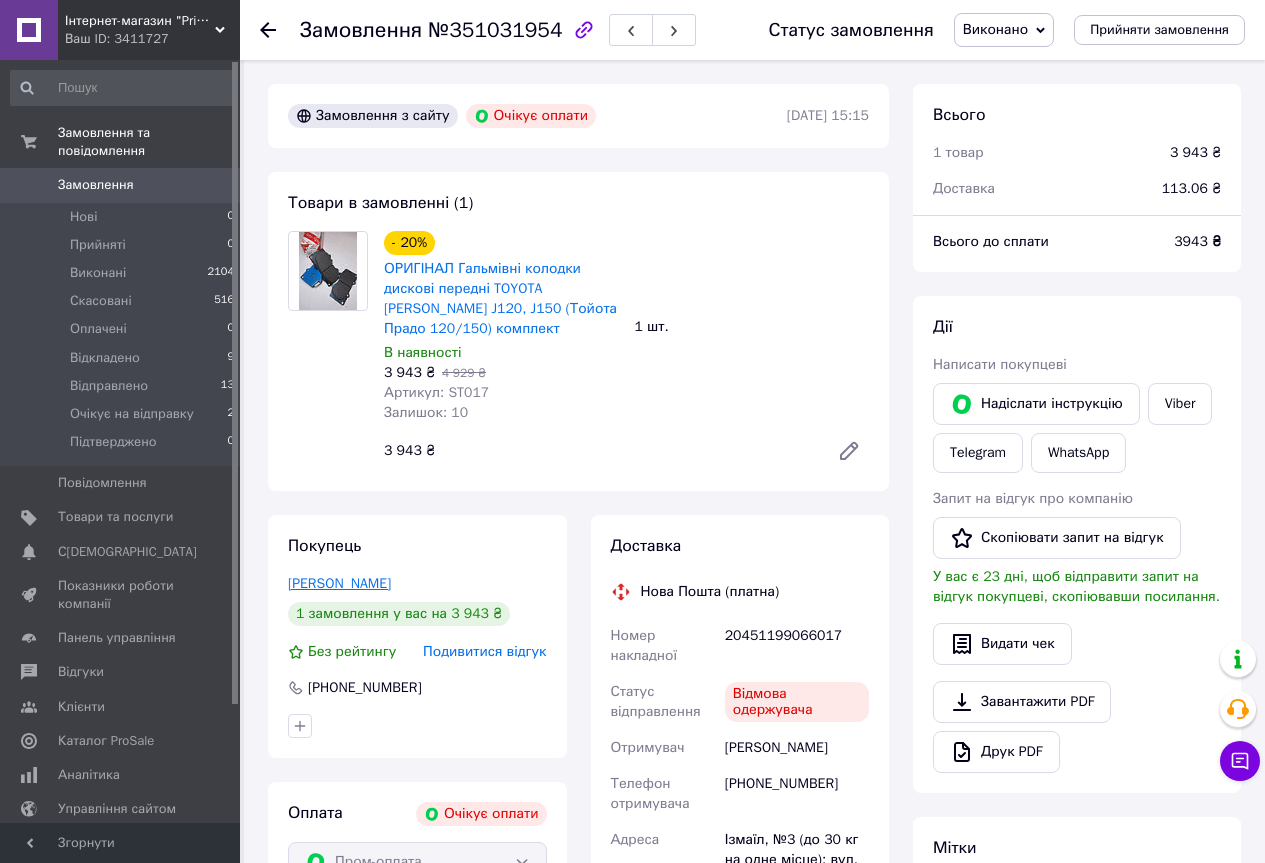 click on "[PERSON_NAME]" at bounding box center (339, 583) 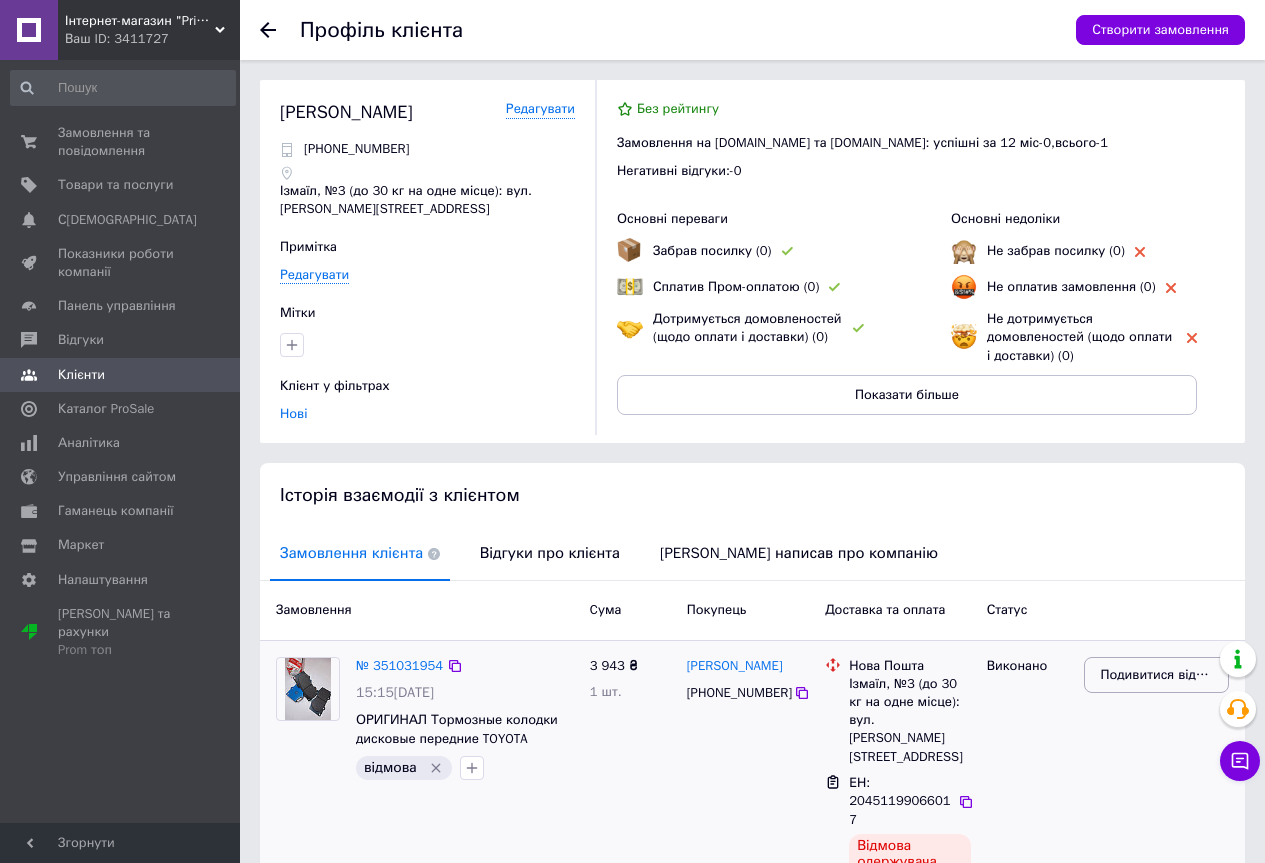 click on "Подивитися відгук" at bounding box center [1156, 675] 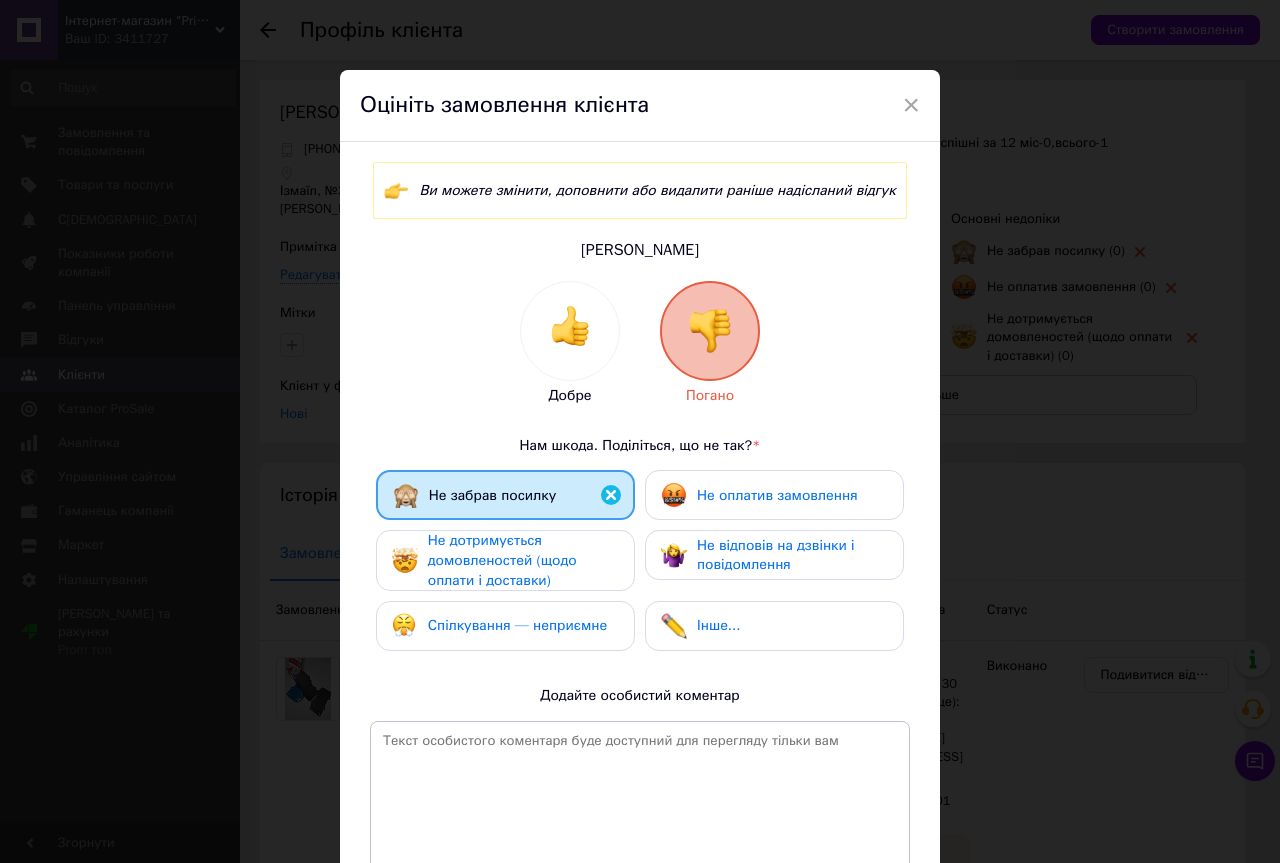 click on "Не відповів на дзвінки і повідомлення" at bounding box center (776, 555) 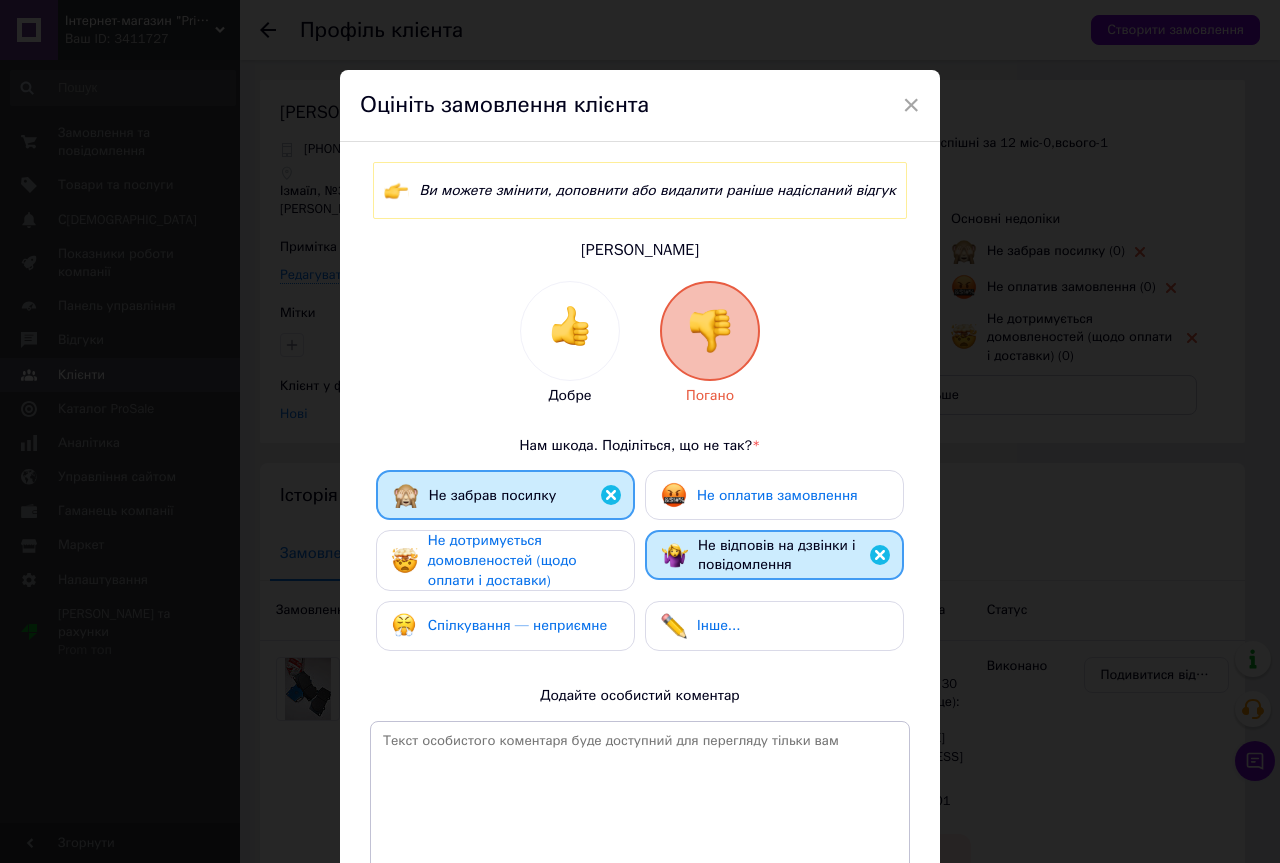 click on "Не дотримується домовленостей (щодо оплати і доставки)" at bounding box center (523, 560) 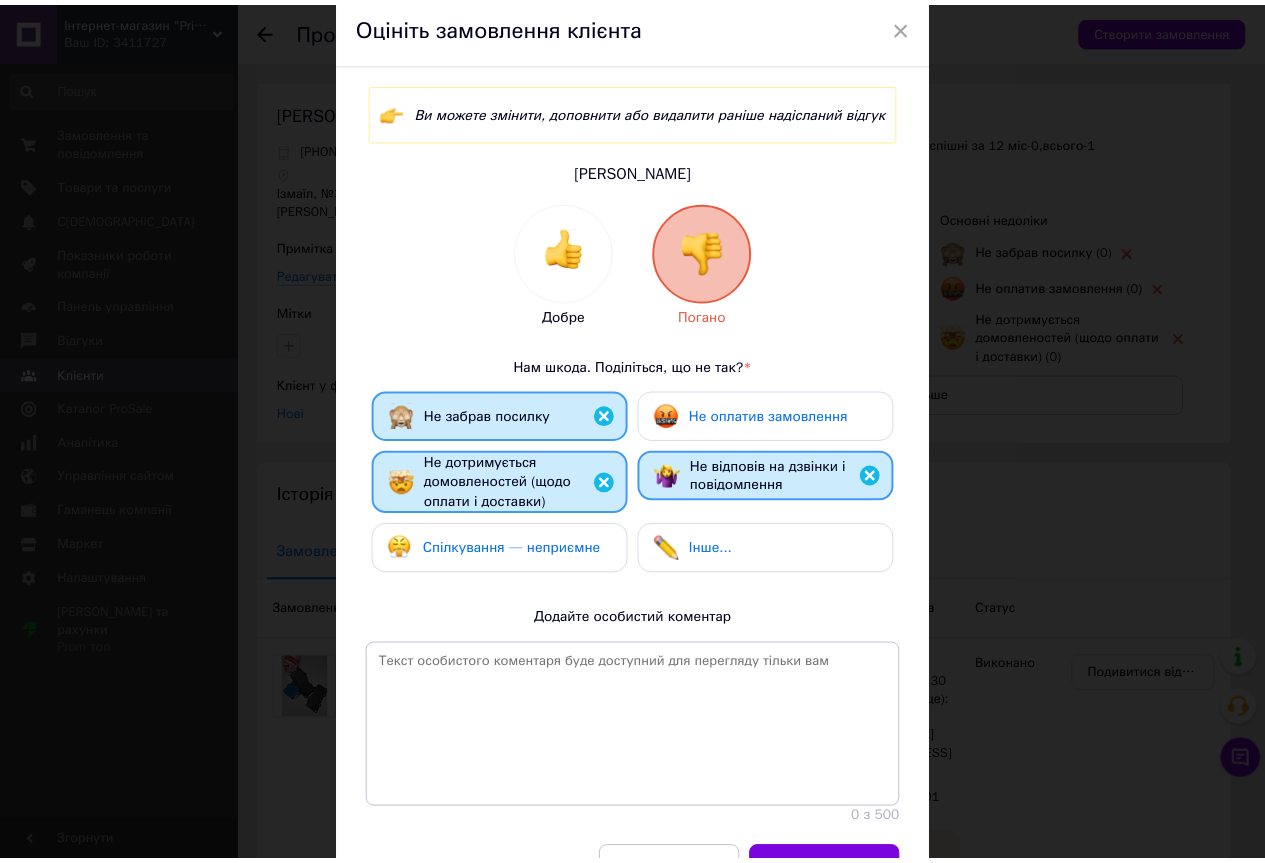 scroll, scrollTop: 187, scrollLeft: 0, axis: vertical 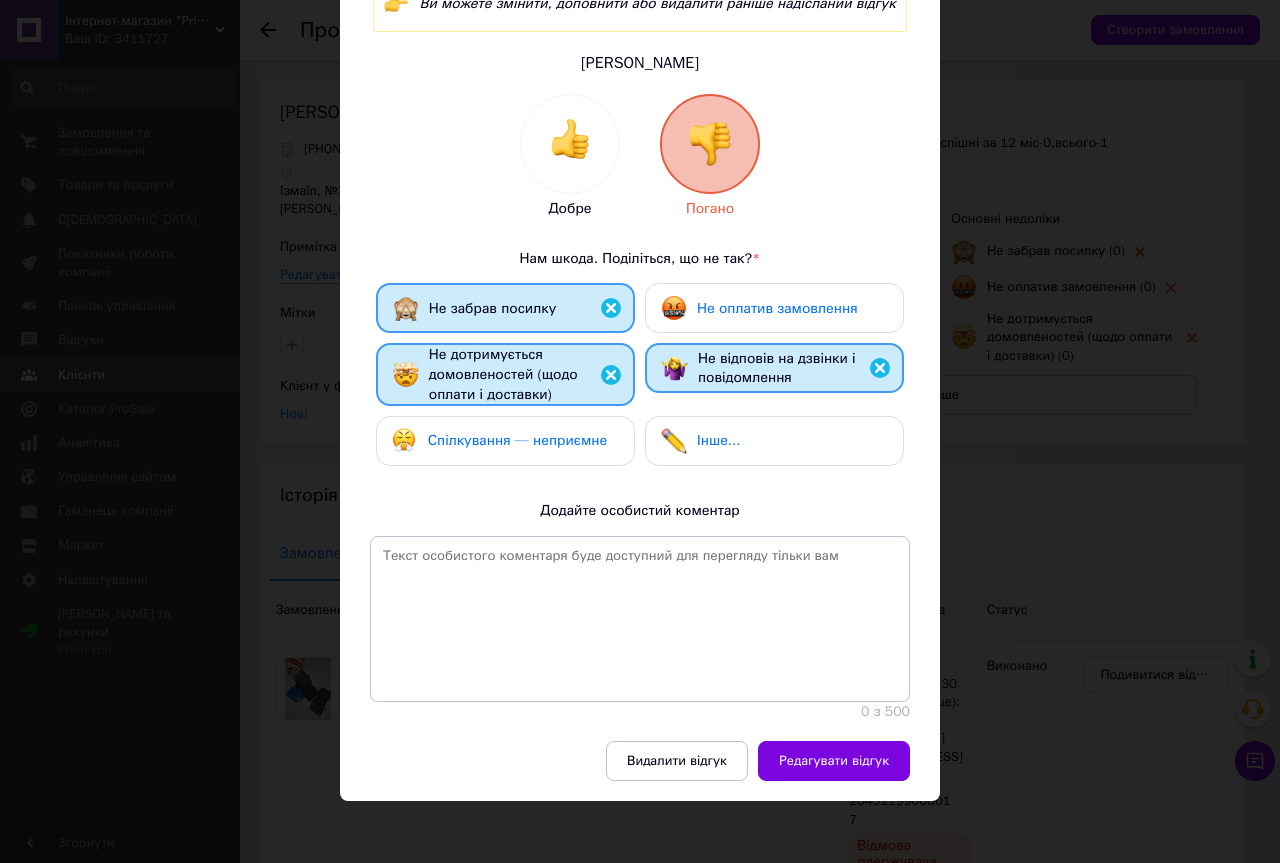 click on "Не оплатив замовлення" at bounding box center [759, 308] 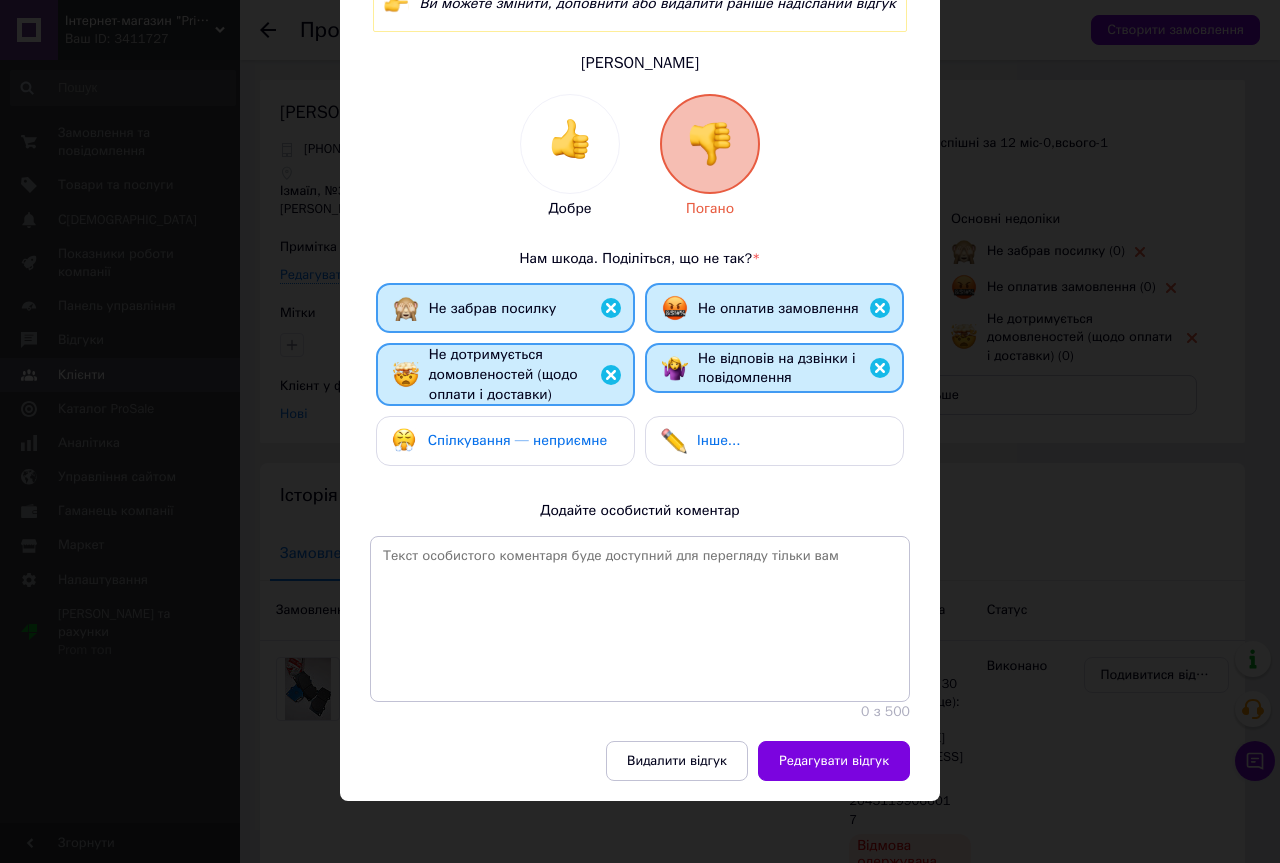 click on "Не оплатив замовлення" at bounding box center [778, 308] 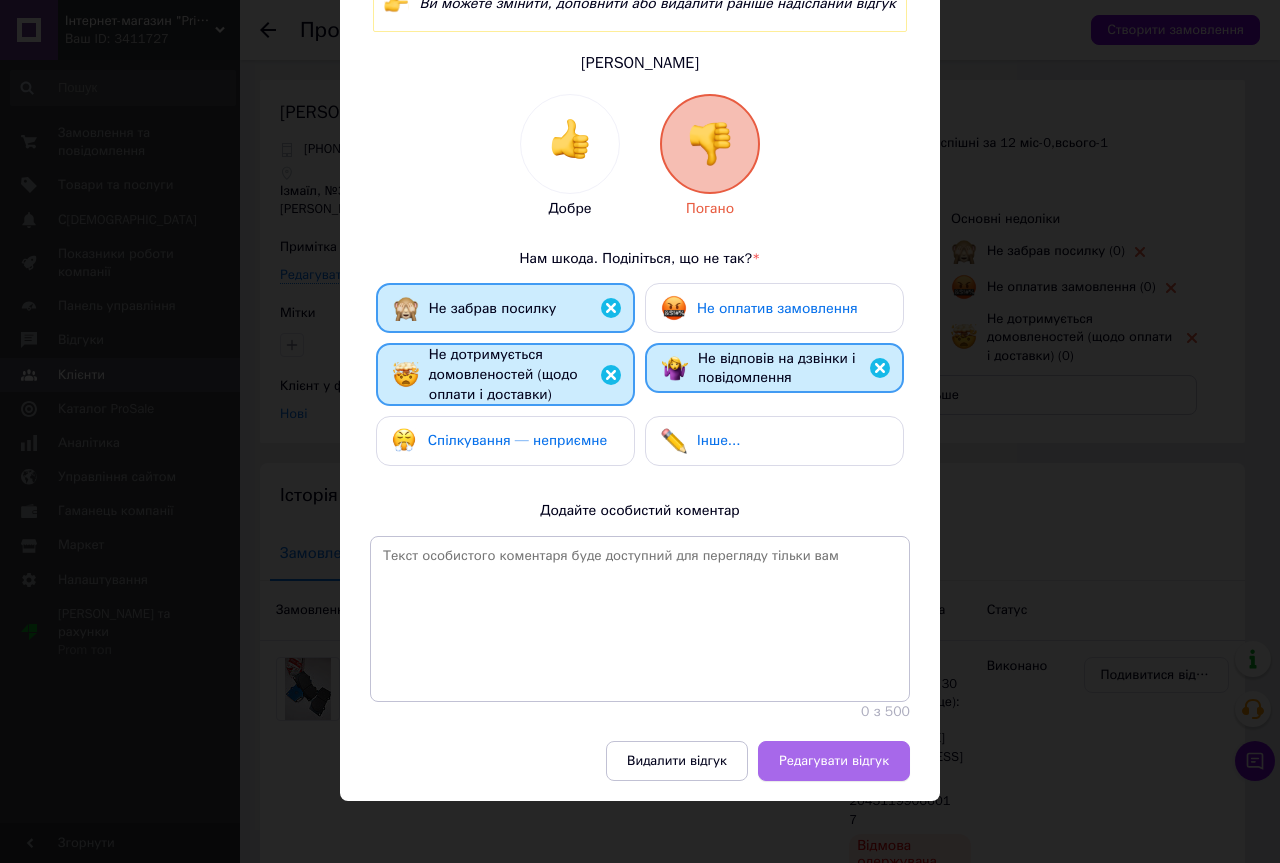 click on "Редагувати відгук" at bounding box center (834, 761) 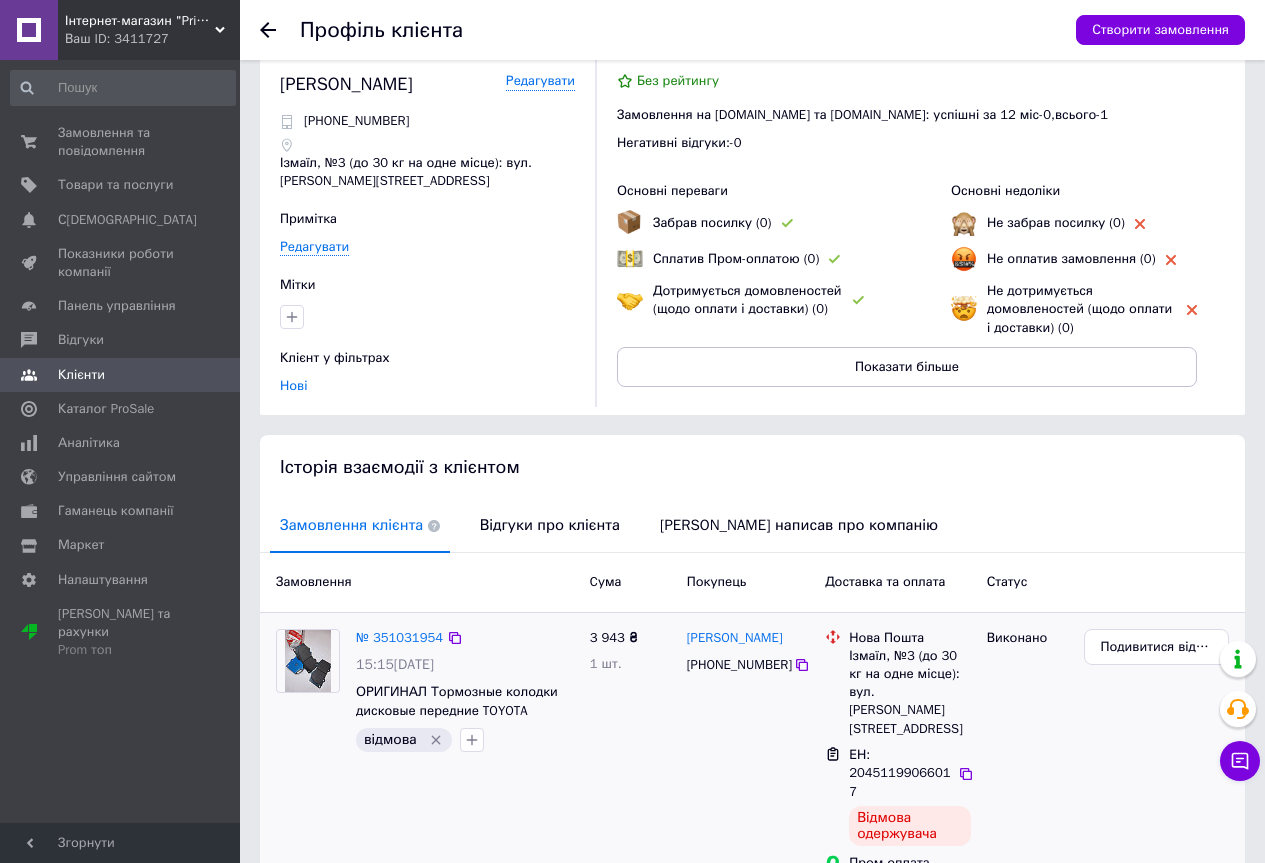 scroll, scrollTop: 0, scrollLeft: 0, axis: both 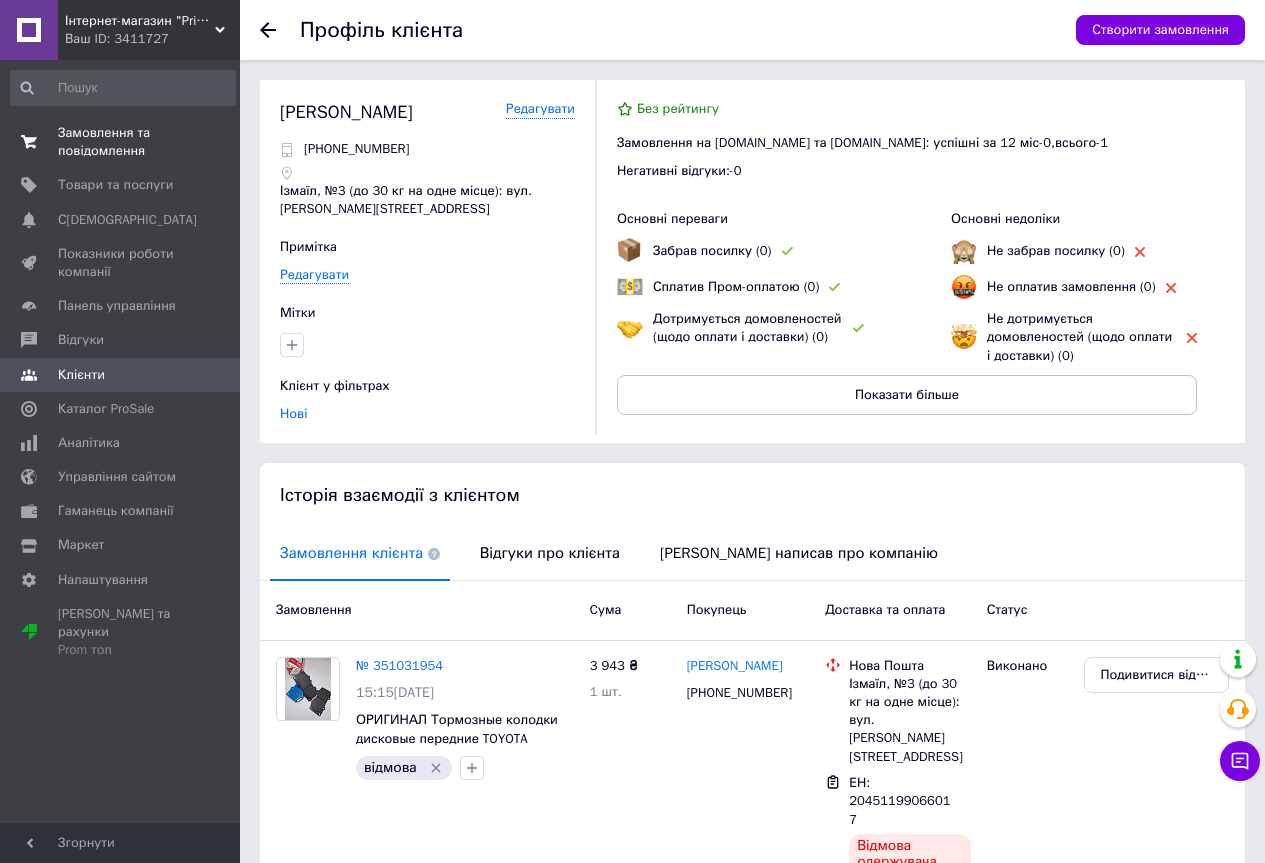 click on "Замовлення та повідомлення" at bounding box center (121, 142) 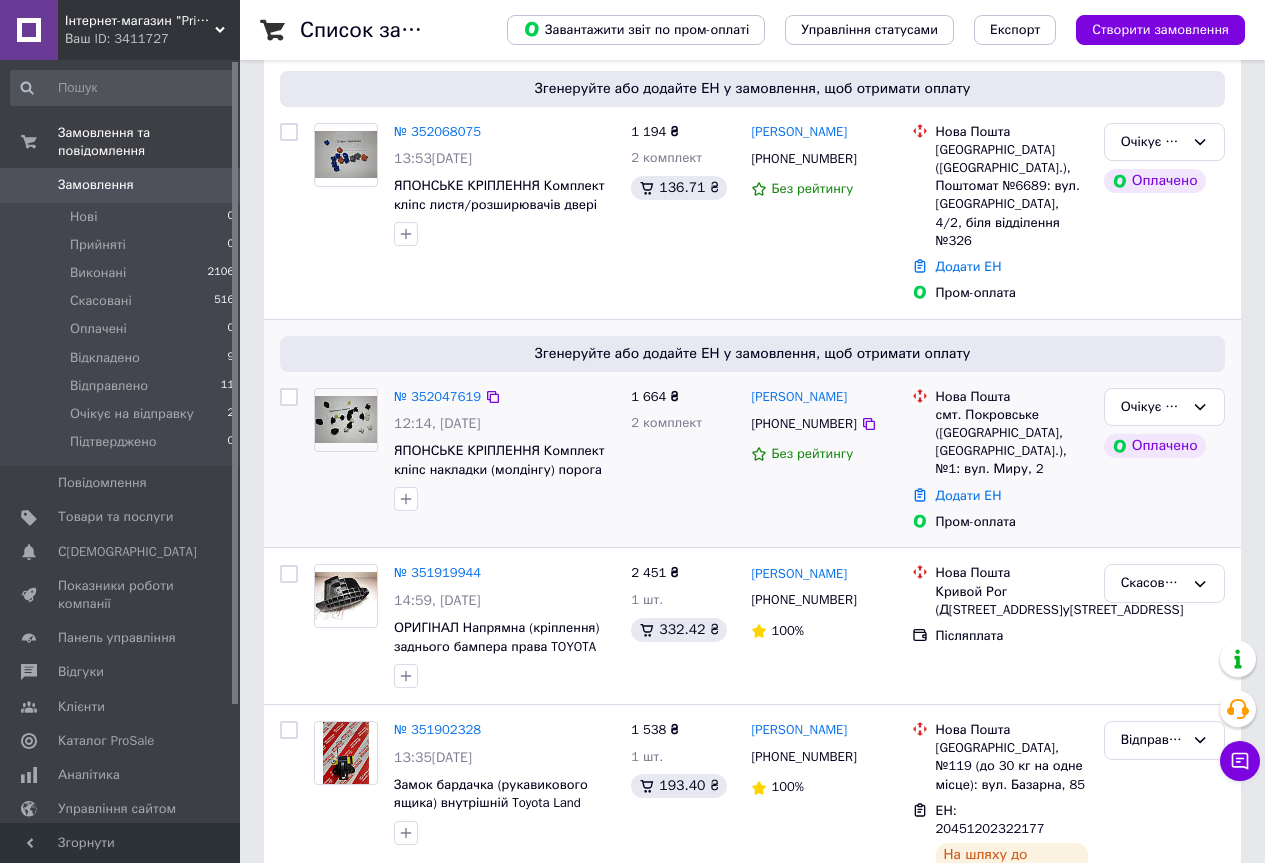 scroll, scrollTop: 200, scrollLeft: 0, axis: vertical 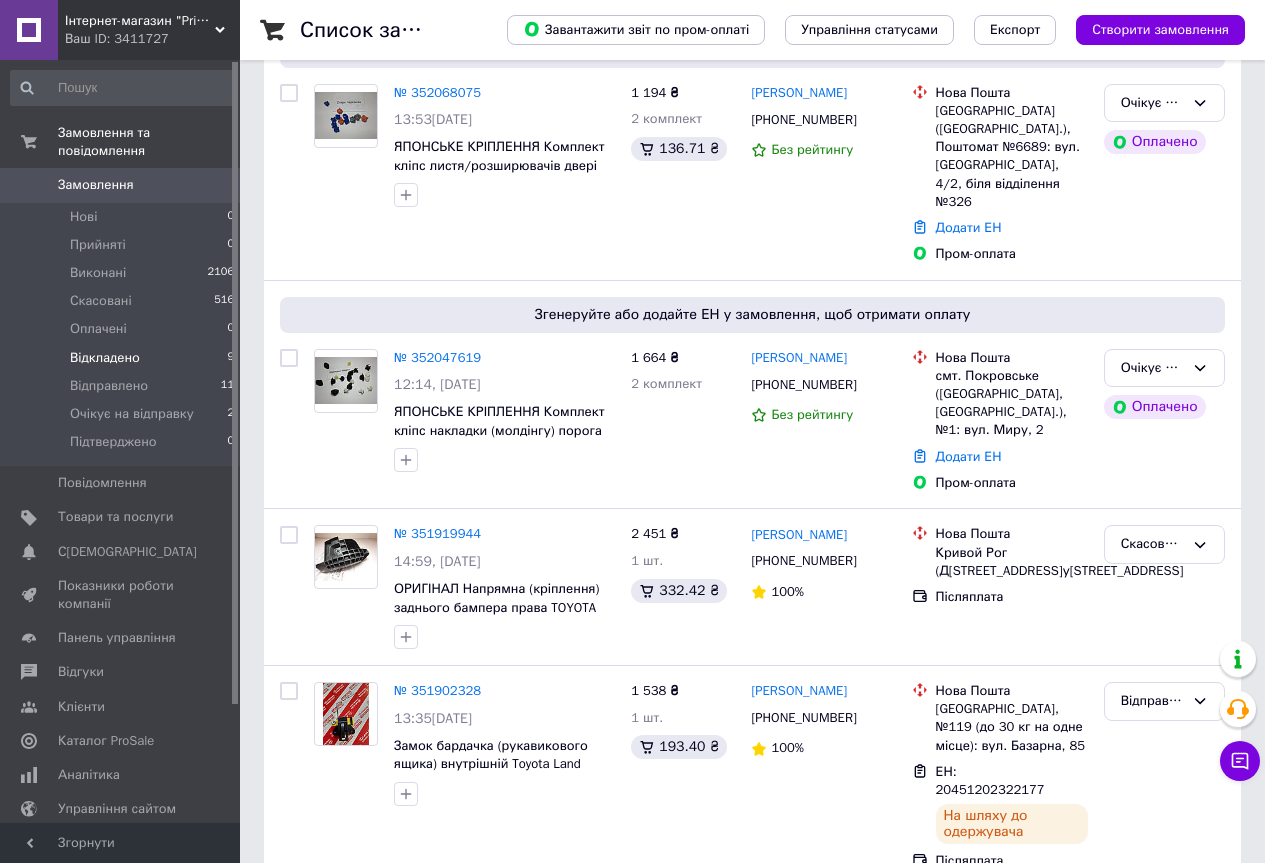 click on "Відкладено 9" at bounding box center (123, 358) 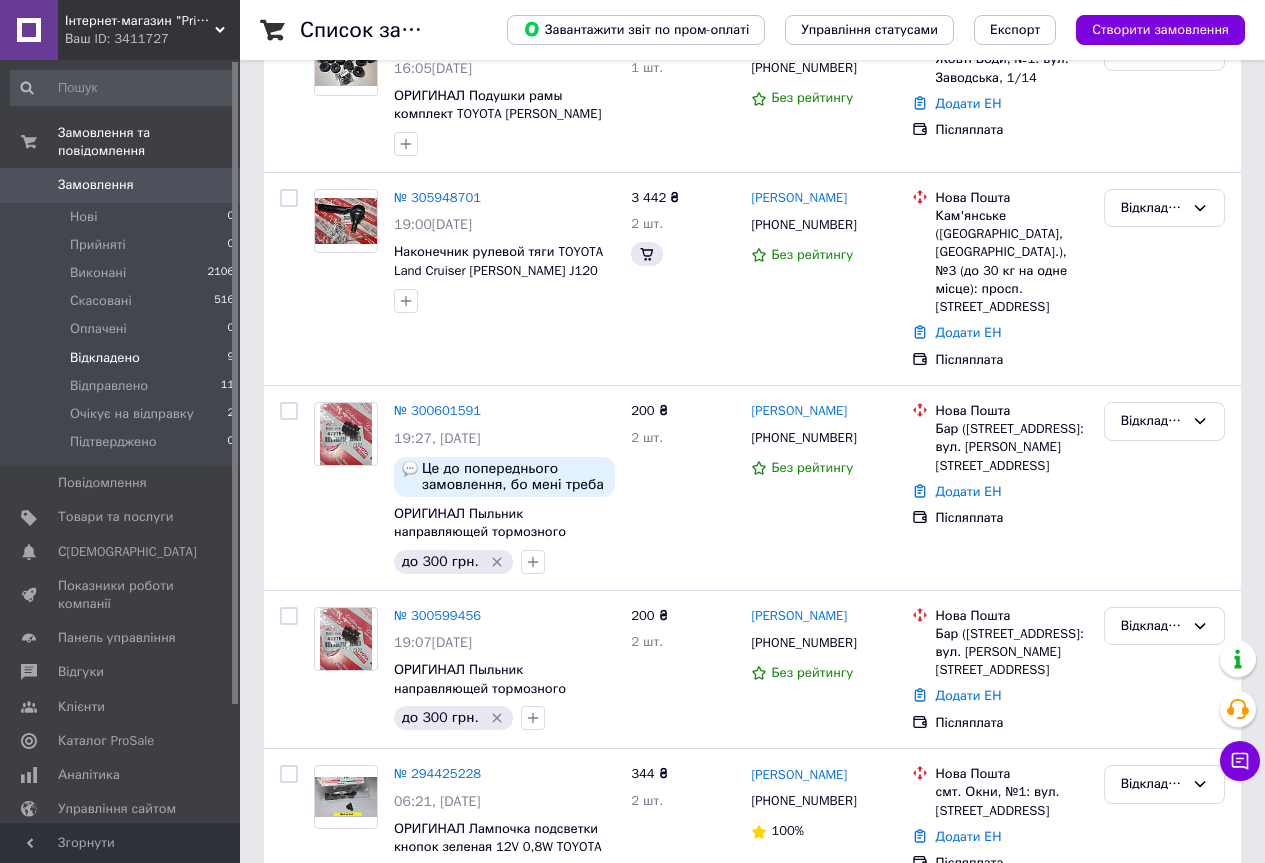 scroll, scrollTop: 0, scrollLeft: 0, axis: both 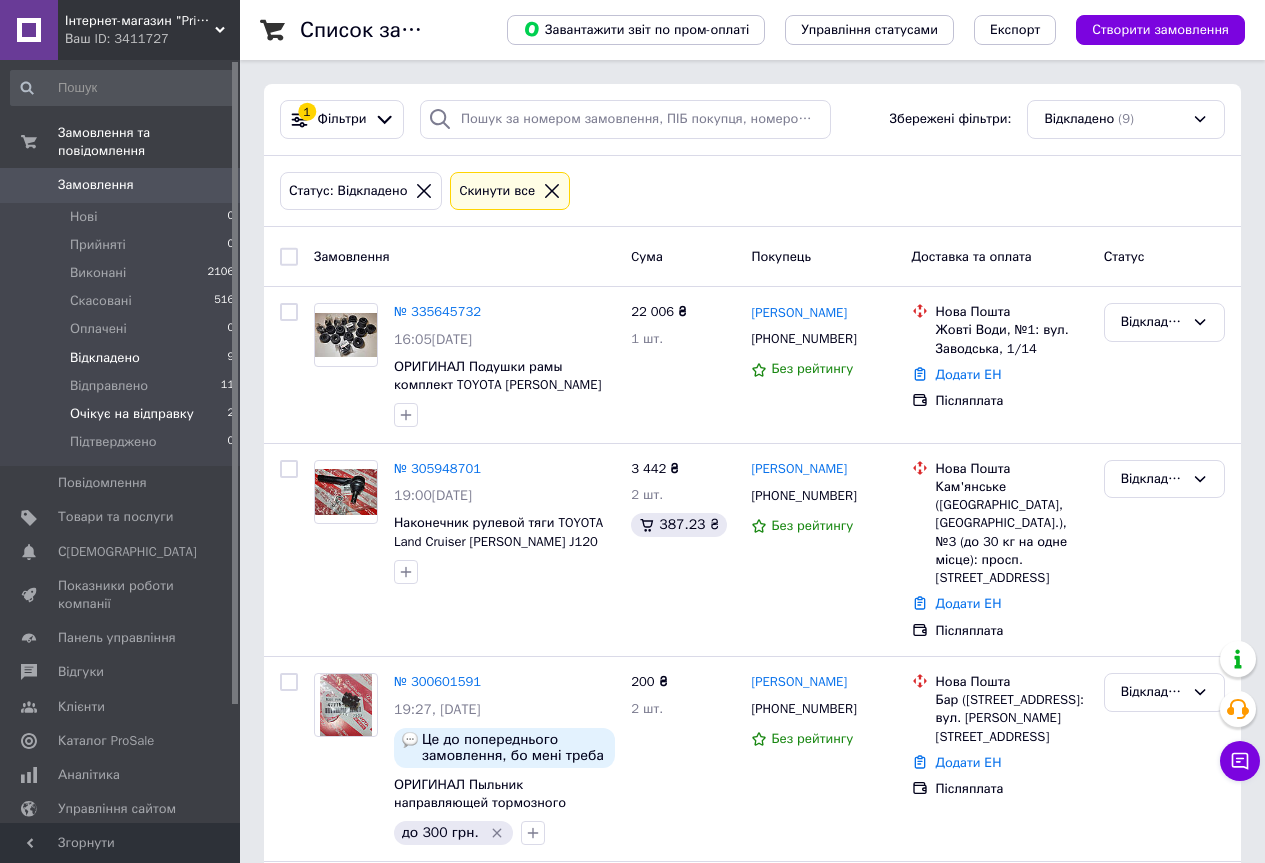 click on "Очікує на відправку" at bounding box center [132, 414] 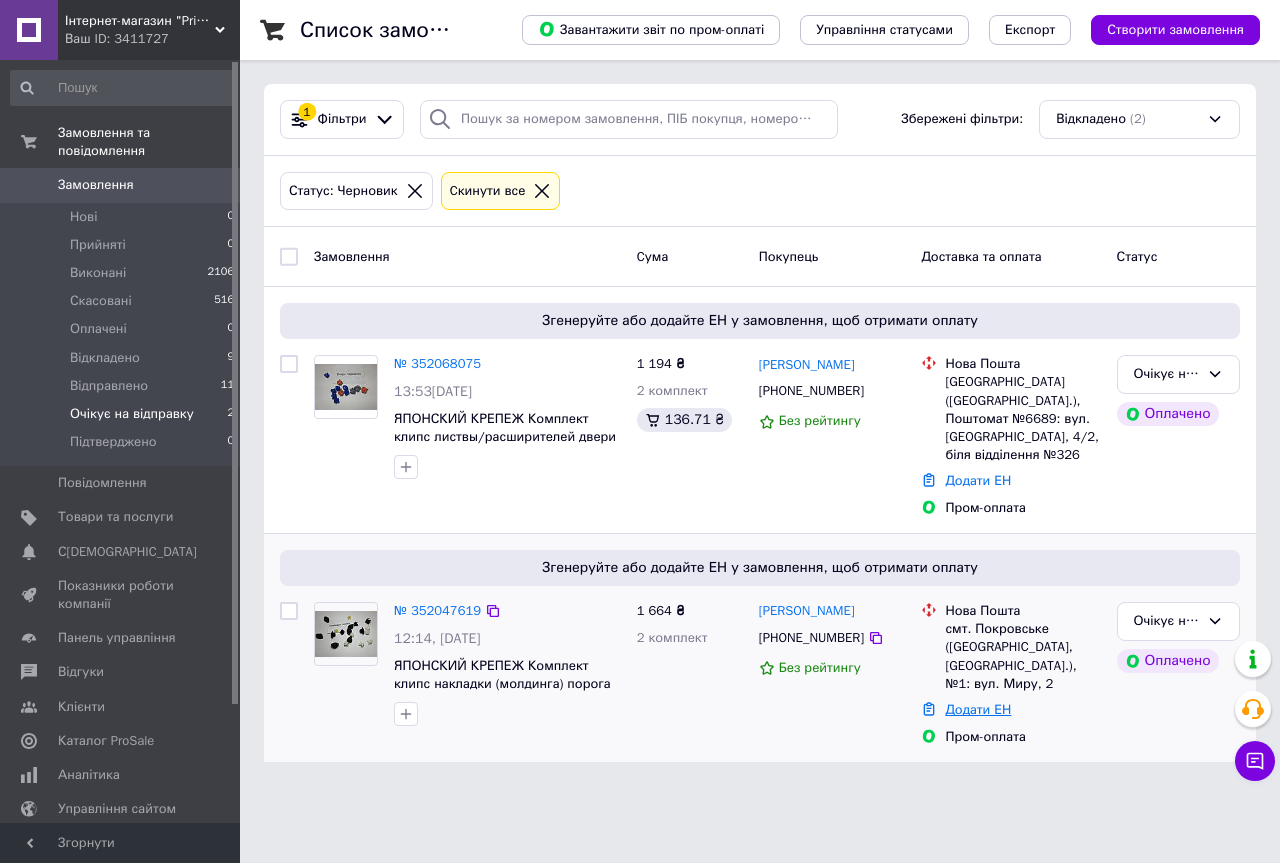 click on "Додати ЕН" at bounding box center (978, 709) 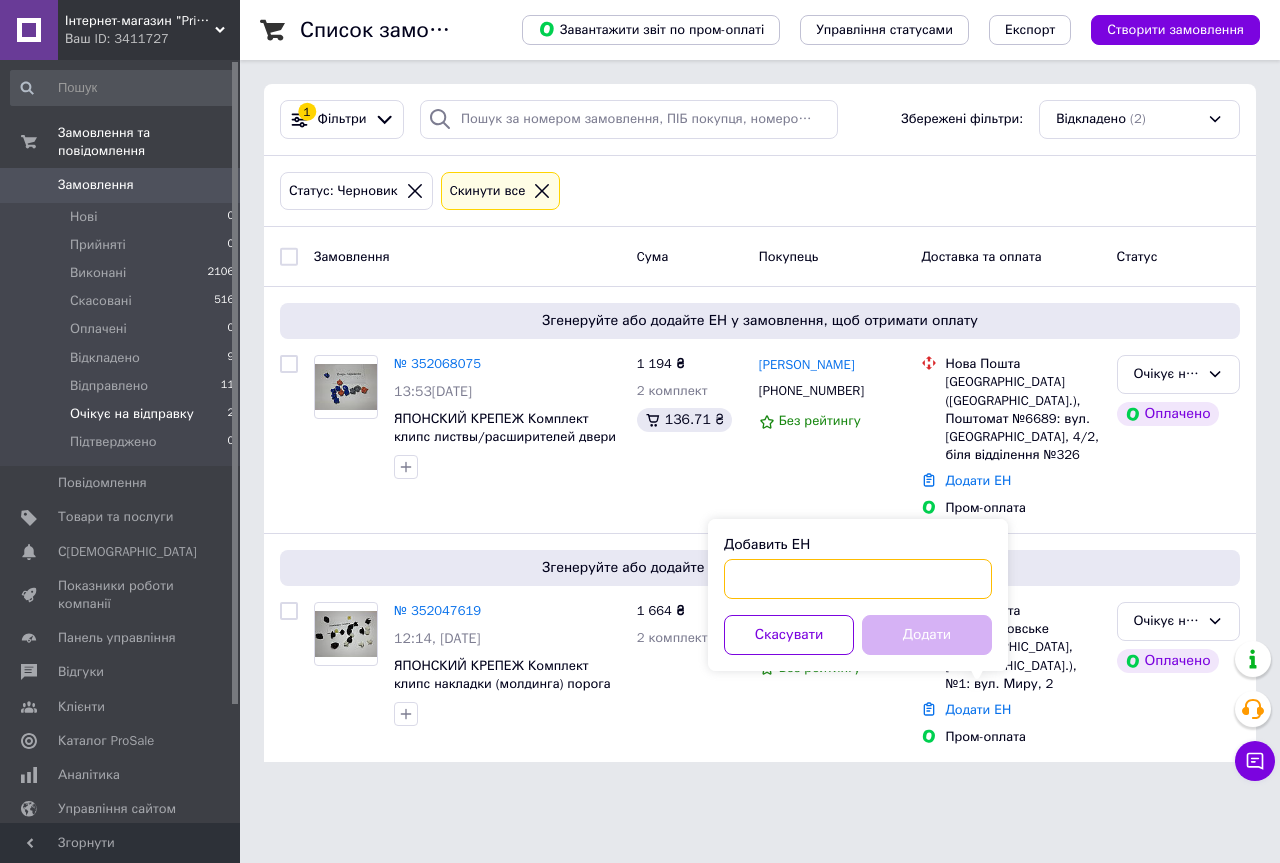 click on "Добавить ЕН" at bounding box center [858, 579] 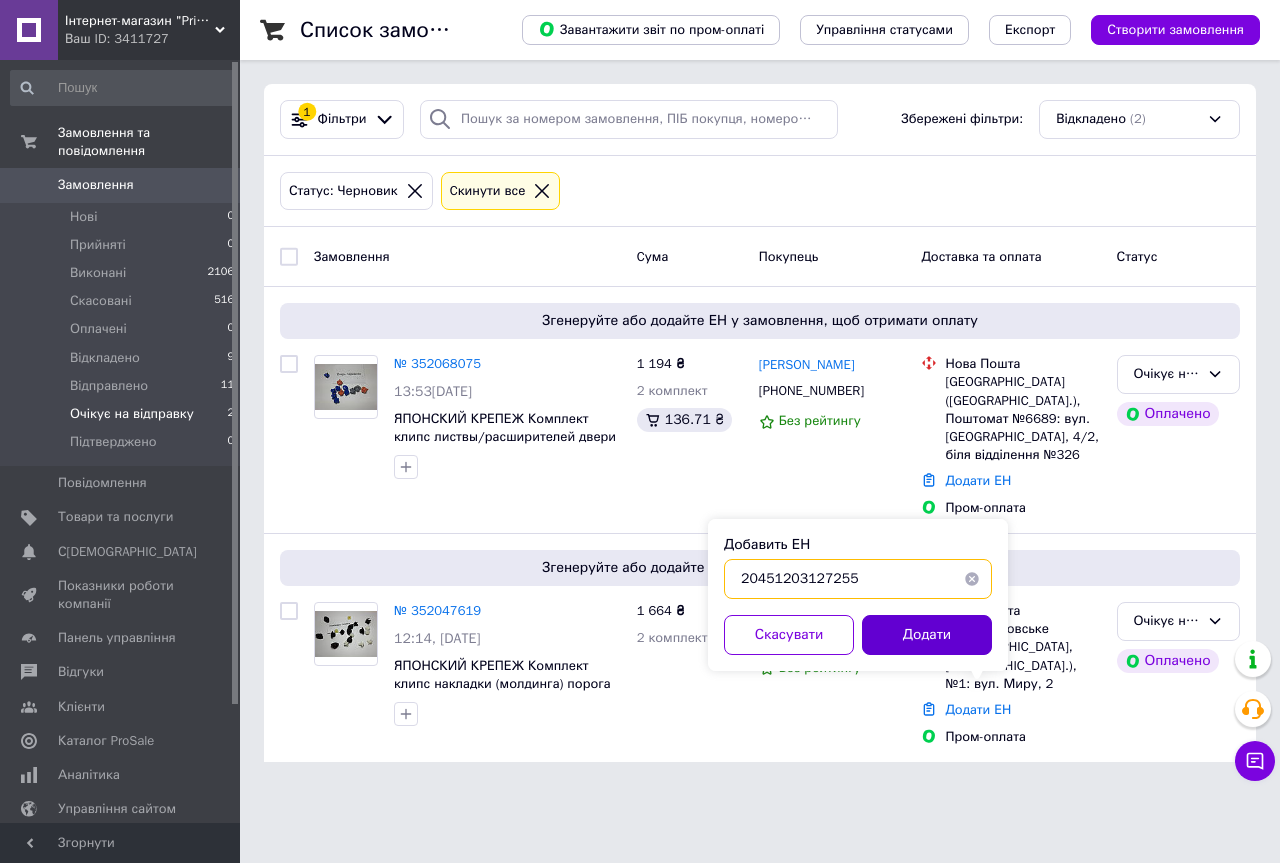 type on "20451203127255" 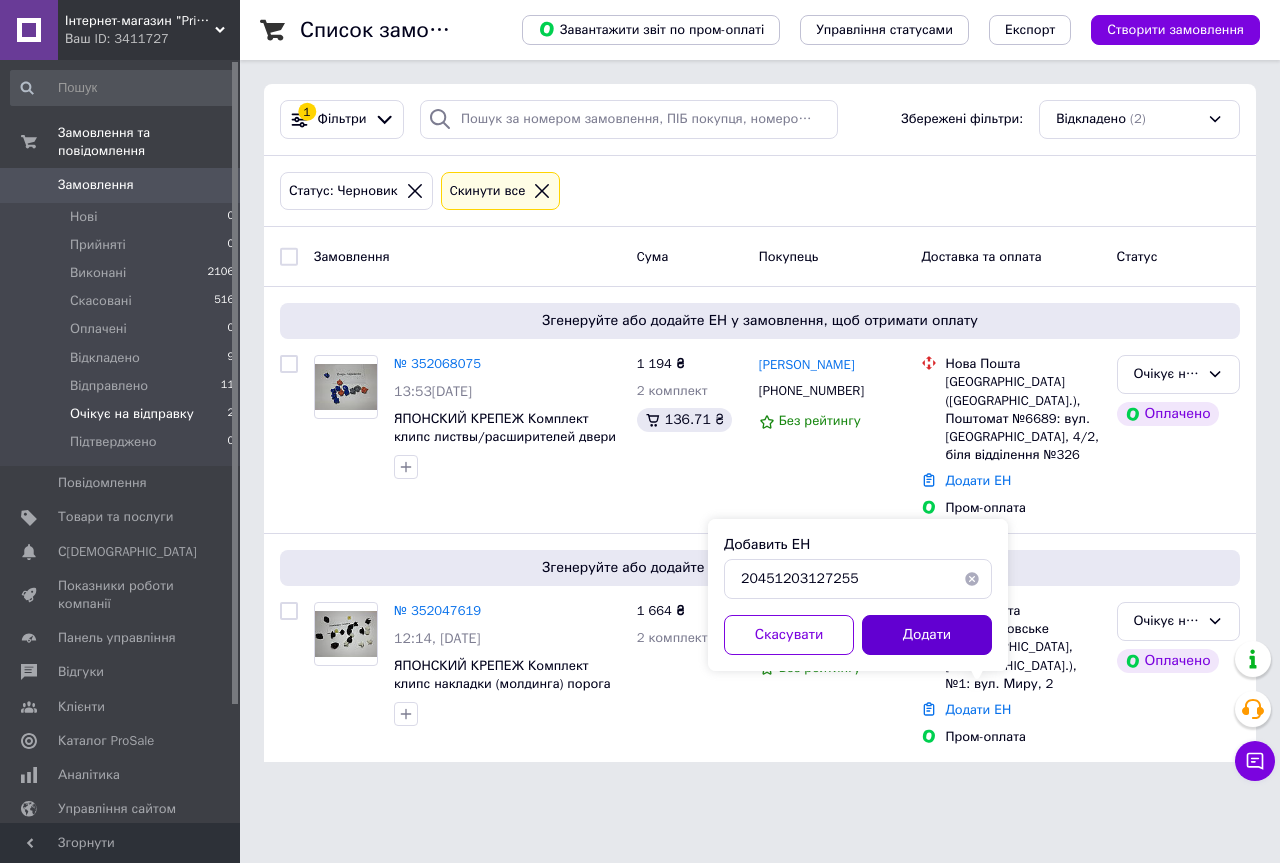 click on "Додати" at bounding box center (927, 635) 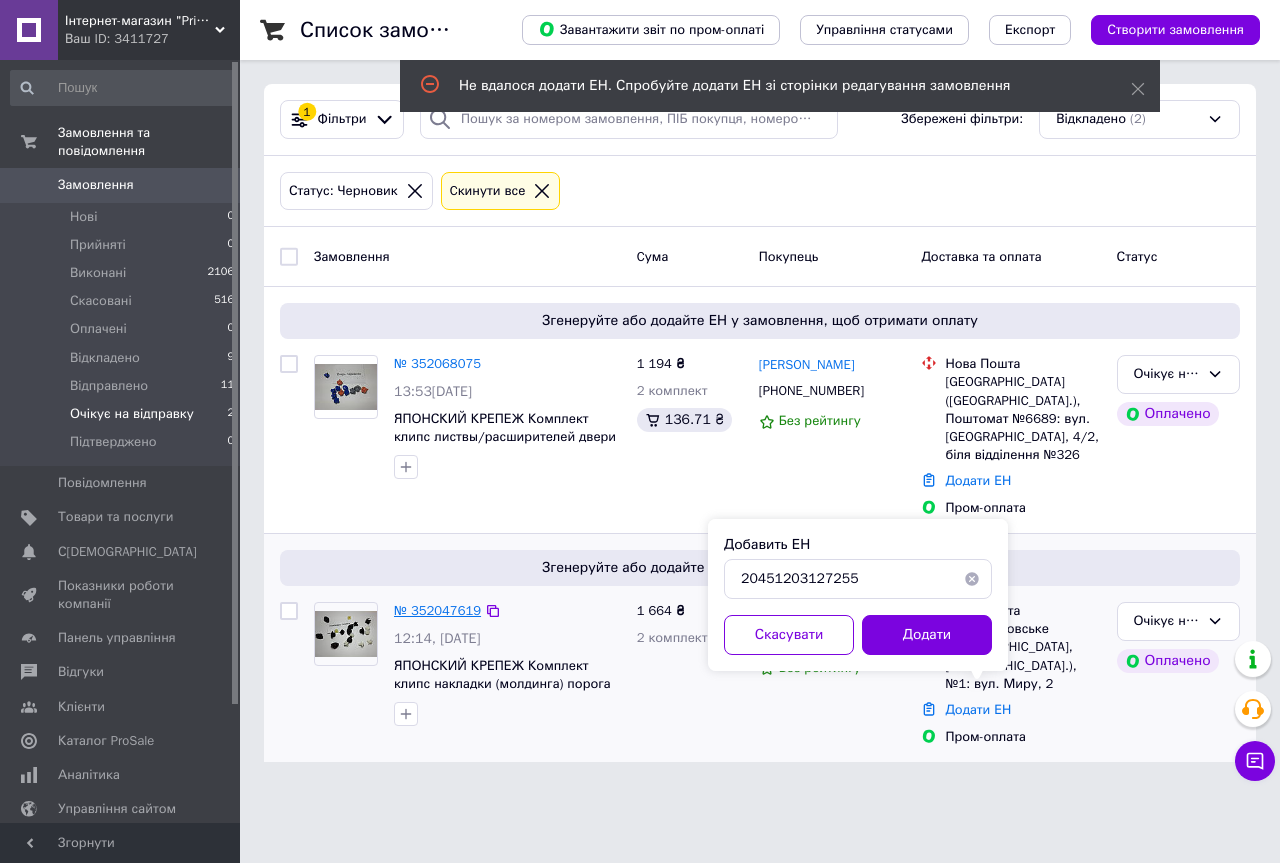 click on "№ 352047619" at bounding box center [437, 610] 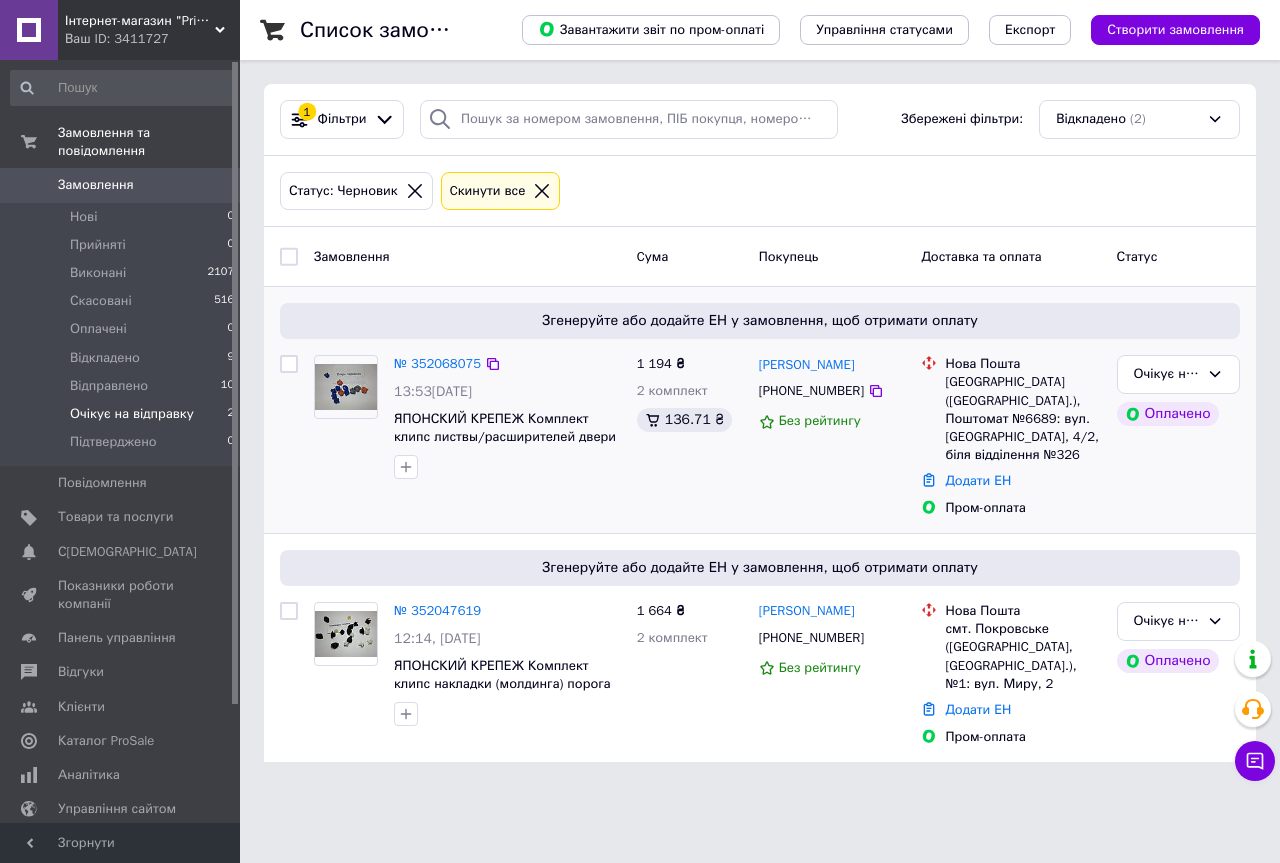 click on "Додати ЕН" at bounding box center [1022, 481] 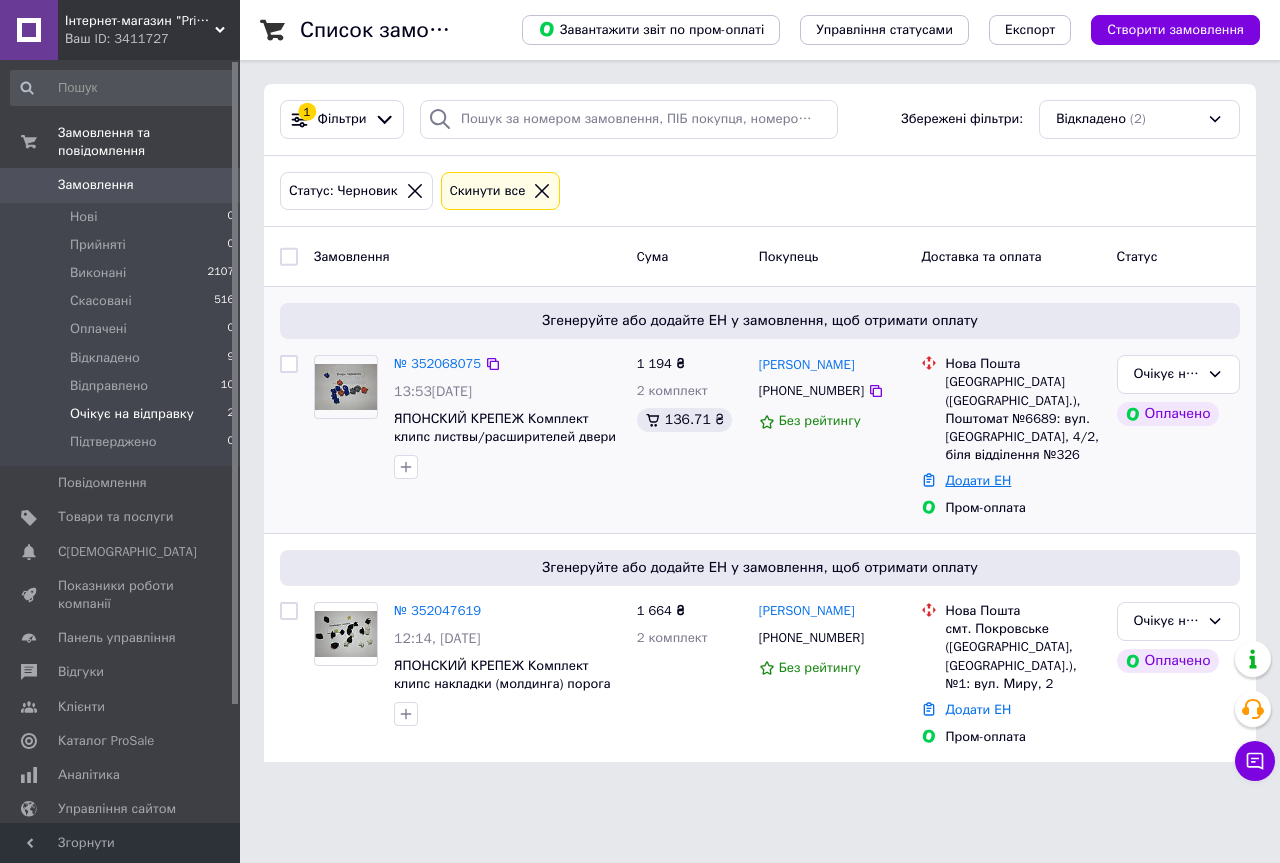 click on "Додати ЕН" at bounding box center [978, 480] 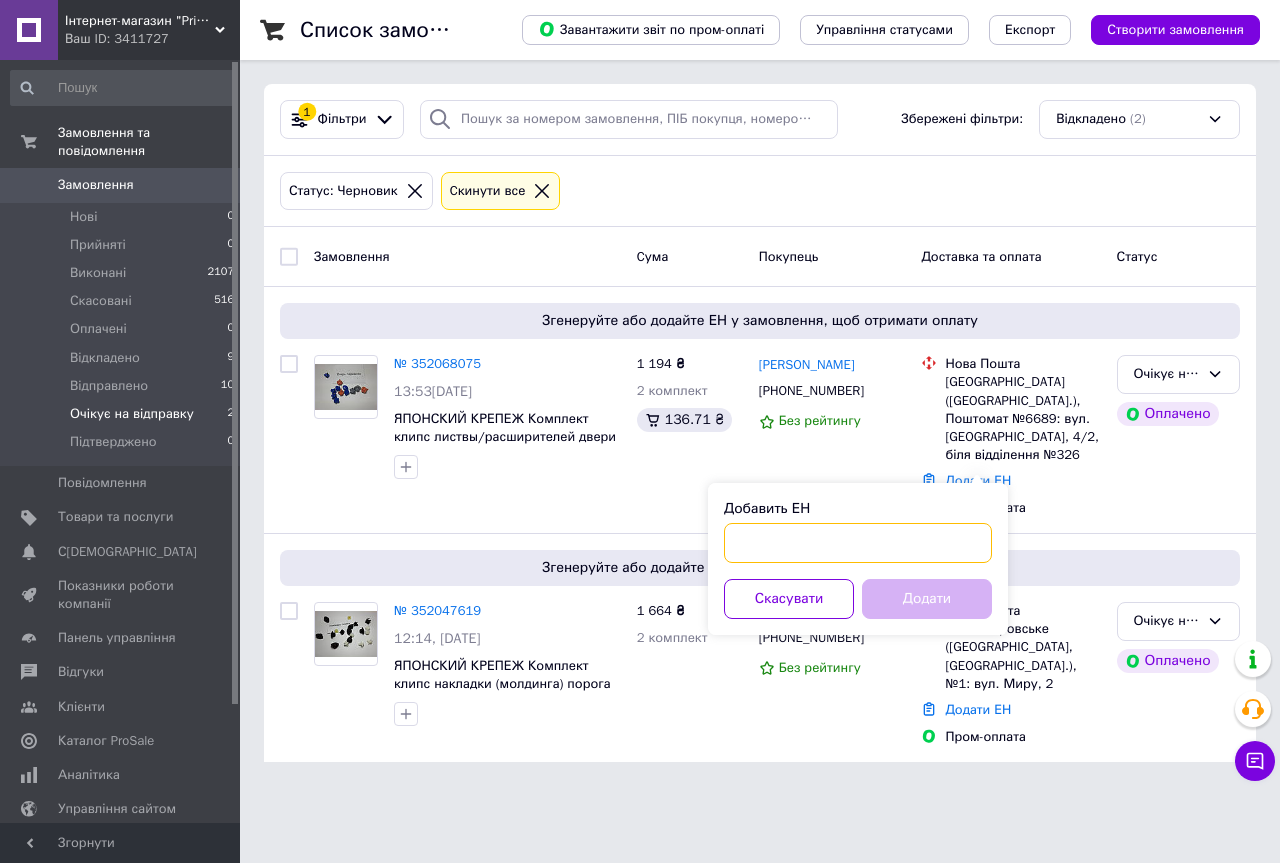 click on "Добавить ЕН" at bounding box center [858, 543] 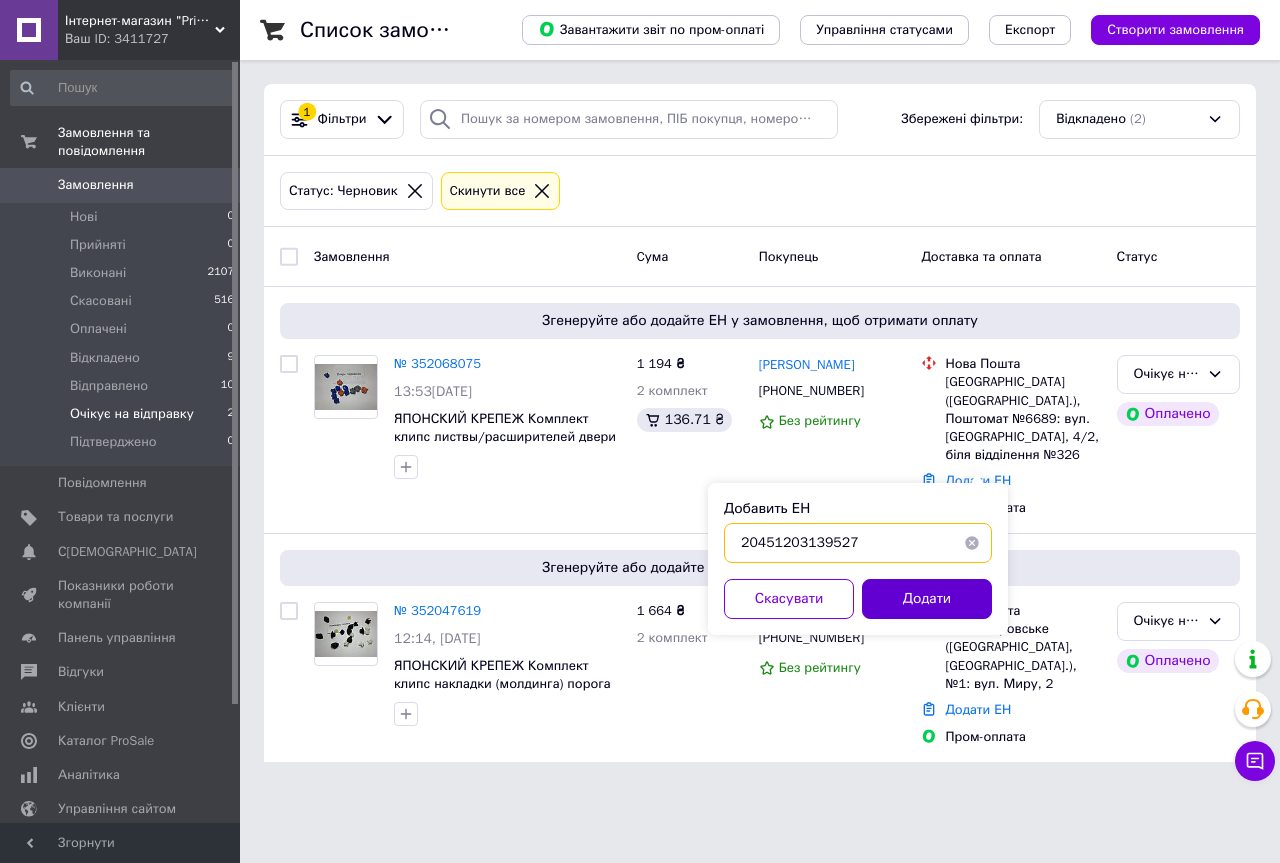 type on "20451203139527" 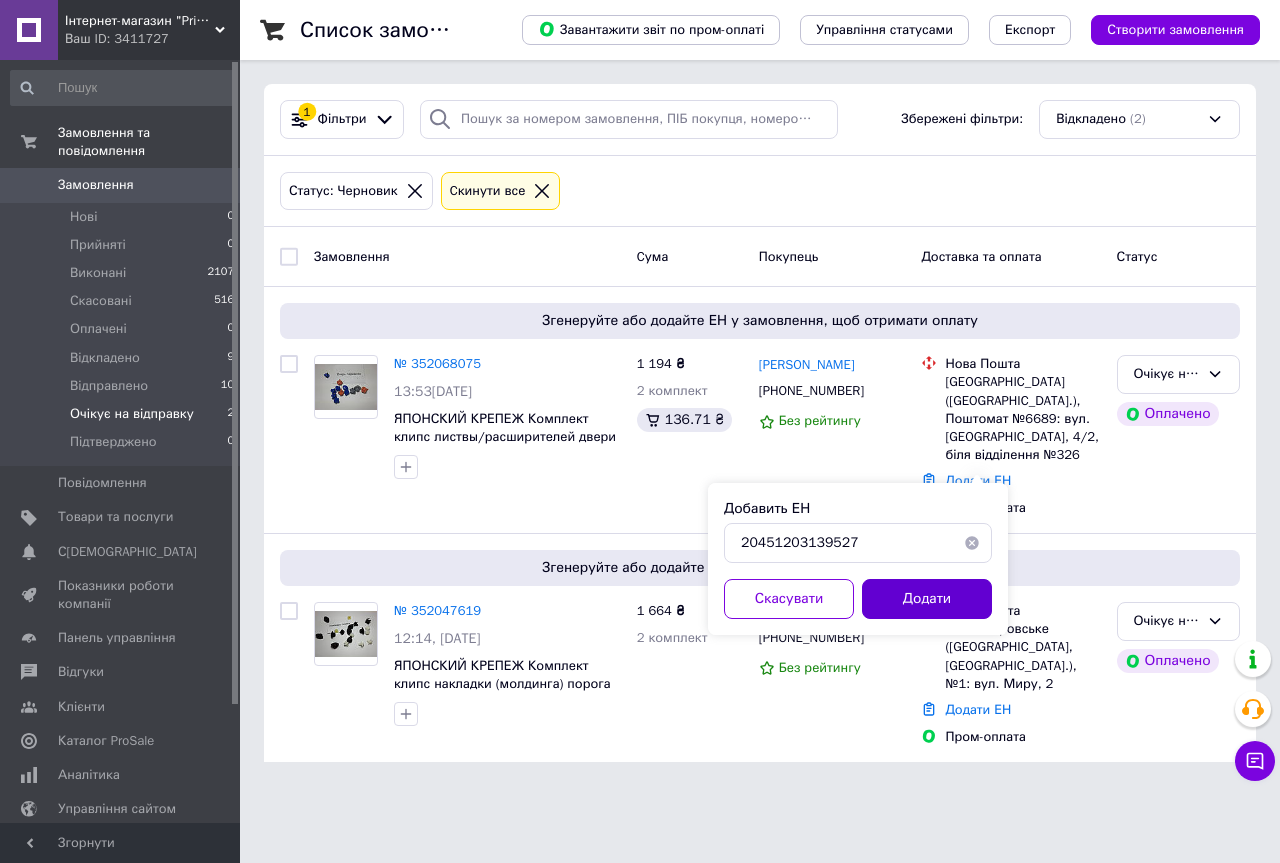 click on "Додати" at bounding box center (927, 599) 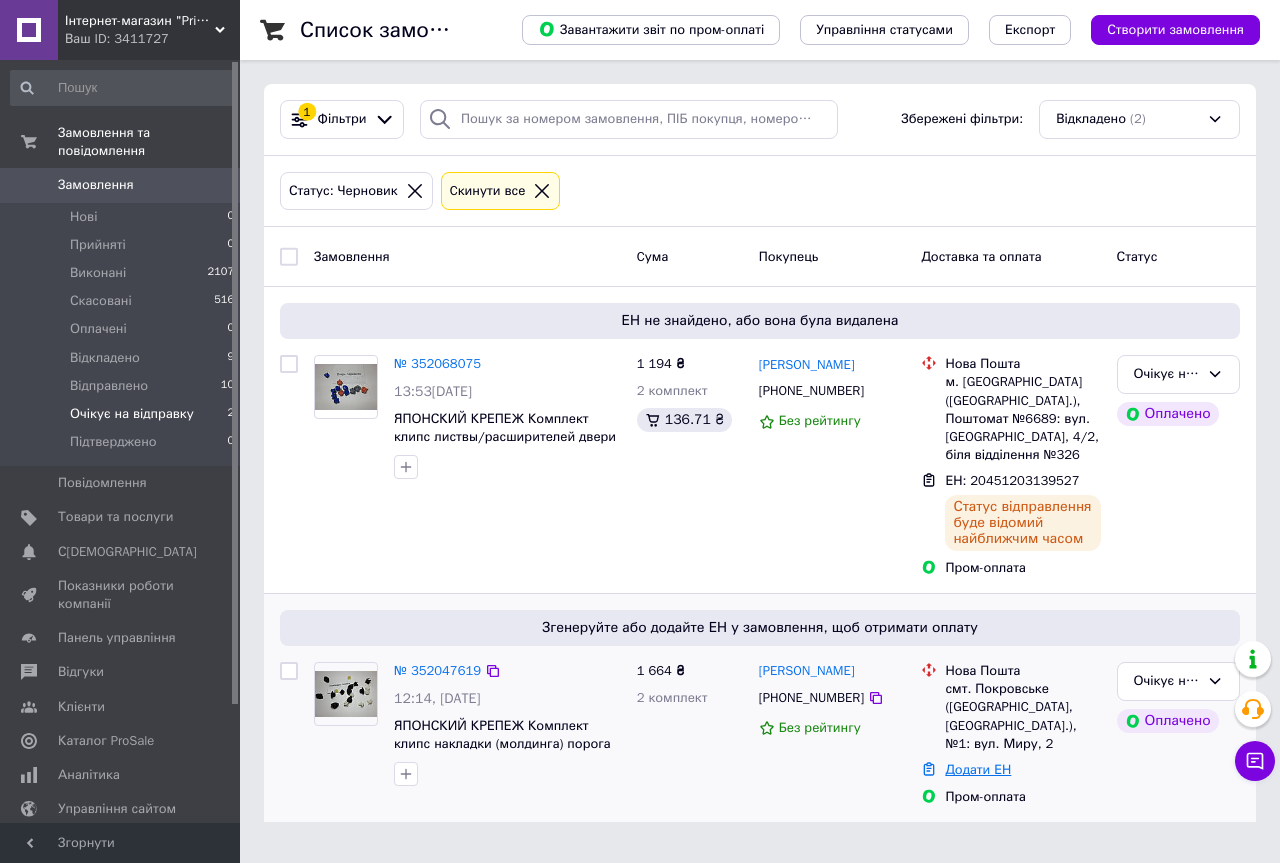 click on "Додати ЕН" at bounding box center (978, 769) 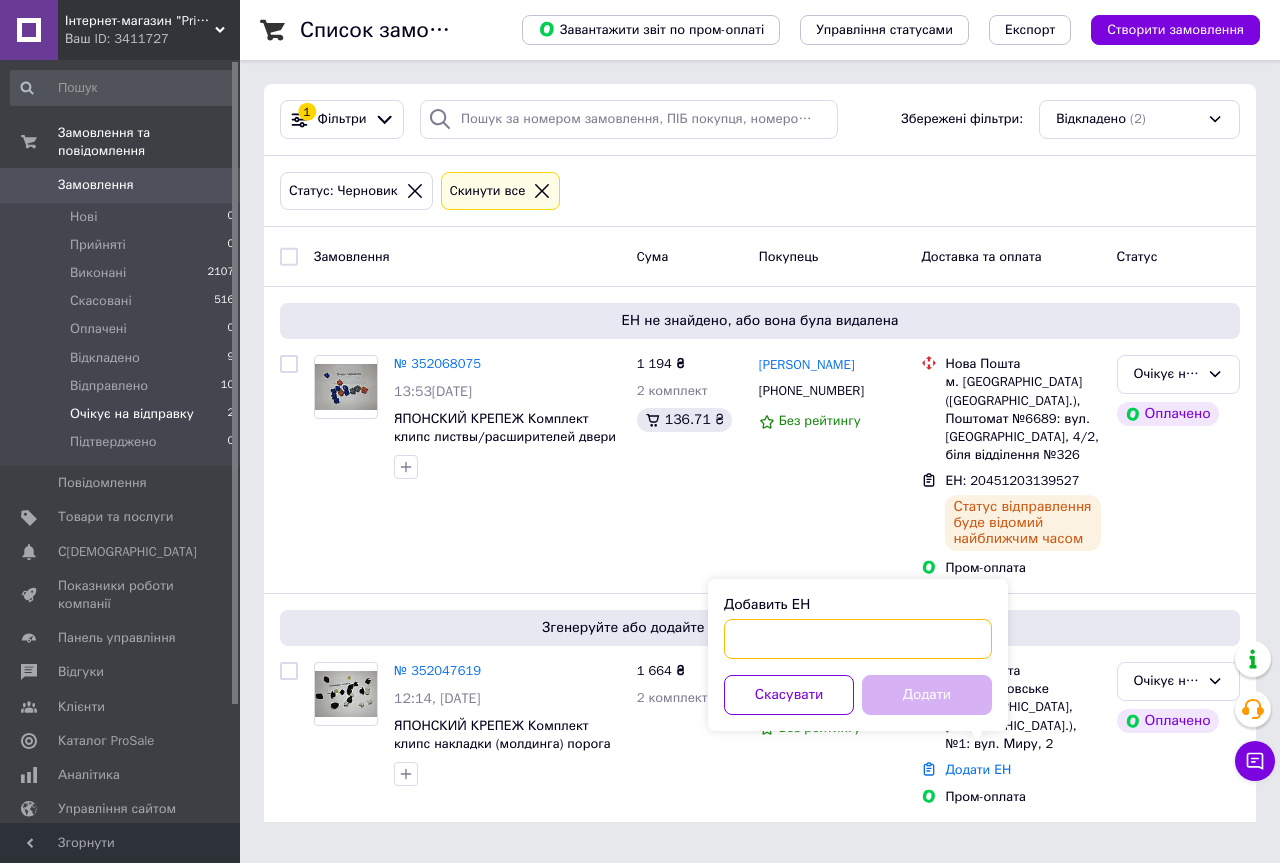 click on "Добавить ЕН" at bounding box center (858, 639) 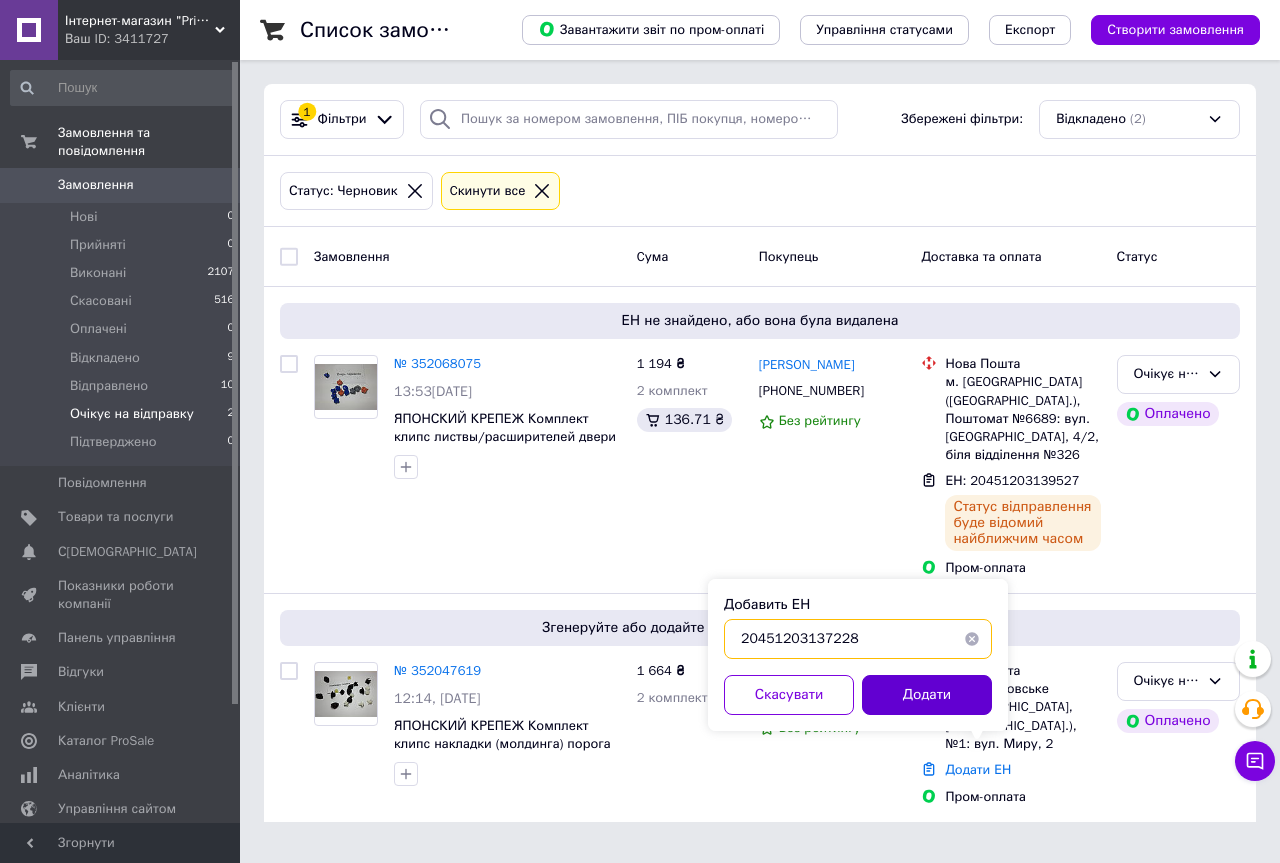type on "20451203137228" 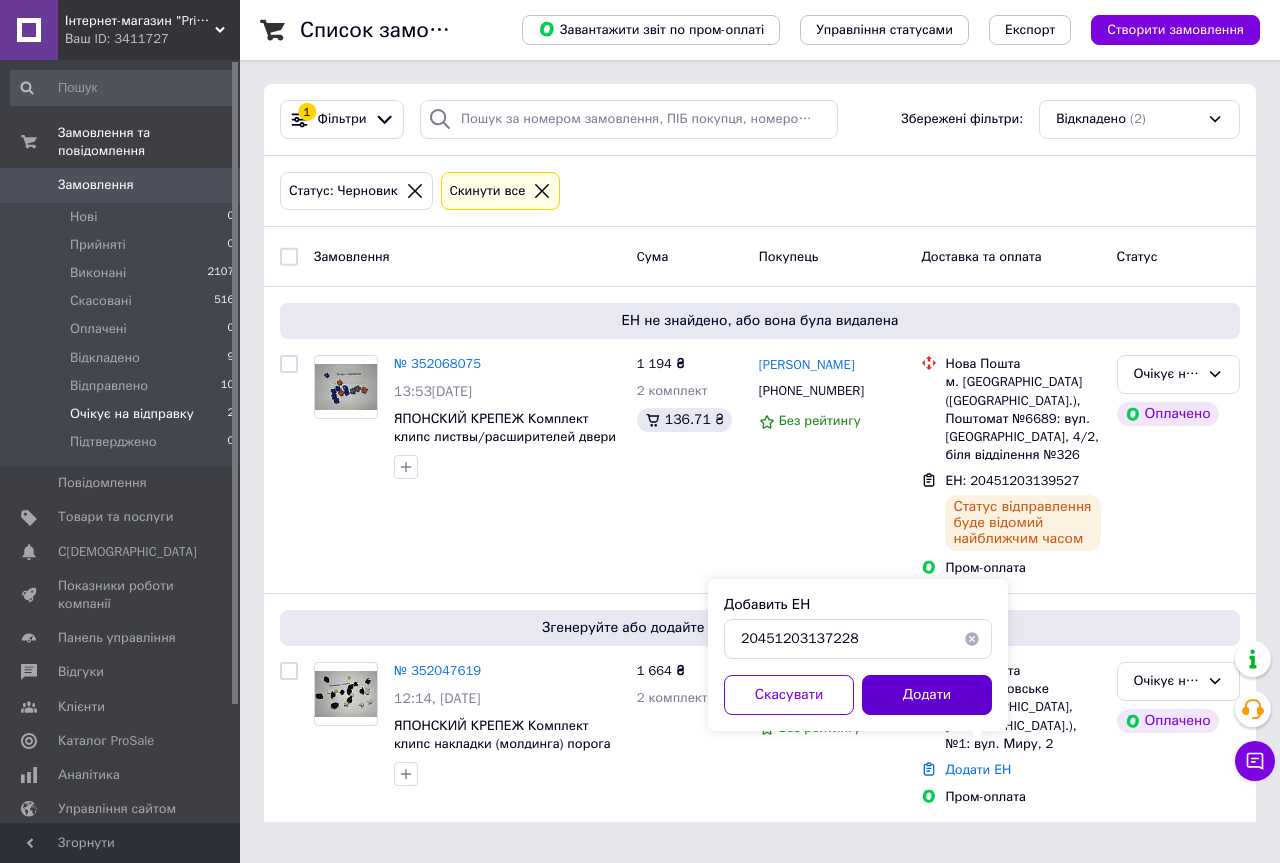 click on "Додати" at bounding box center [927, 695] 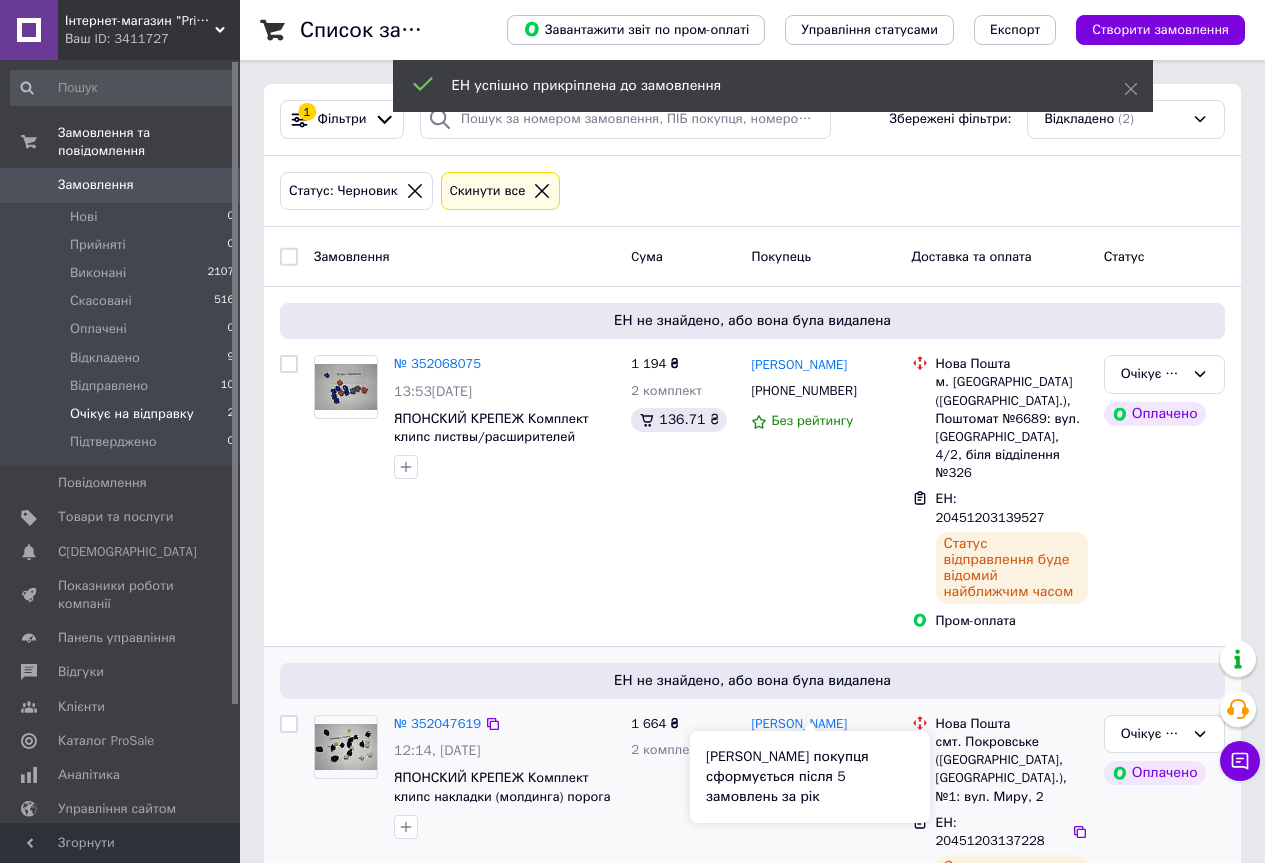 click on "Без рейтингу" at bounding box center (812, 780) 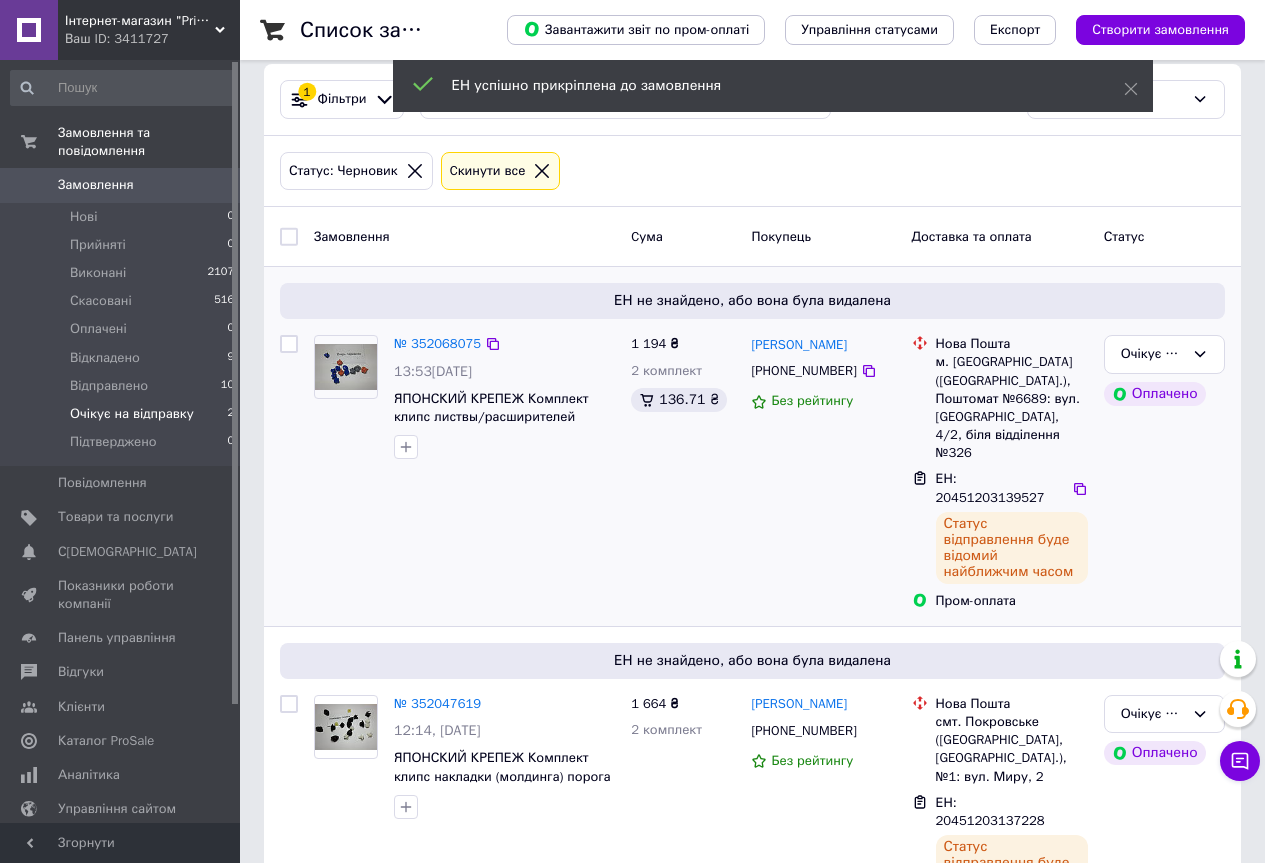 scroll, scrollTop: 25, scrollLeft: 0, axis: vertical 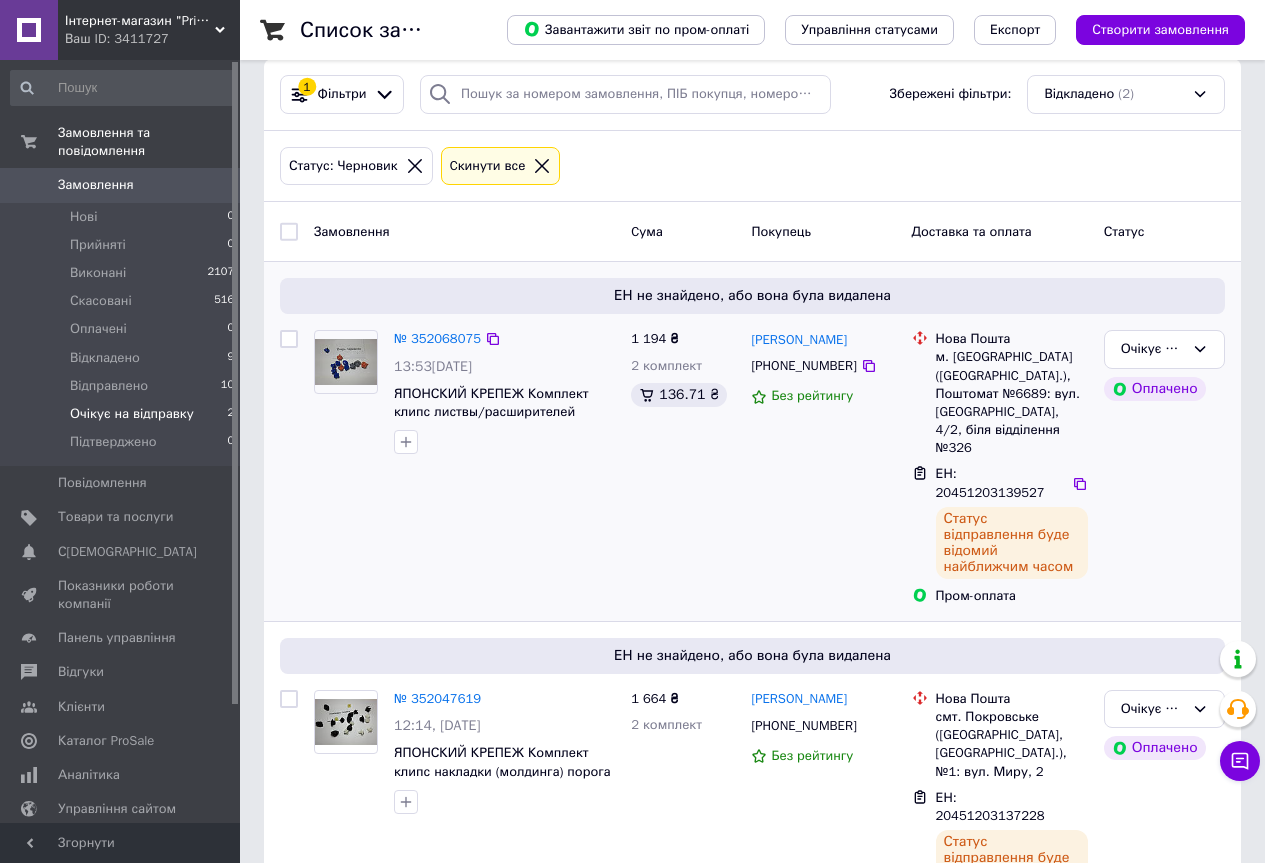 click on "№ 352068075 13:53[DATE] ЯПОНСКИЙ КРЕПЕЖ Комплект клипс листвы/расширителей двери передней TOYOTA [PERSON_NAME] J120 (Тойота Прадо 120)" at bounding box center (464, 467) 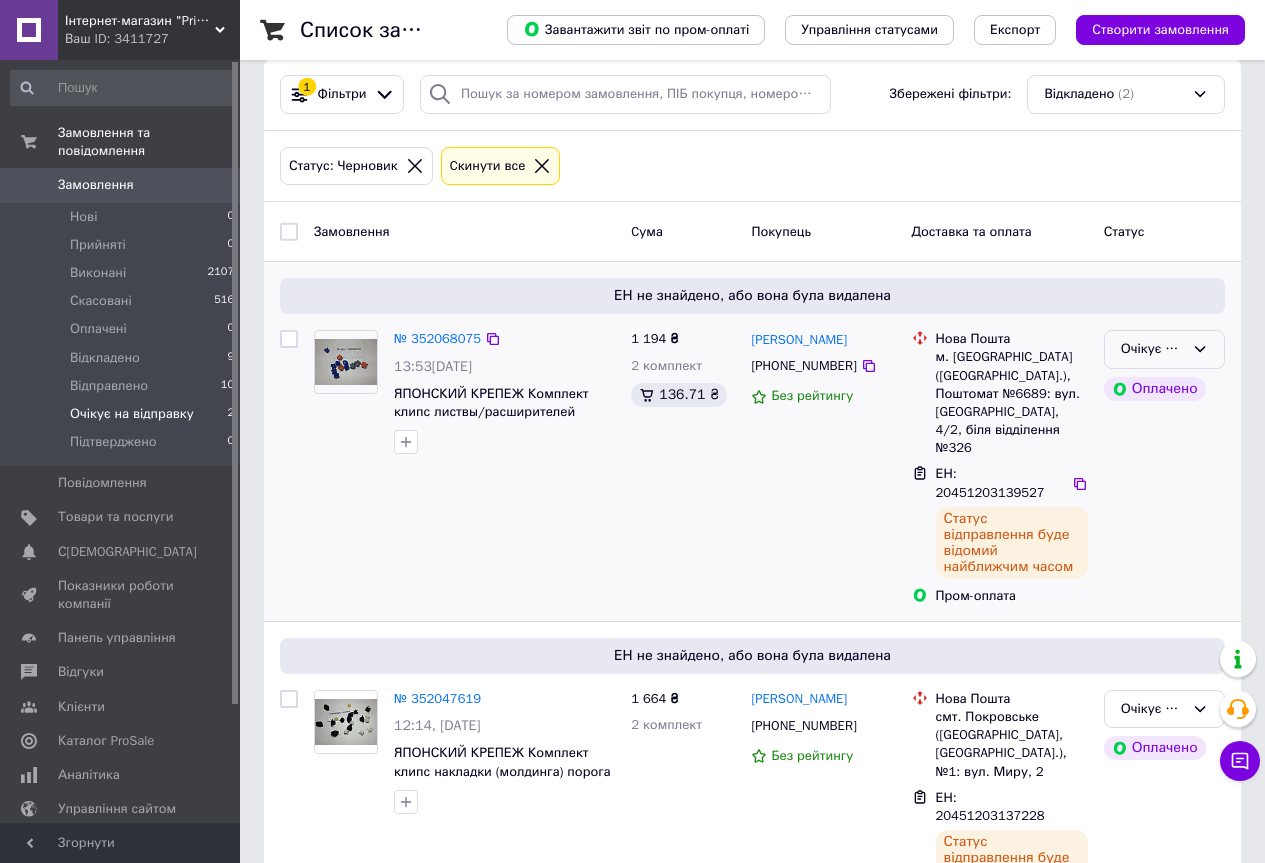 click on "Очікує на відправку" at bounding box center (1164, 349) 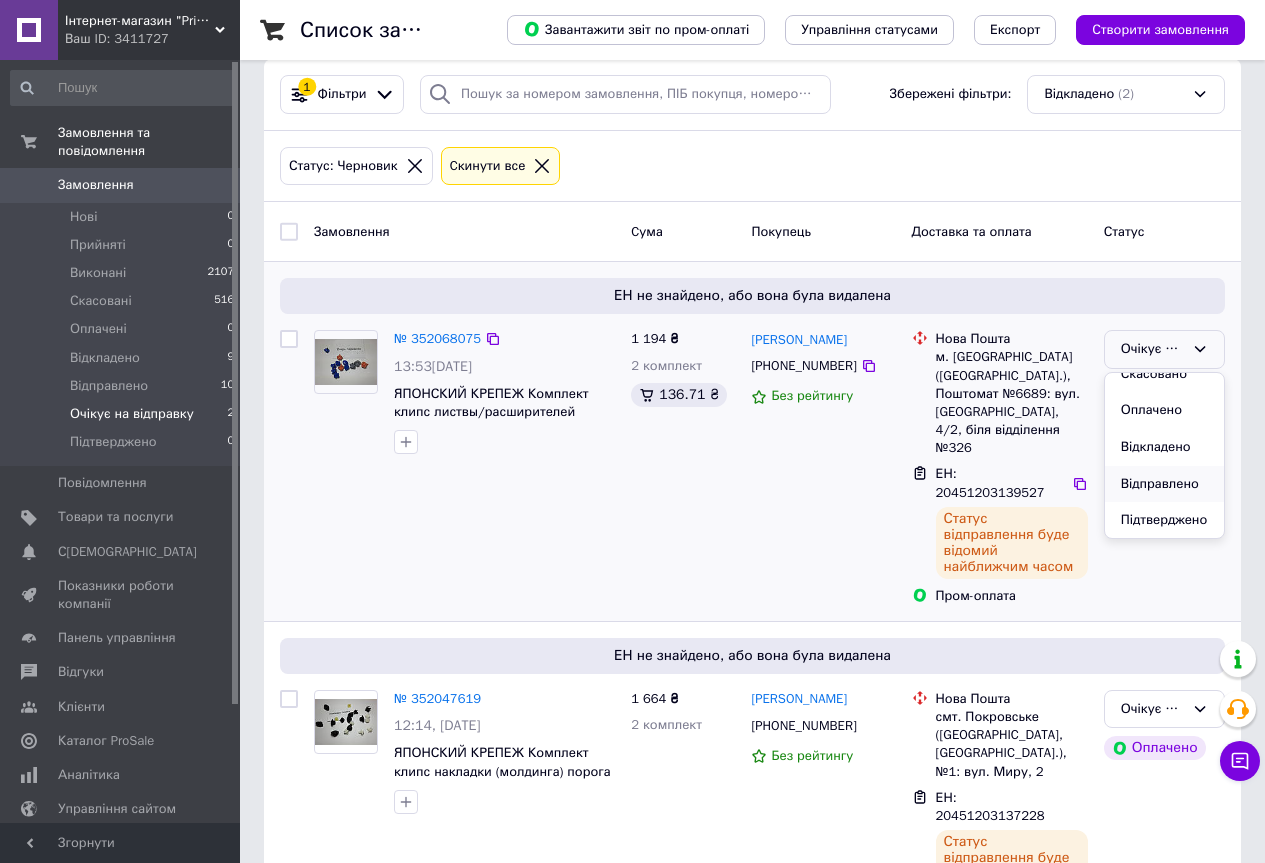 scroll, scrollTop: 111, scrollLeft: 0, axis: vertical 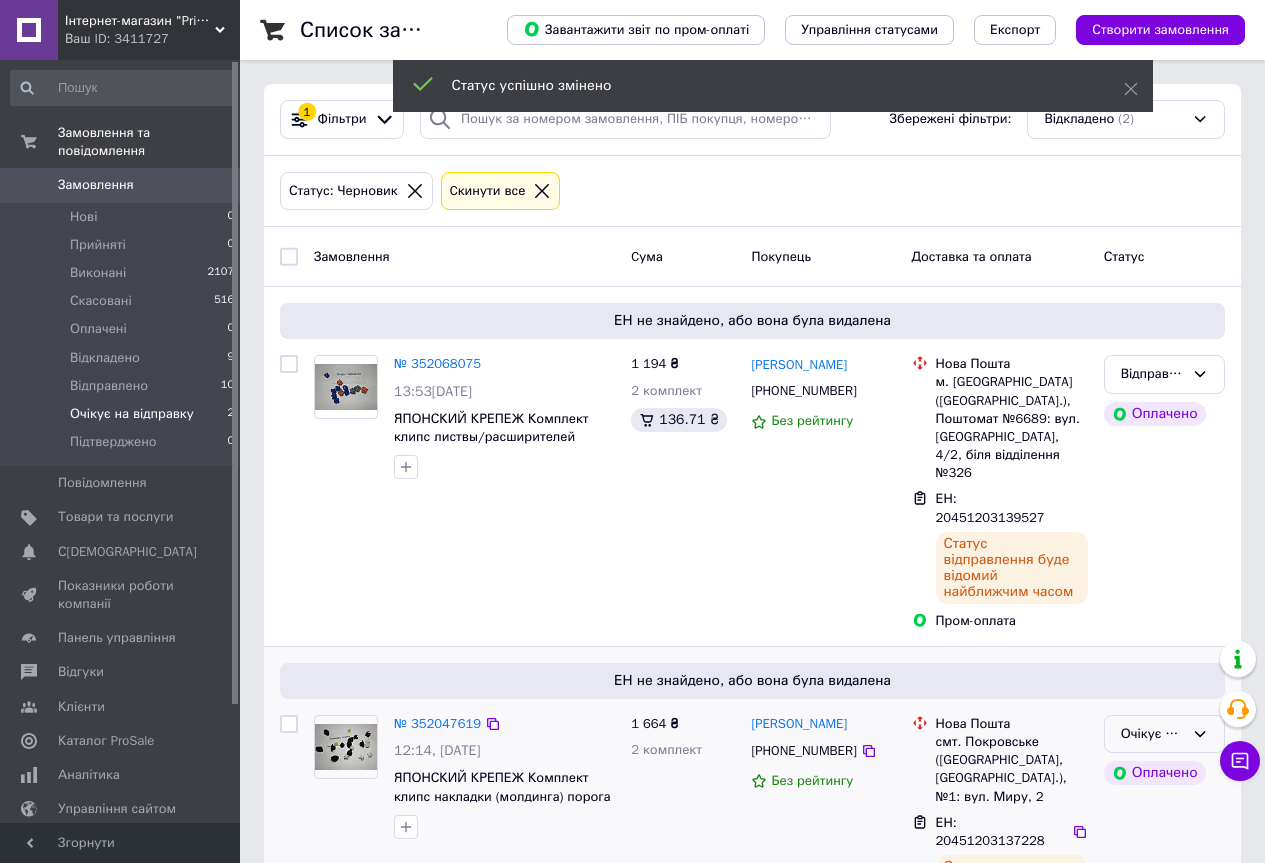 click on "Очікує на відправку" at bounding box center (1152, 734) 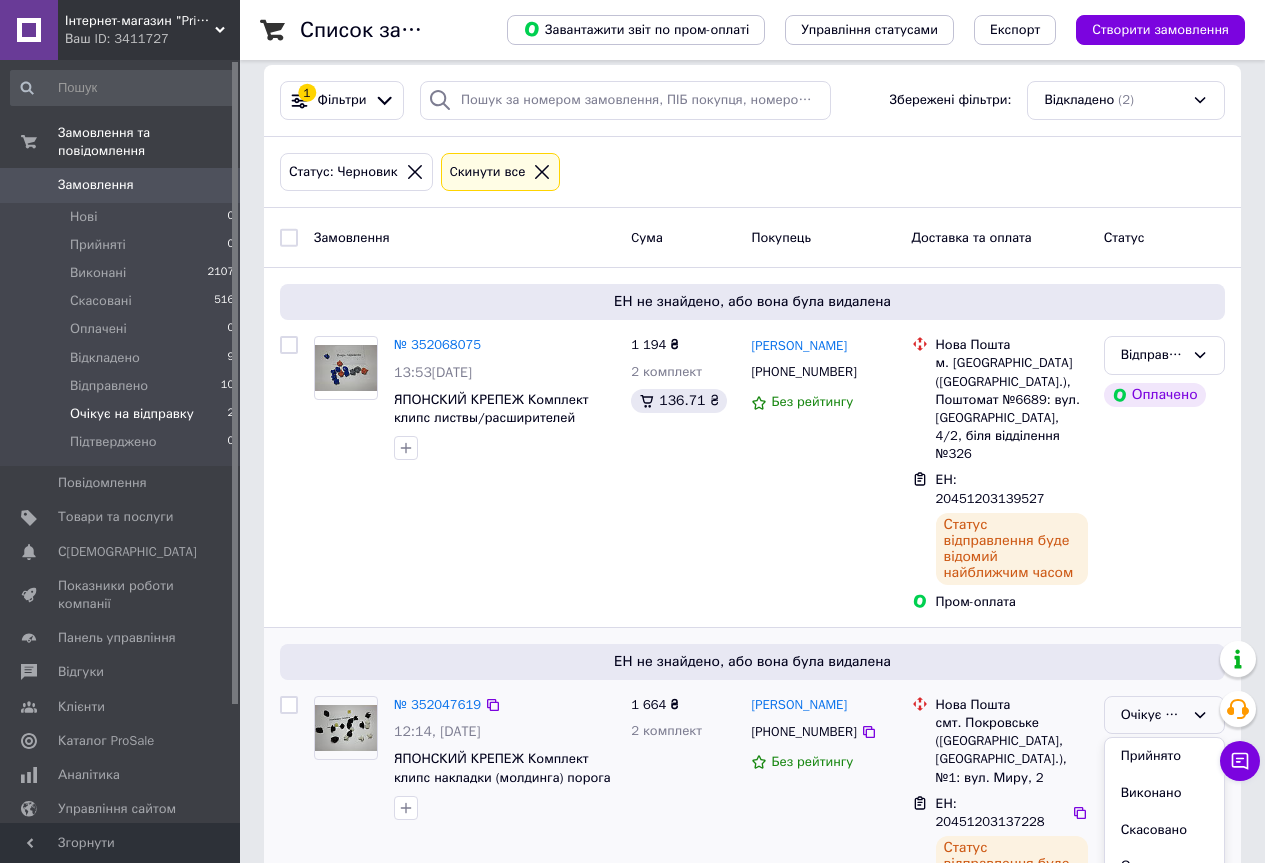 scroll, scrollTop: 25, scrollLeft: 0, axis: vertical 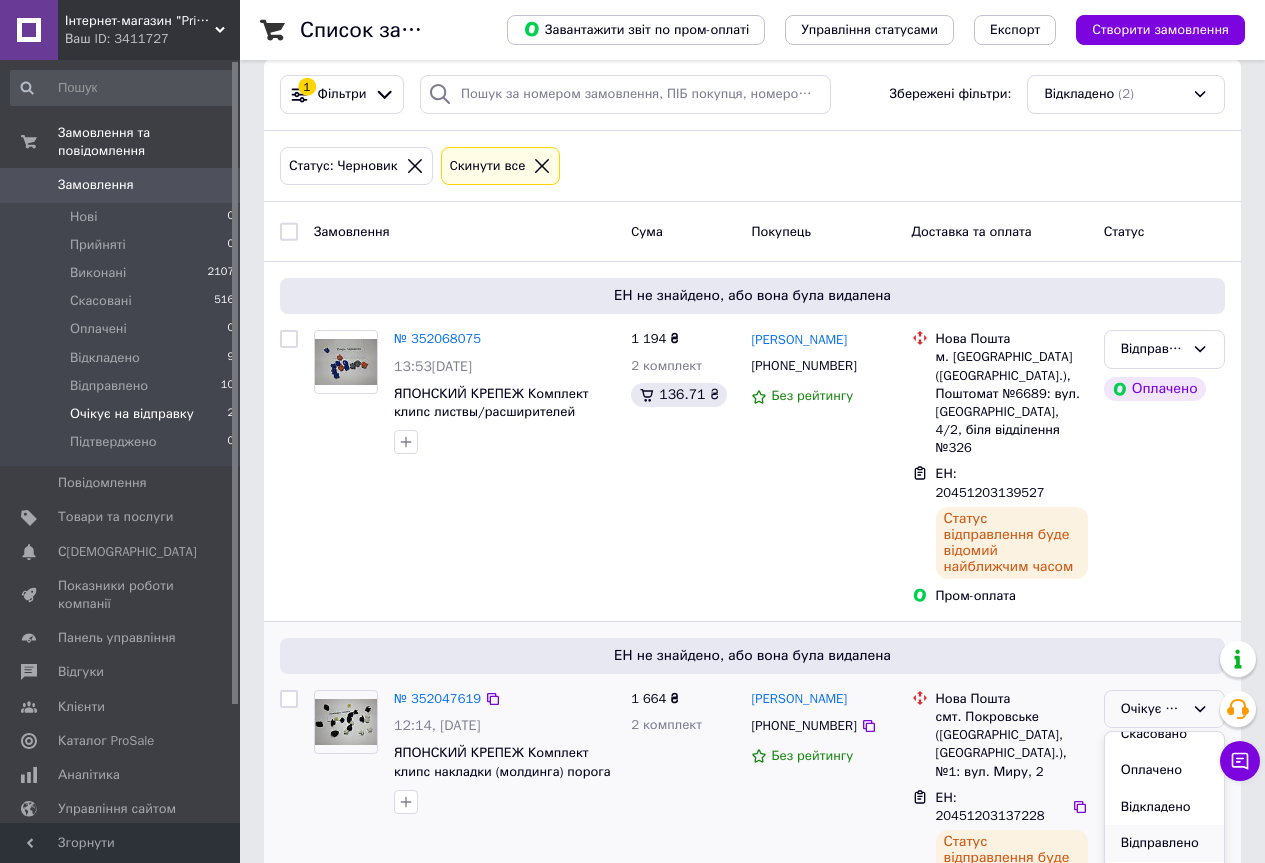 click on "Відправлено" at bounding box center [1164, 843] 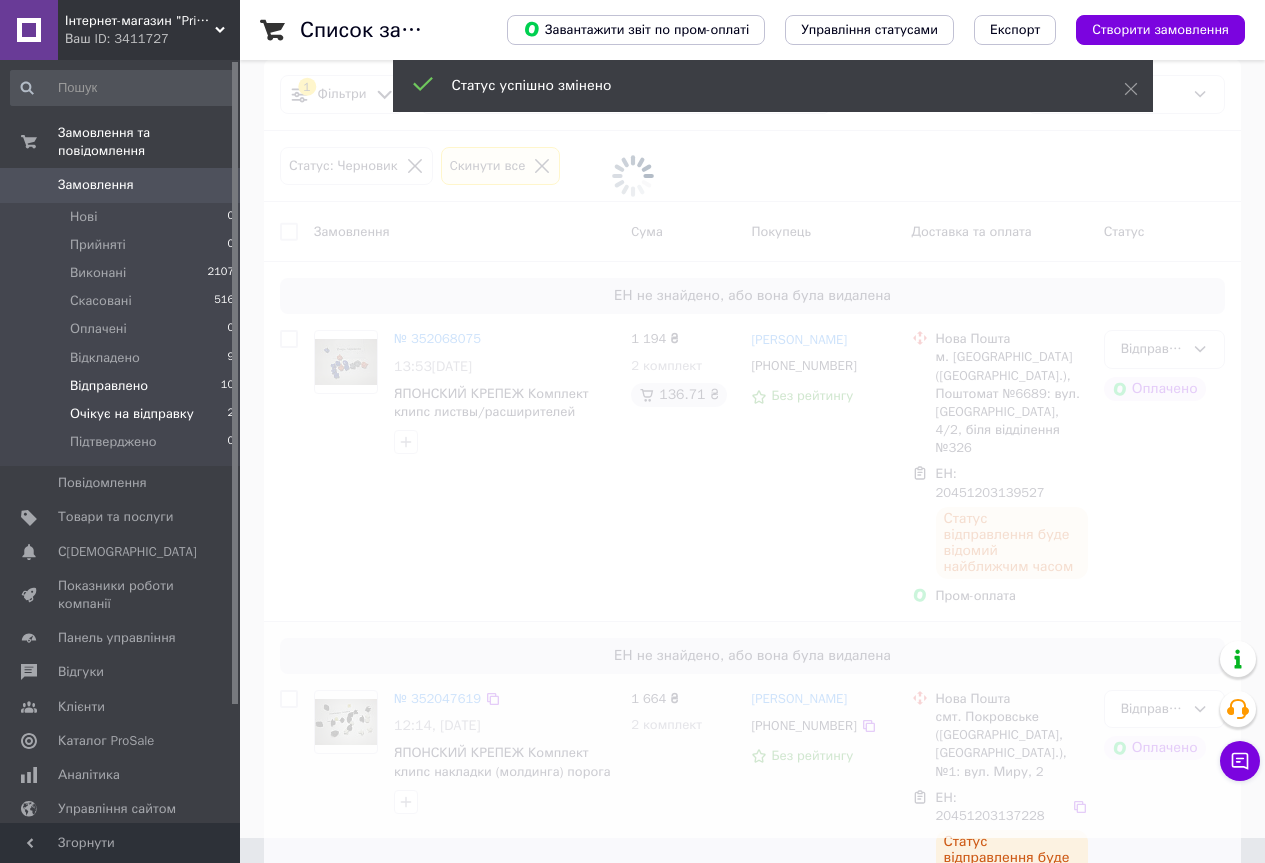 scroll, scrollTop: 0, scrollLeft: 0, axis: both 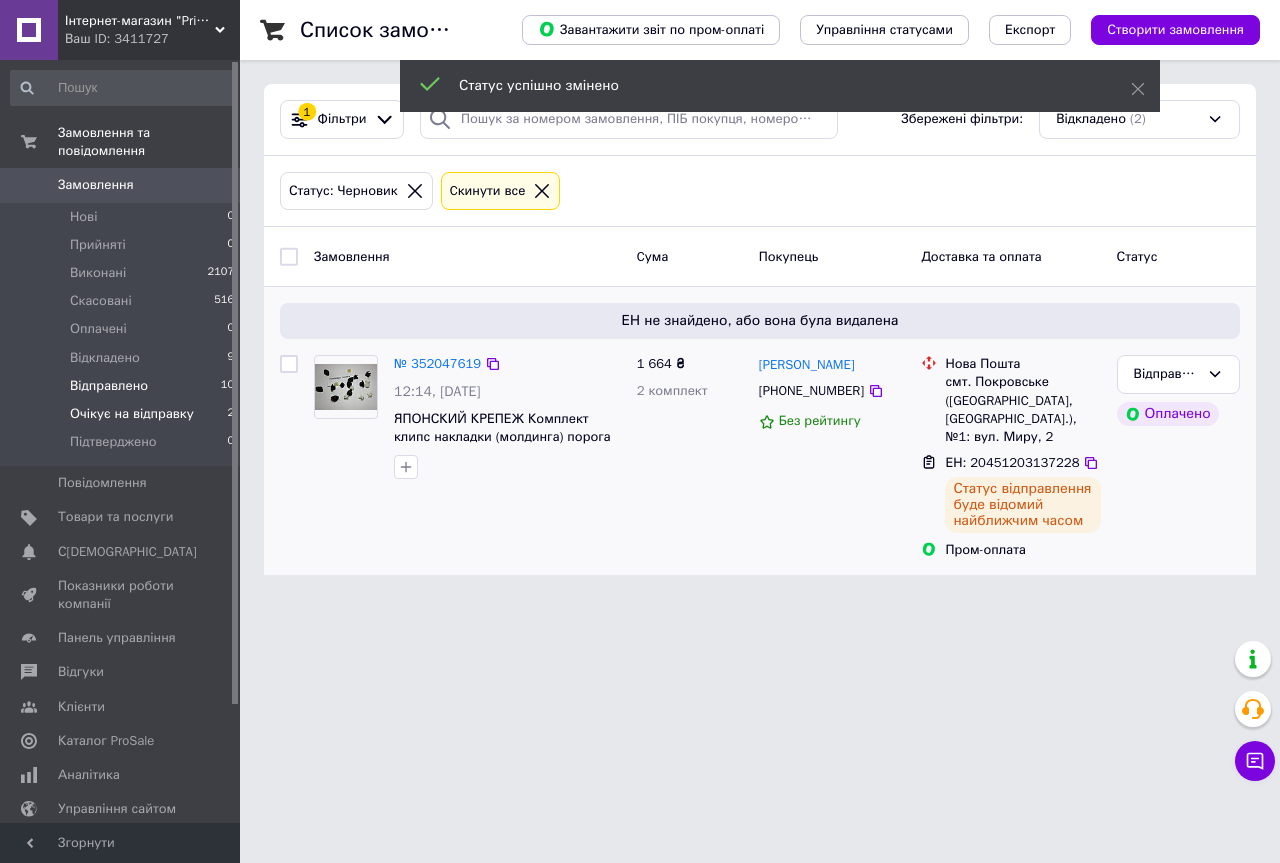 click on "Відправлено" at bounding box center (109, 386) 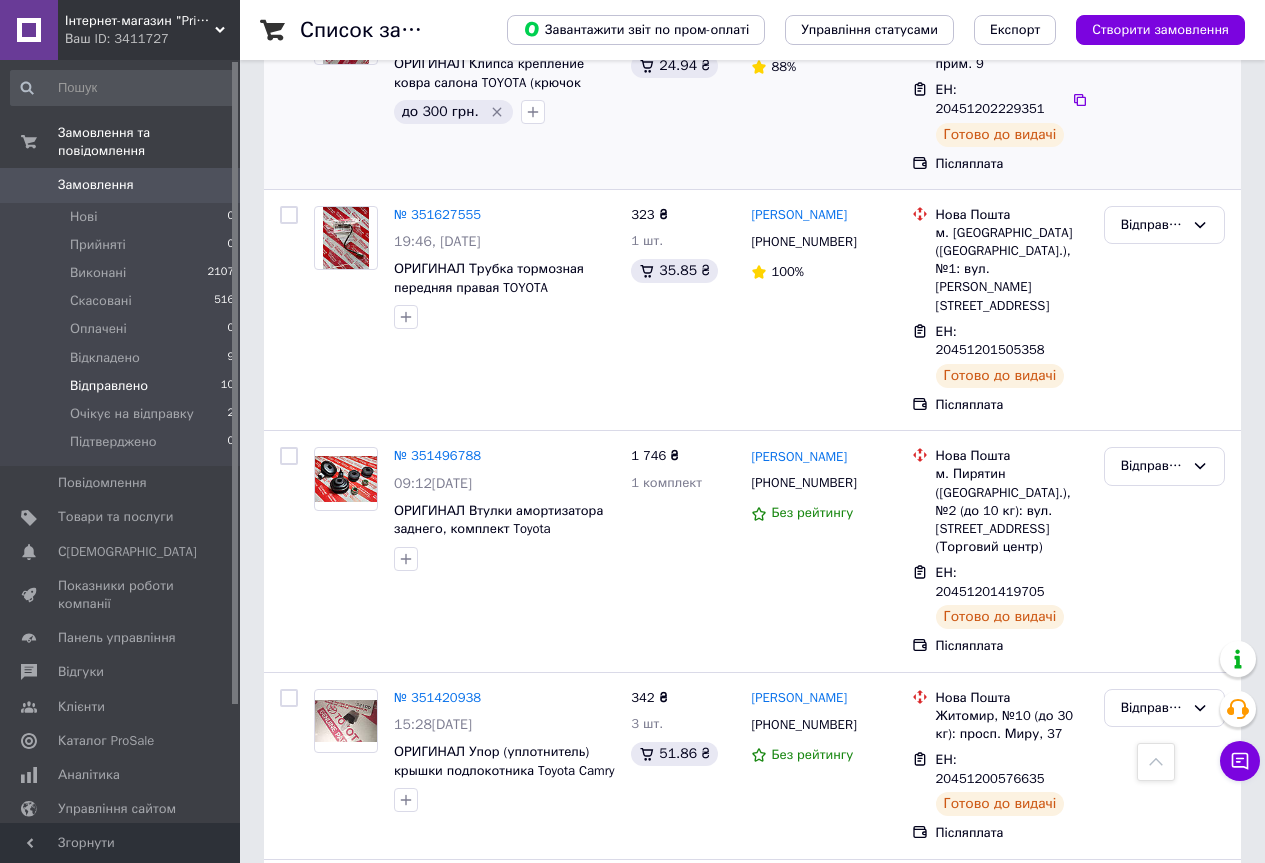 scroll, scrollTop: 1453, scrollLeft: 0, axis: vertical 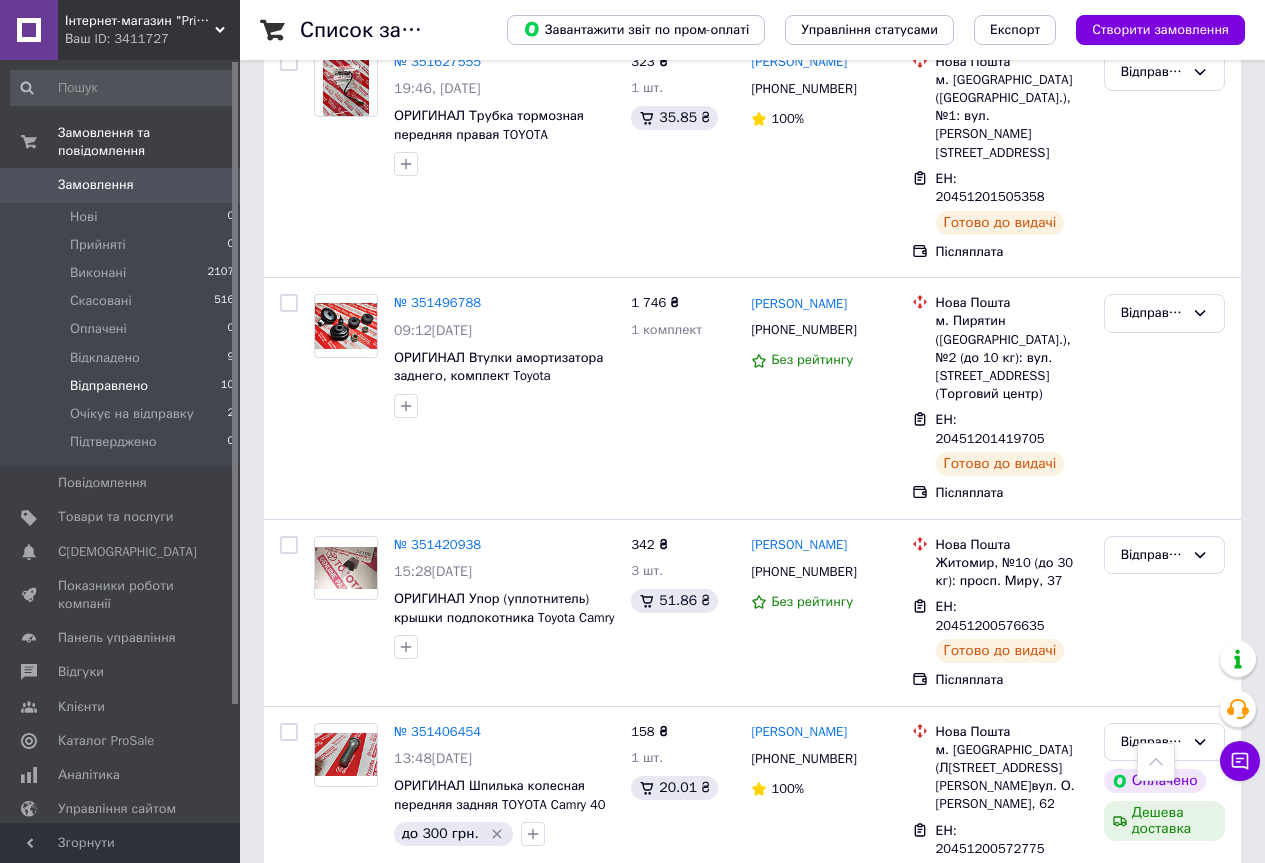 click on "Відправлено" at bounding box center (1152, 965) 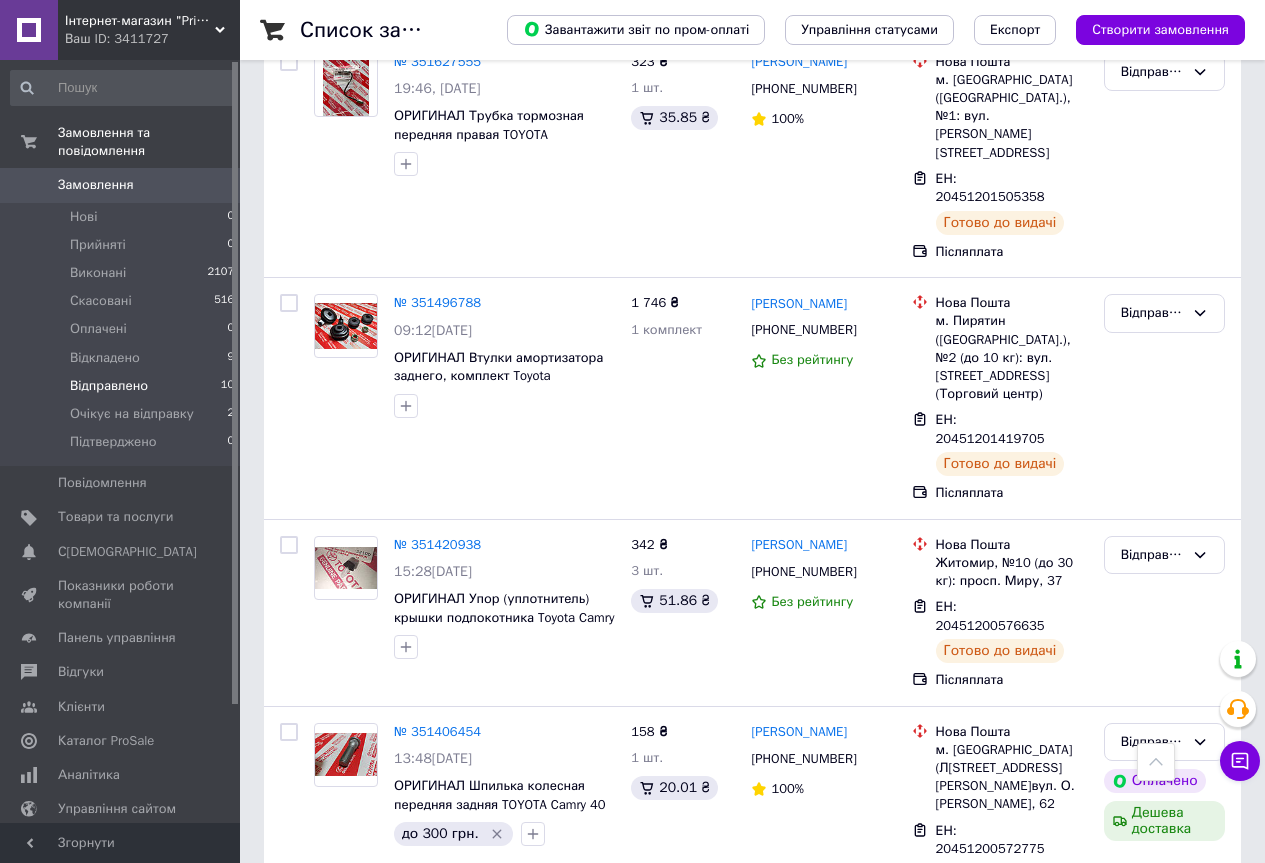 click on "Виконано" at bounding box center [1164, 1043] 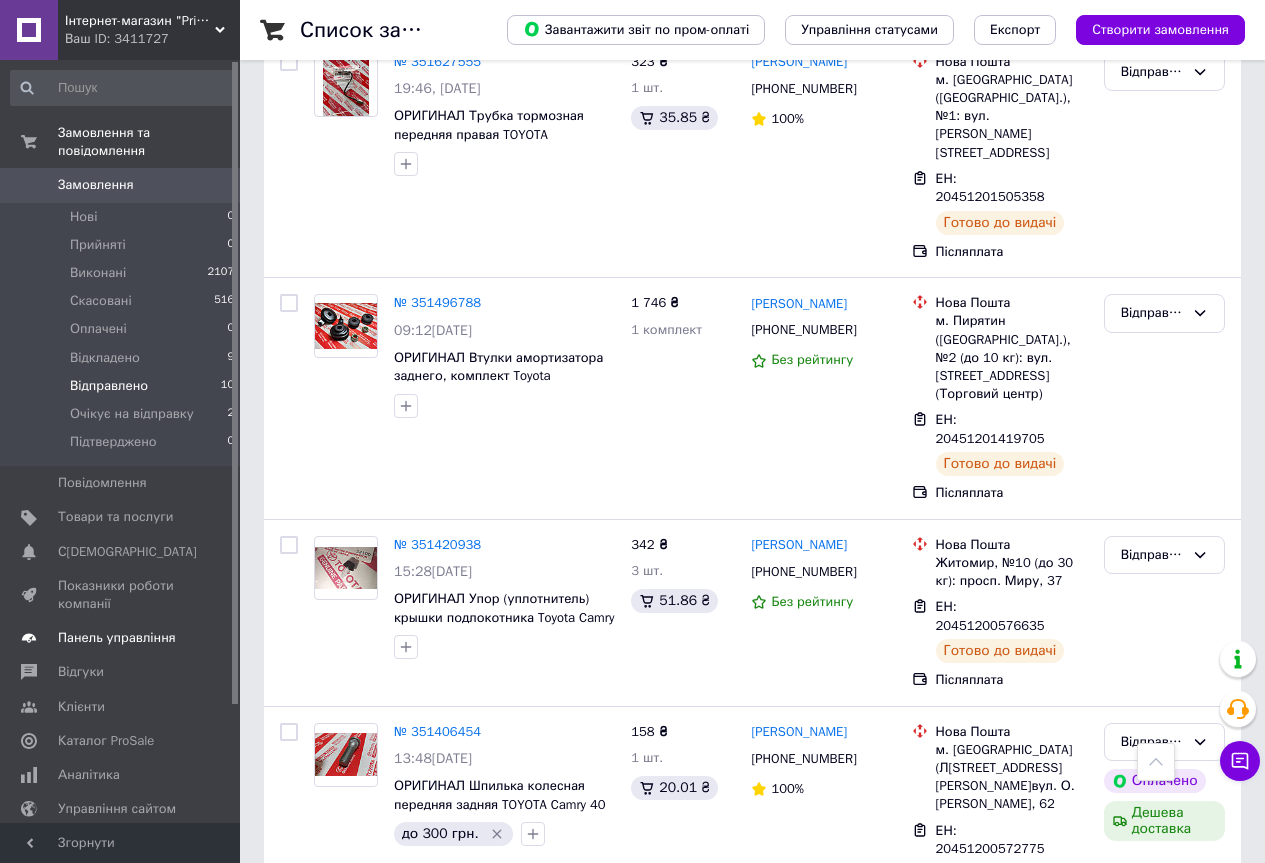 click on "Панель управління" at bounding box center (117, 638) 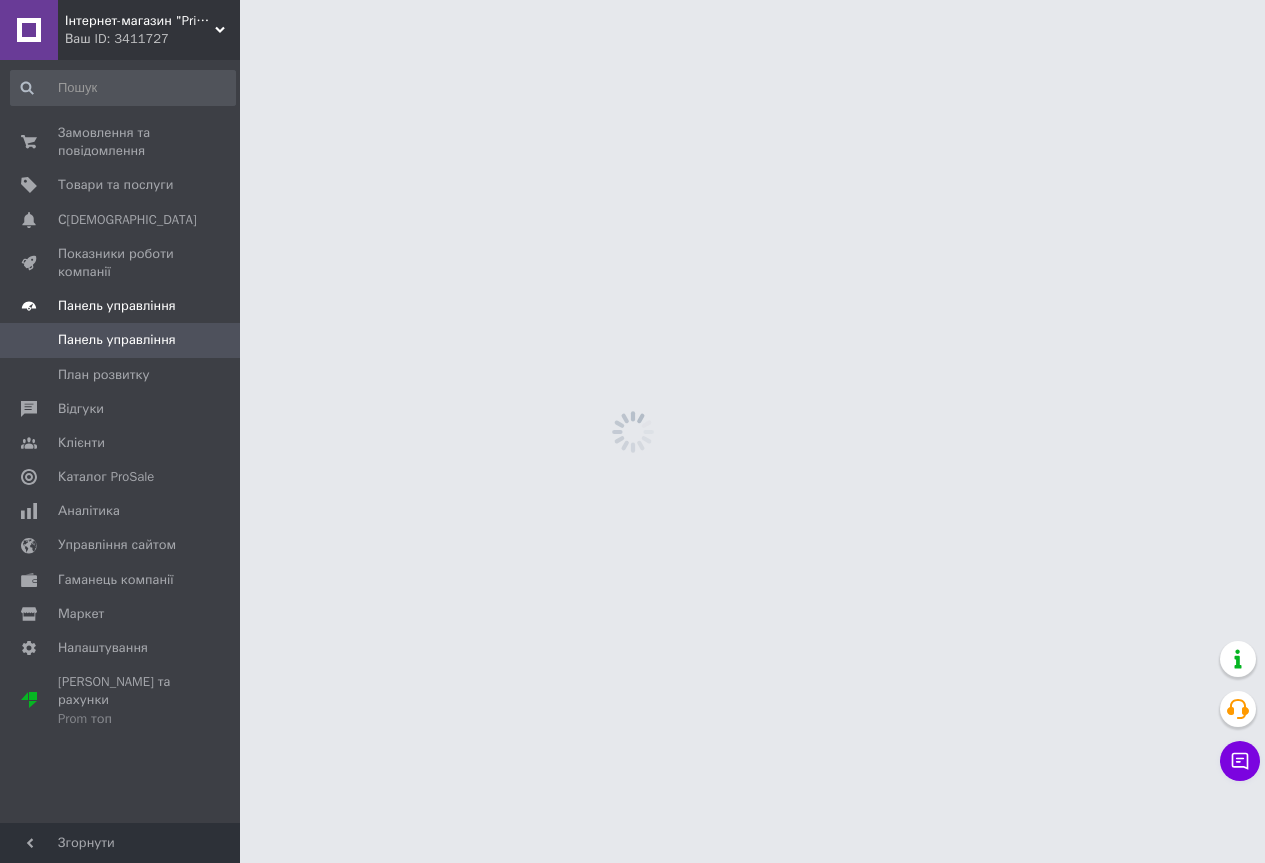 scroll, scrollTop: 0, scrollLeft: 0, axis: both 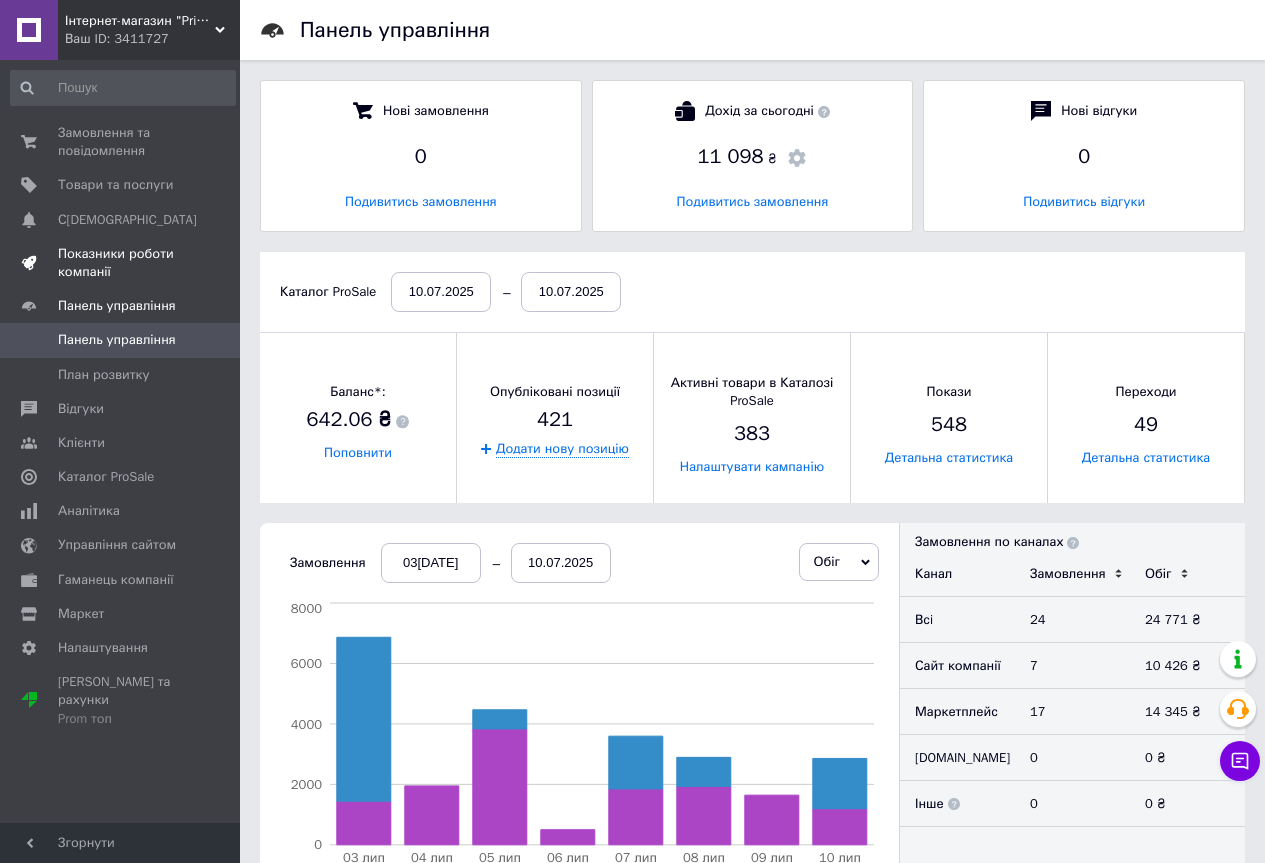 click on "Показники роботи компанії" at bounding box center [121, 263] 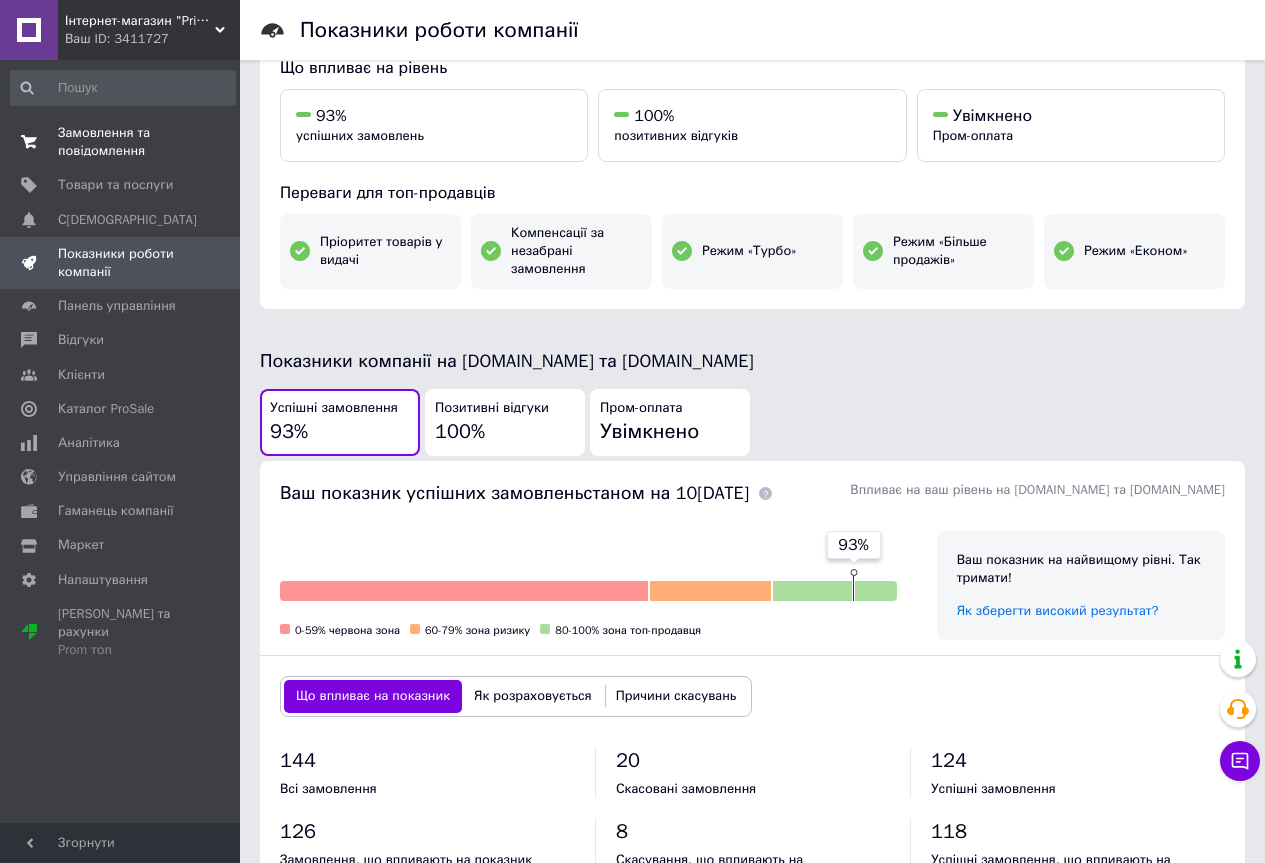 scroll, scrollTop: 0, scrollLeft: 0, axis: both 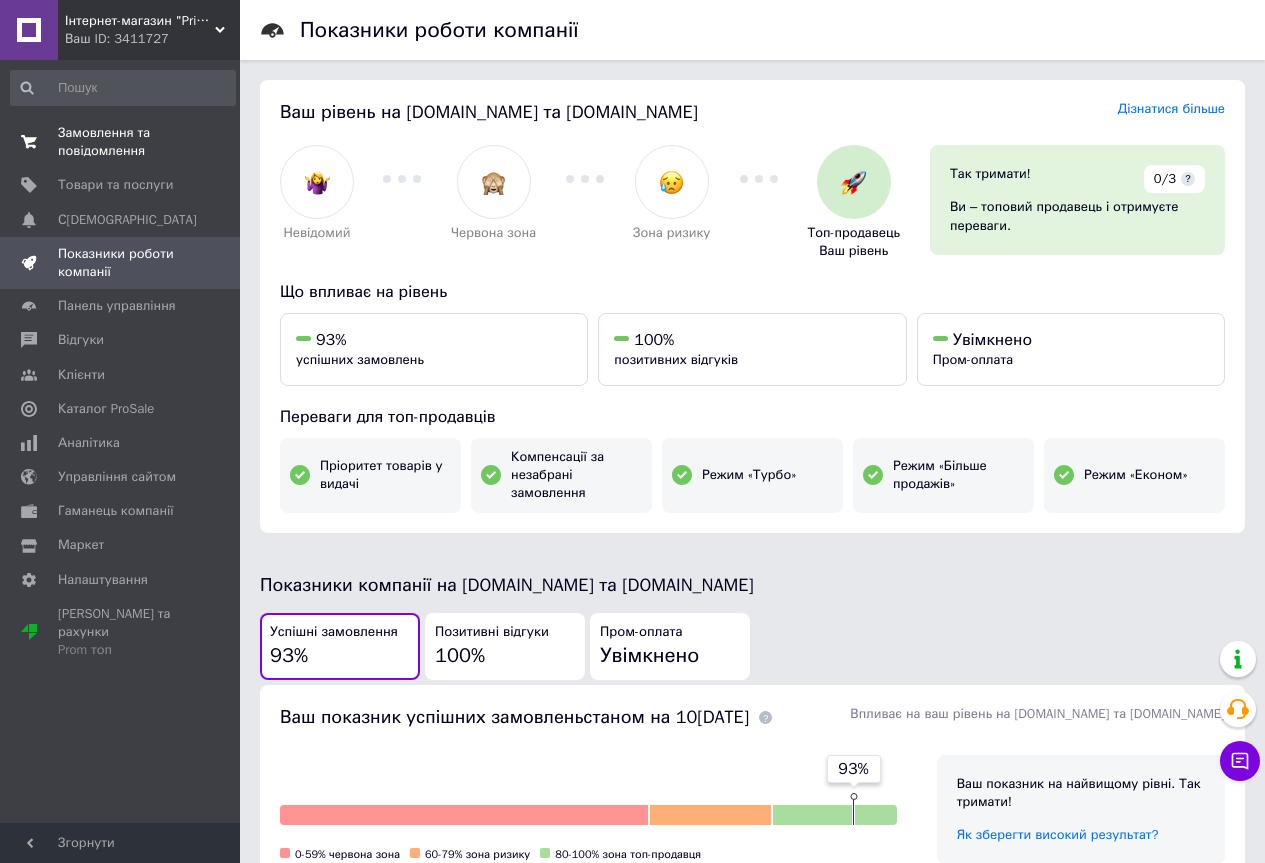 click on "Замовлення та повідомлення" at bounding box center (121, 142) 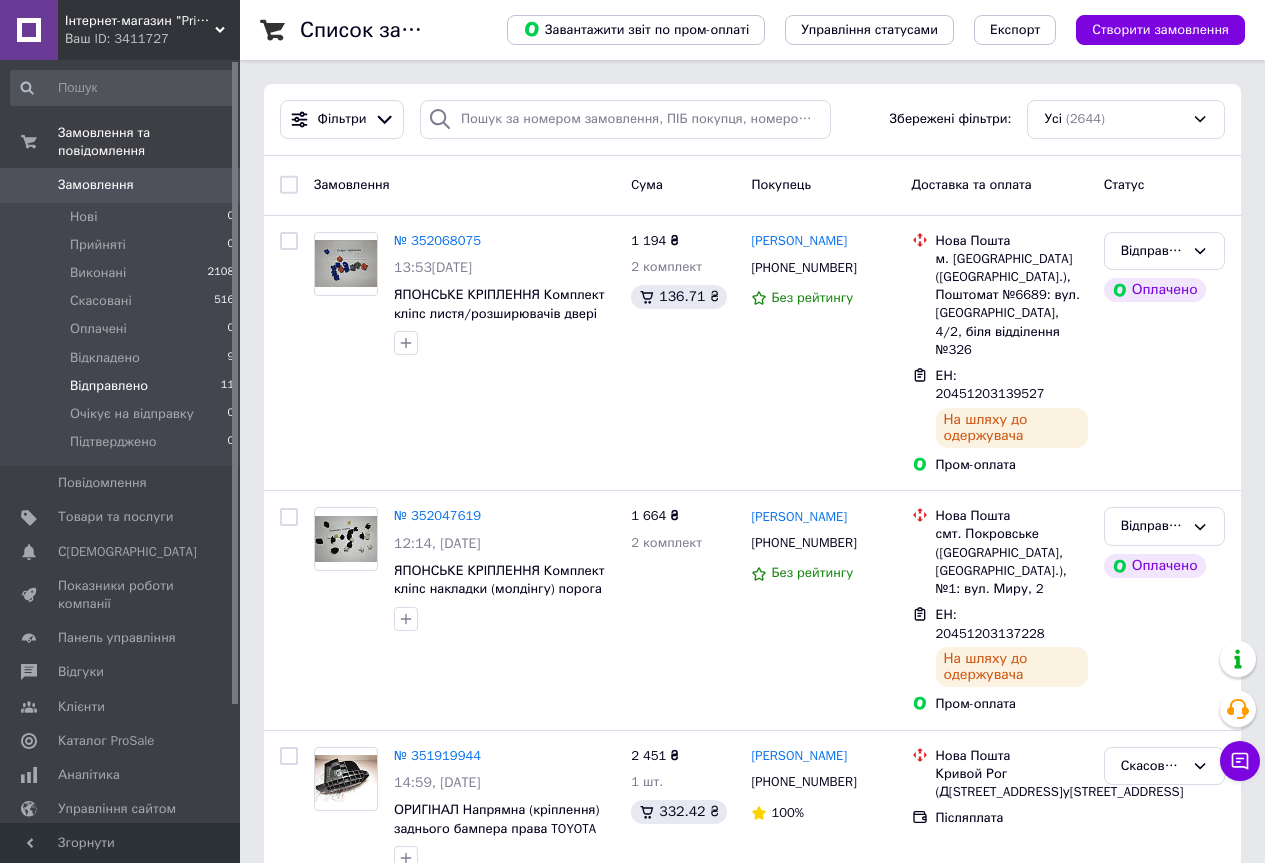 click on "Відправлено 11" at bounding box center [123, 386] 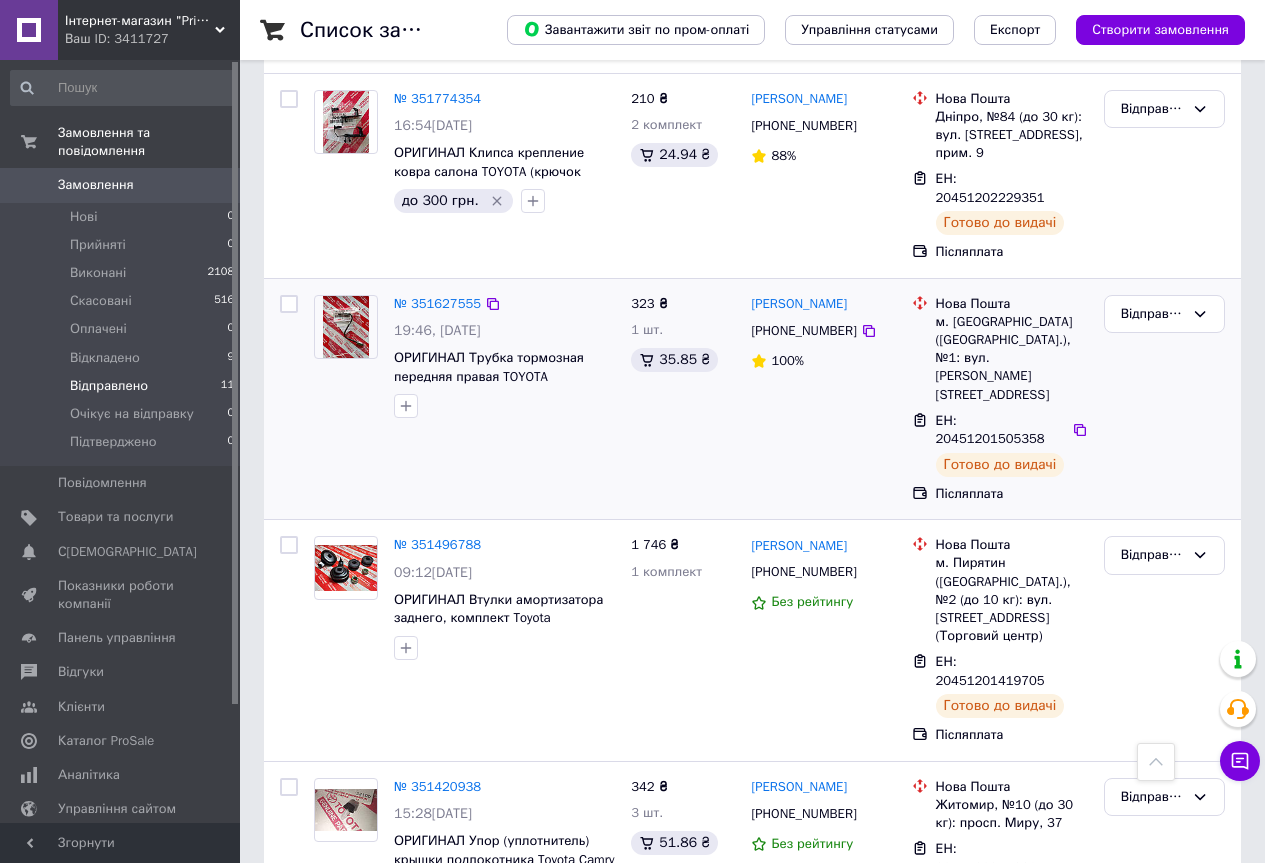 scroll, scrollTop: 1727, scrollLeft: 0, axis: vertical 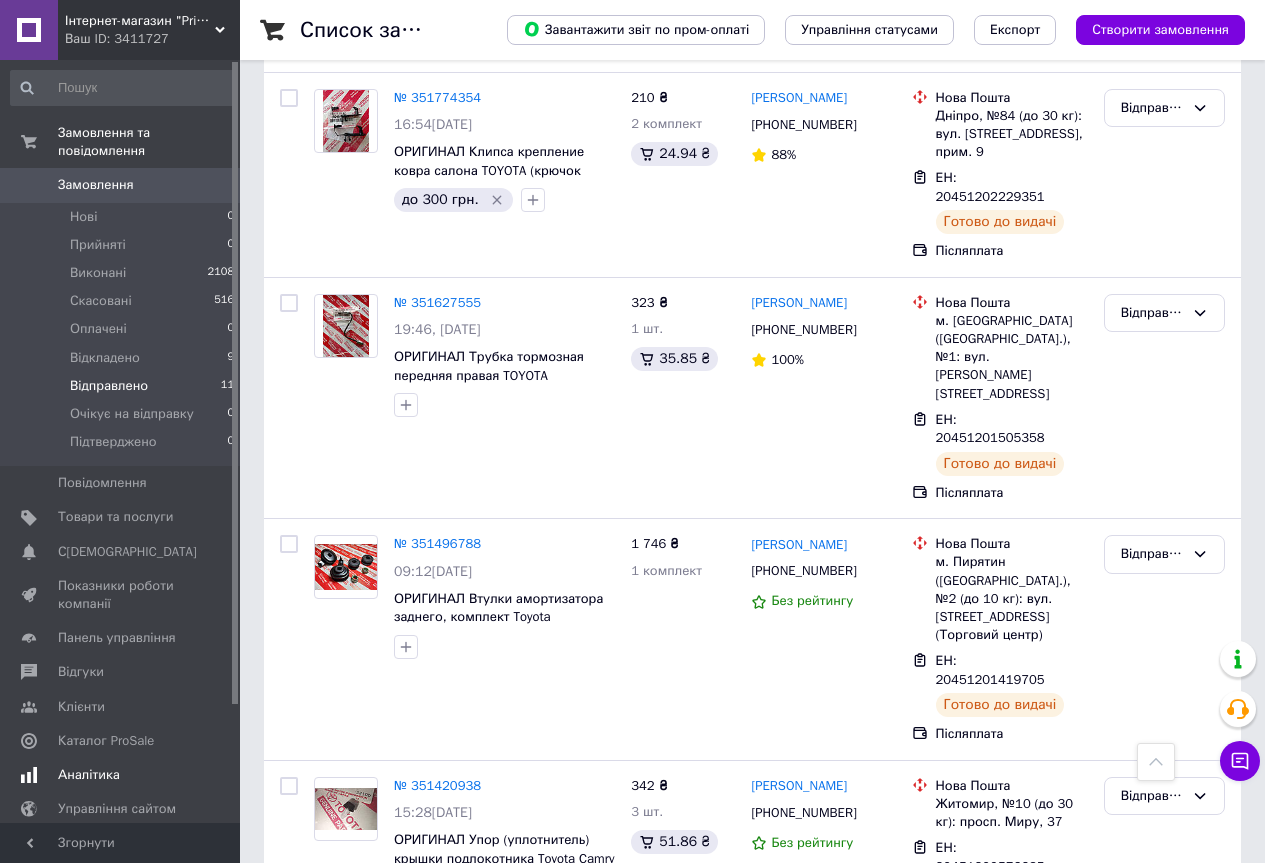 click on "Аналітика" at bounding box center (89, 775) 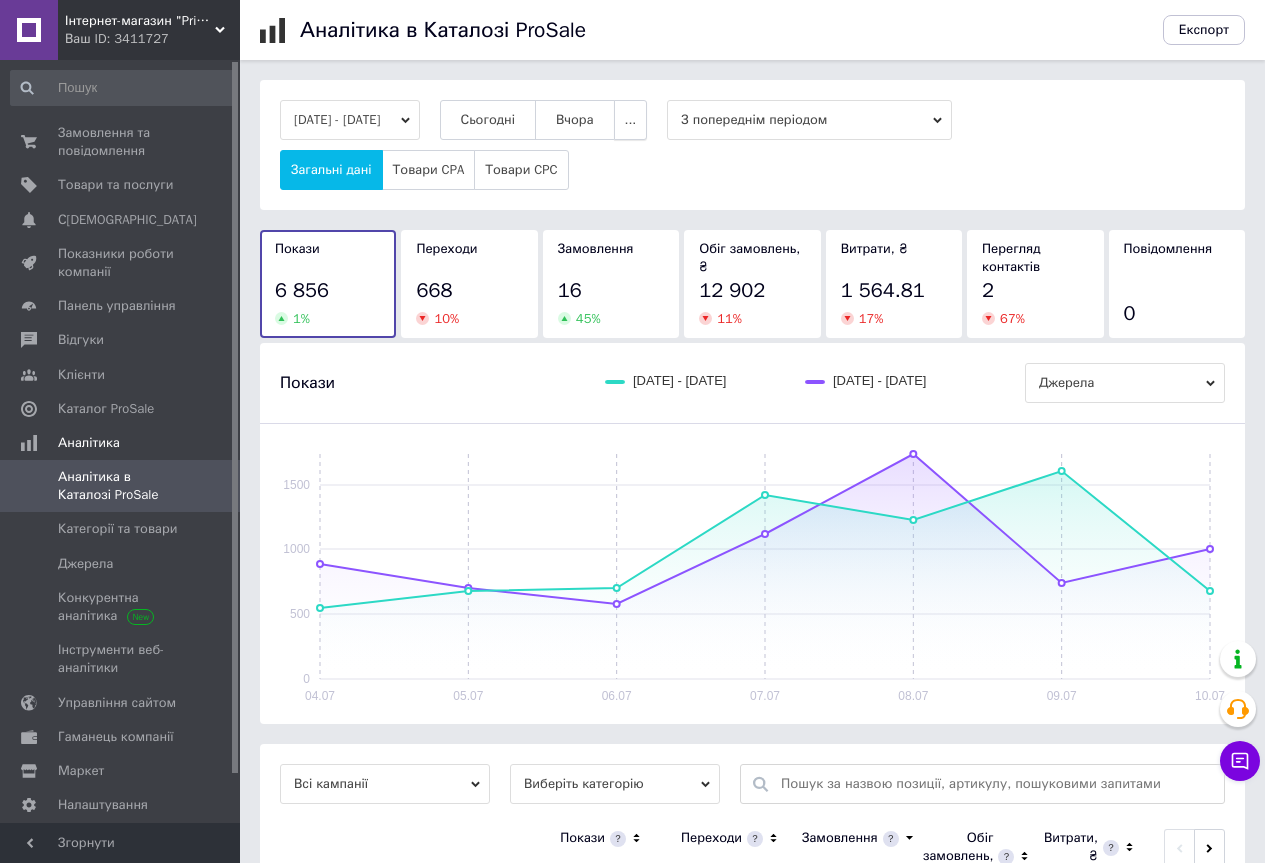 click on "..." at bounding box center (631, 120) 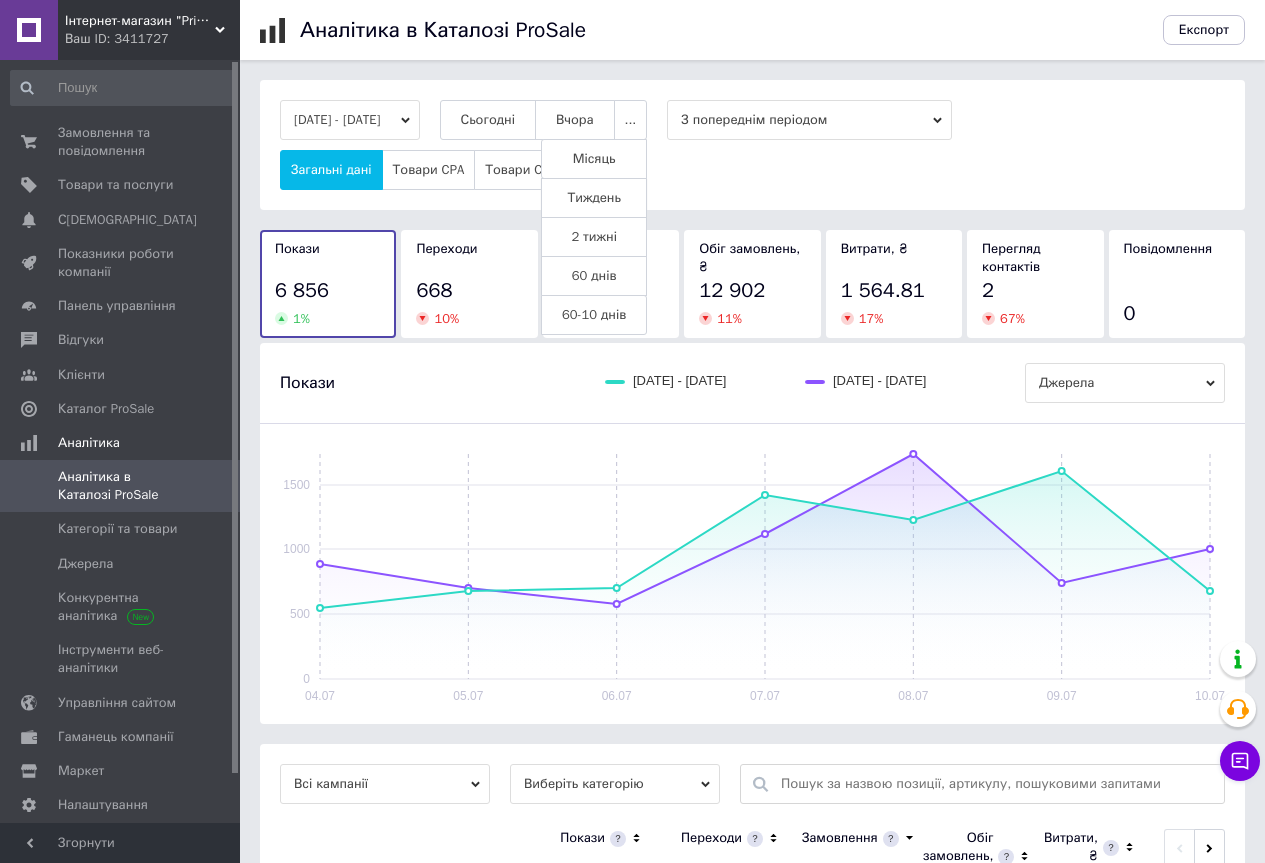 click on "Тиждень" at bounding box center [594, 198] 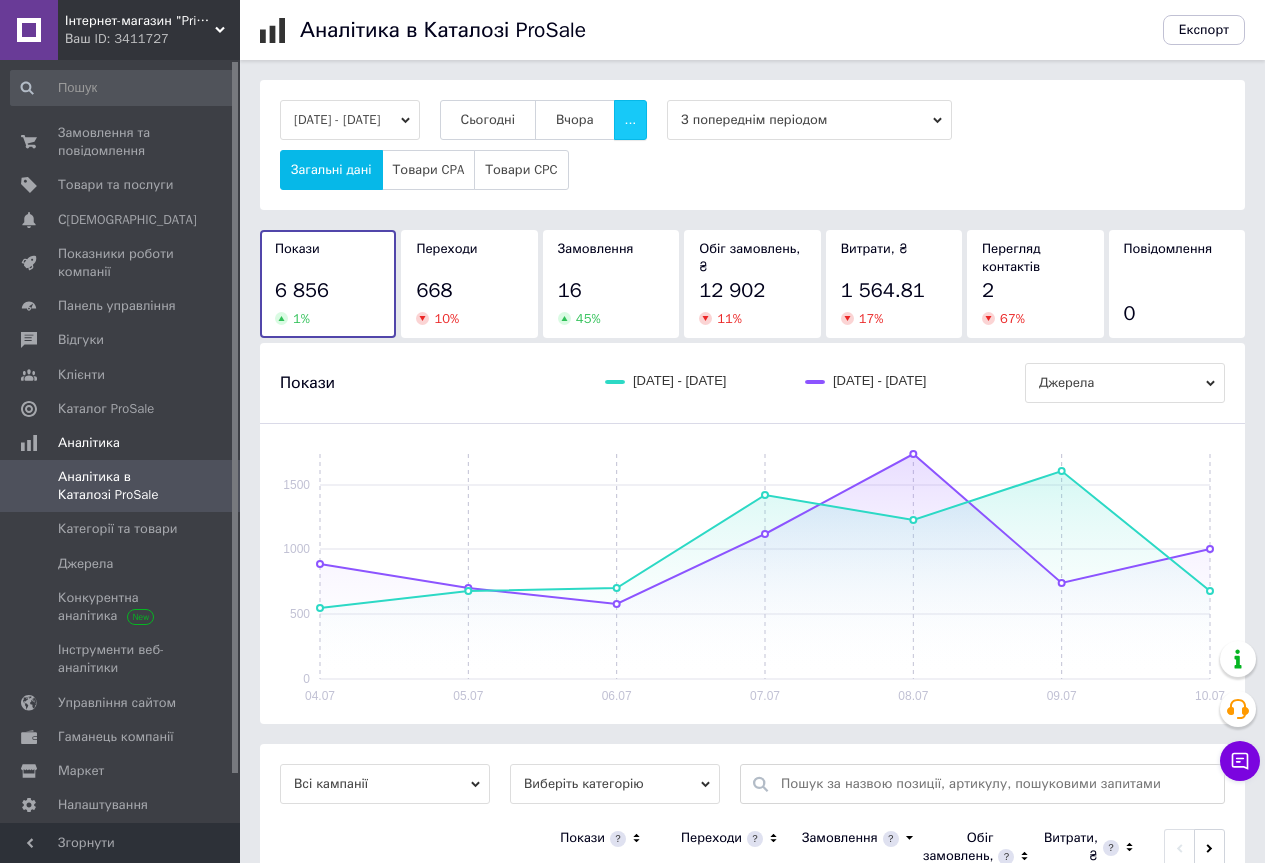 click on "..." at bounding box center (631, 120) 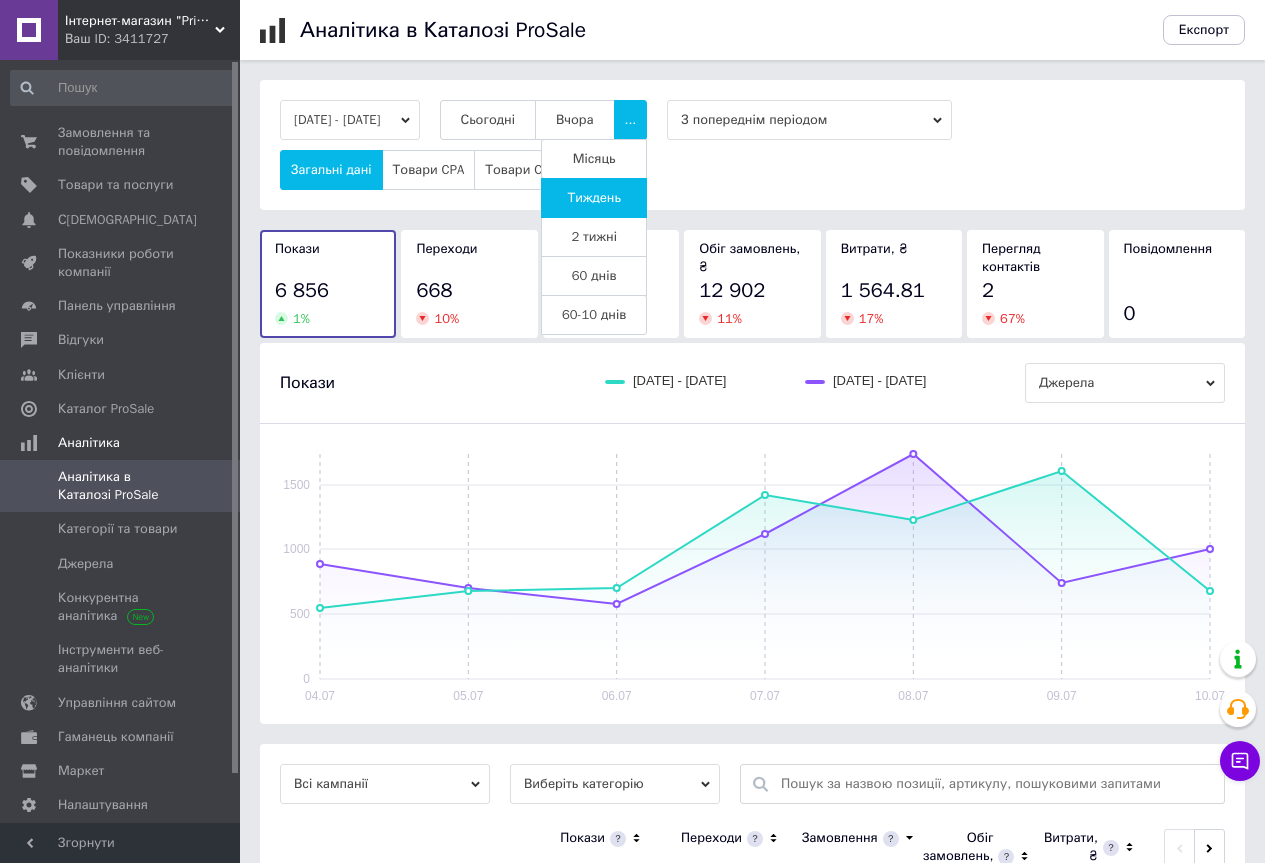 click on "Місяць" at bounding box center [594, 159] 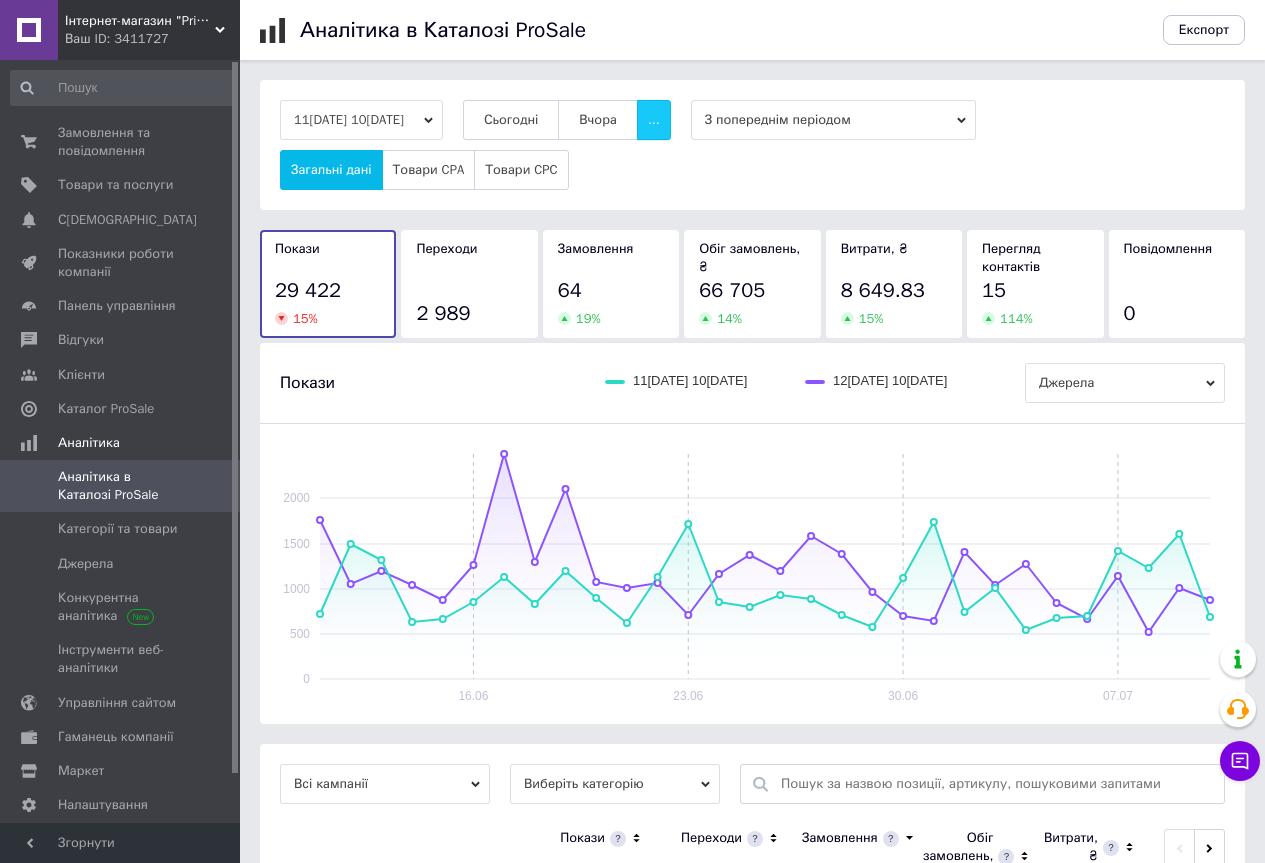 click on "..." at bounding box center (654, 120) 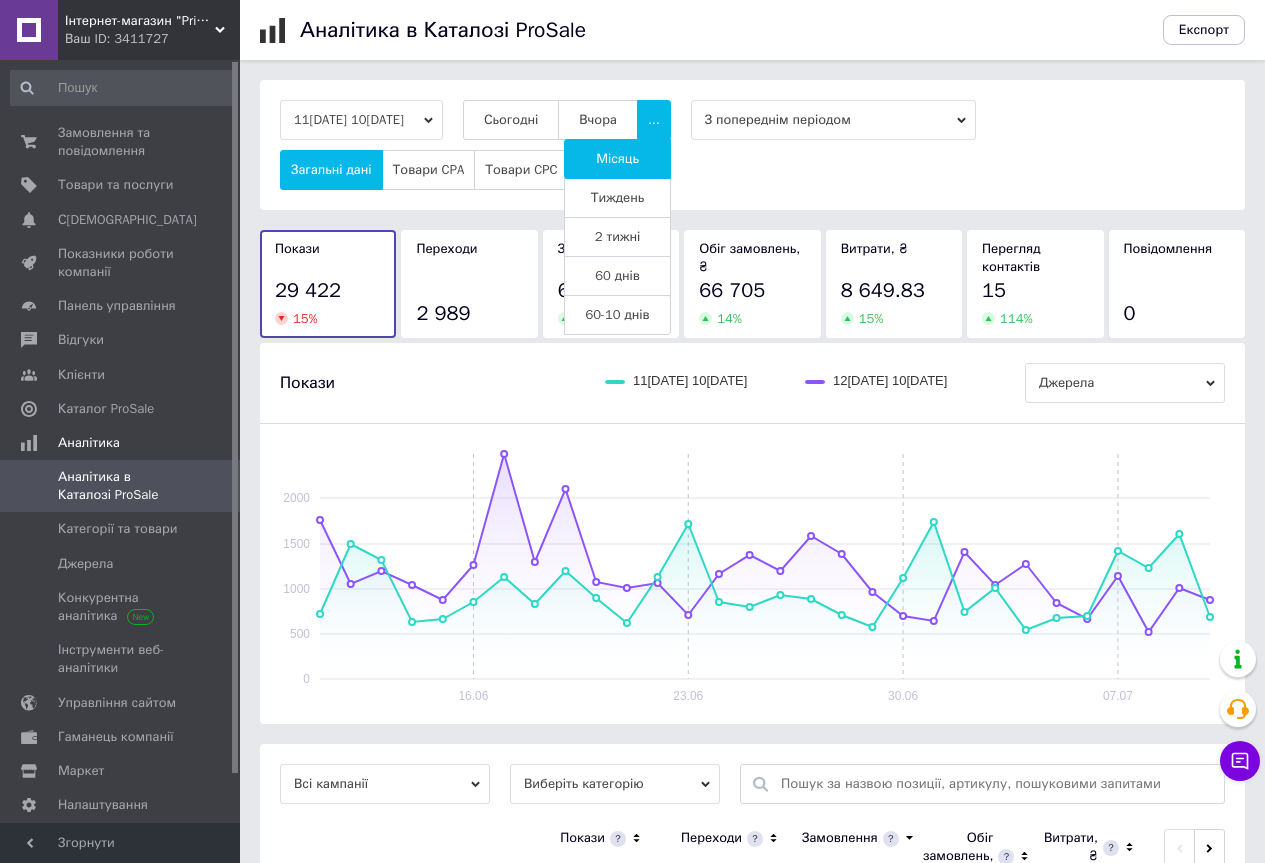 click on "2 тижні" at bounding box center [617, 237] 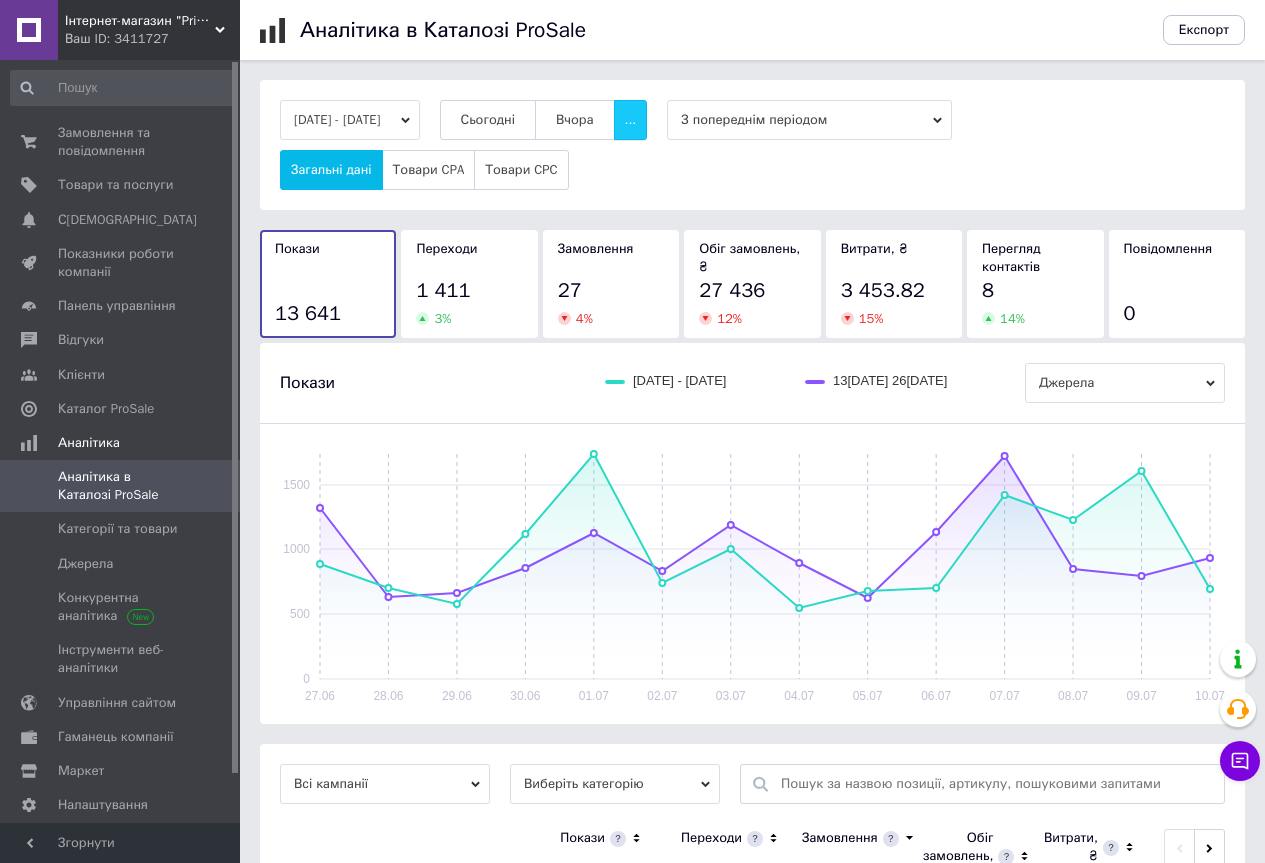 click on "..." at bounding box center (631, 120) 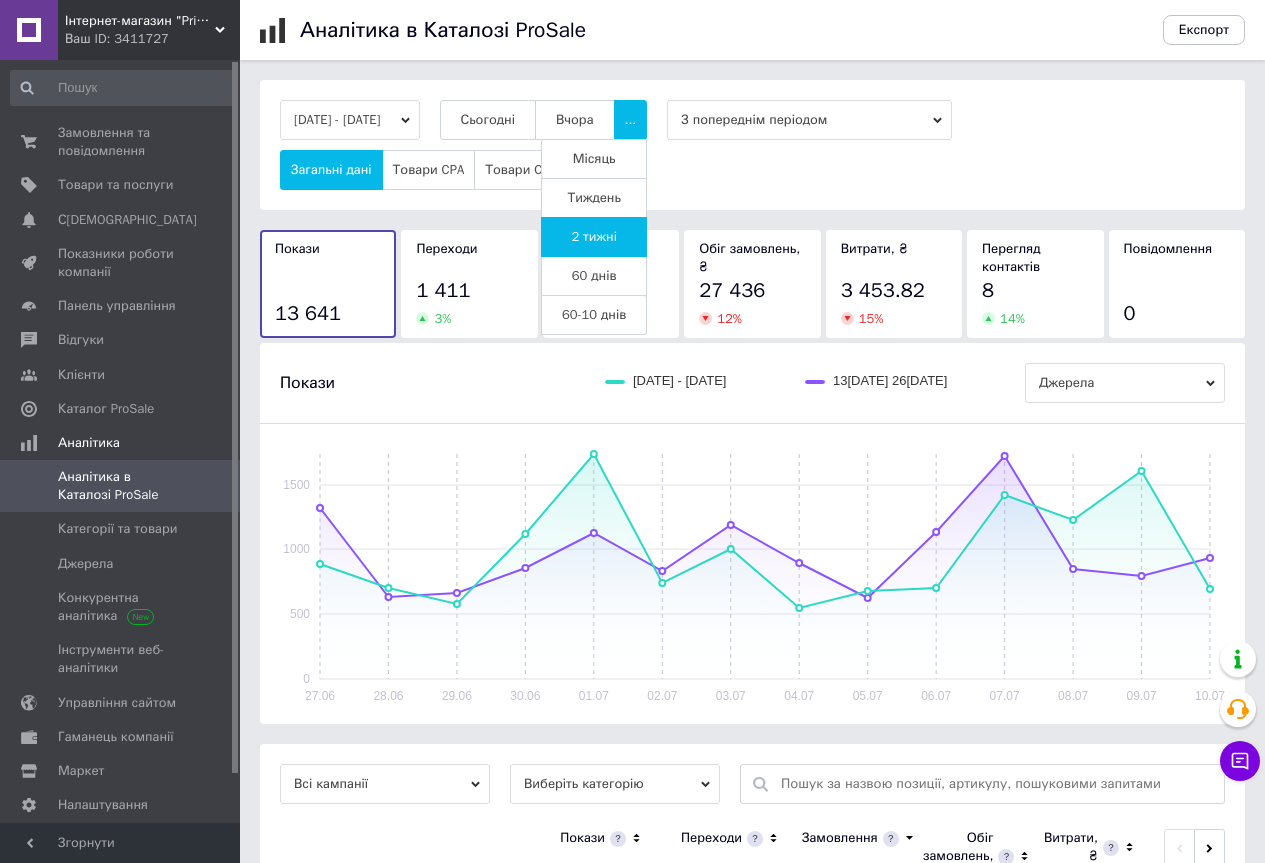 click on "60 днів" at bounding box center (594, 276) 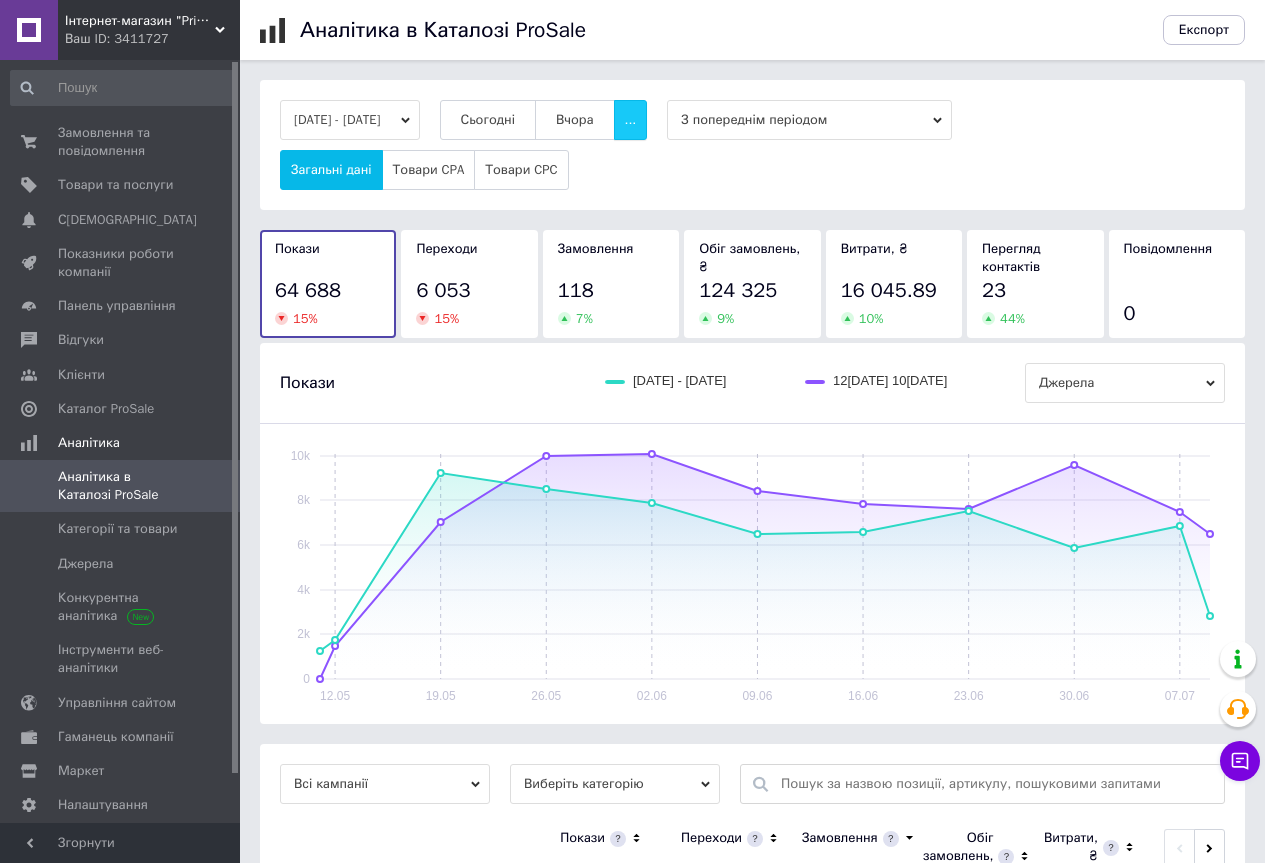 click on "..." at bounding box center (631, 120) 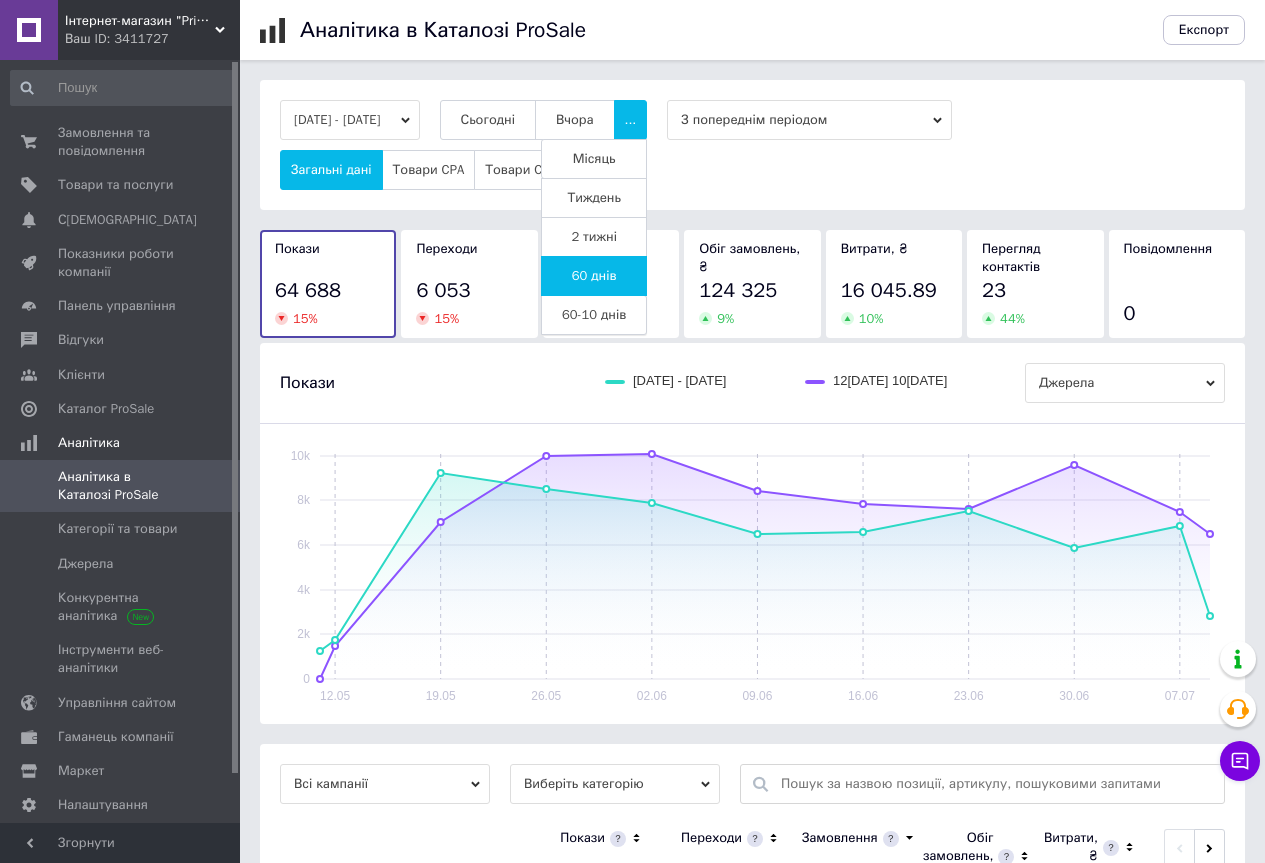 click on "60-10 днів" at bounding box center (594, 315) 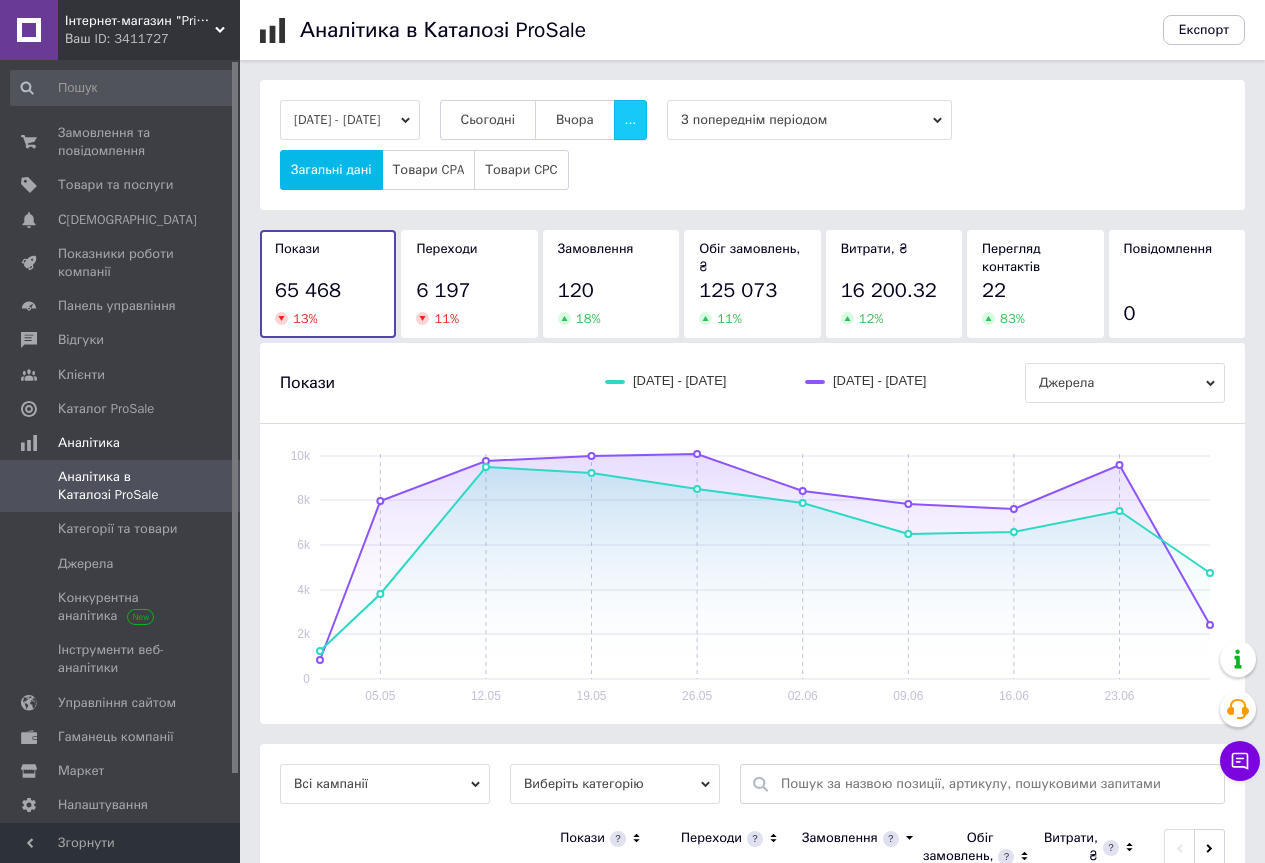 click on "..." at bounding box center (631, 120) 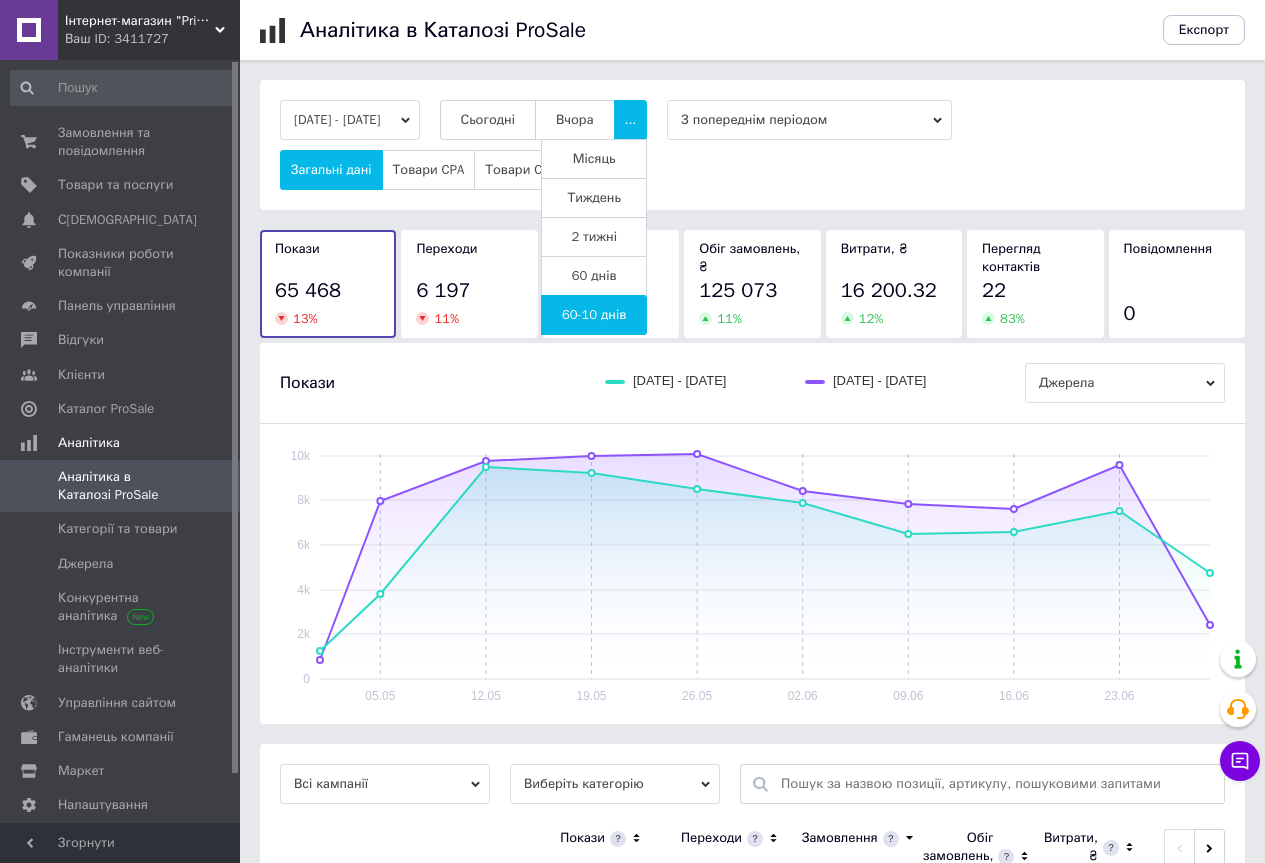 click on "Місяць" at bounding box center (594, 159) 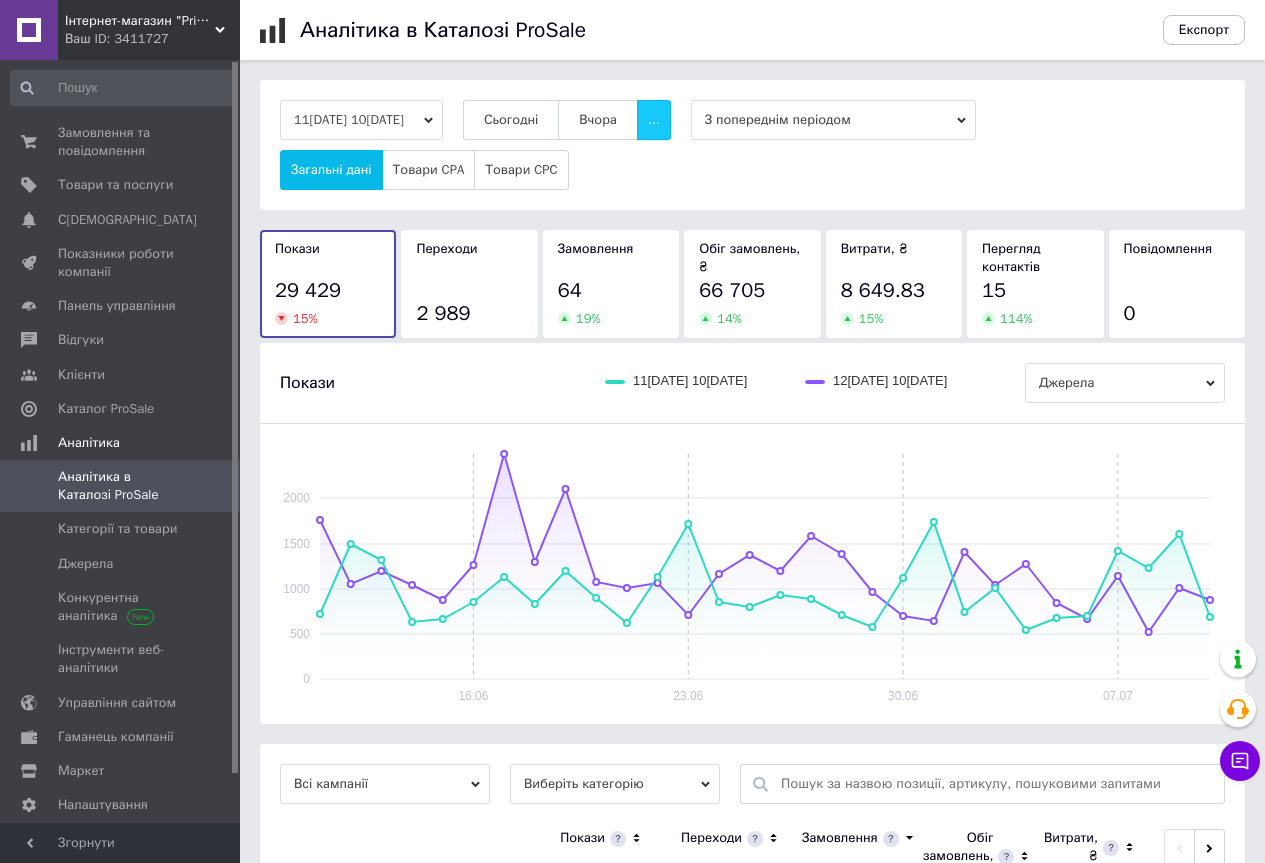 click on "..." at bounding box center (654, 120) 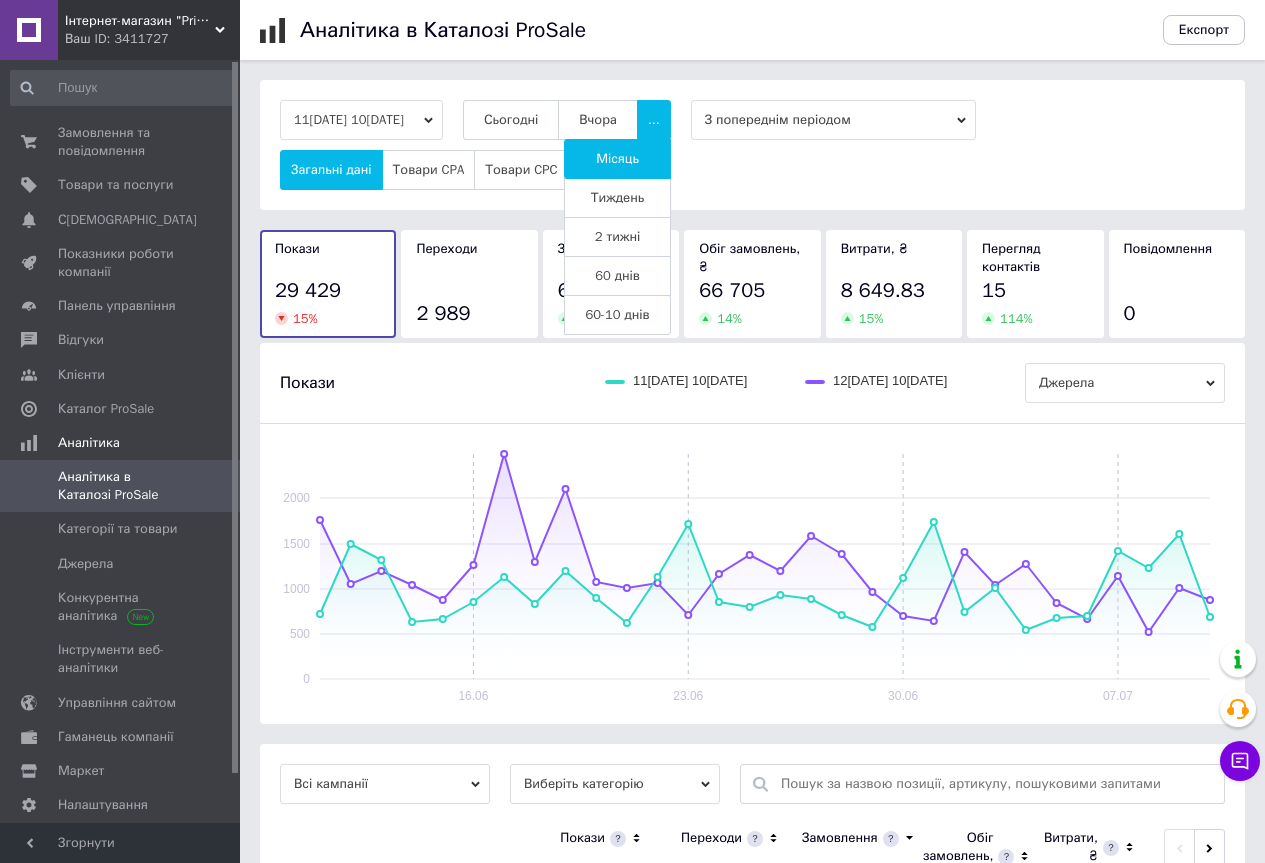 click on "Тиждень" at bounding box center (618, 198) 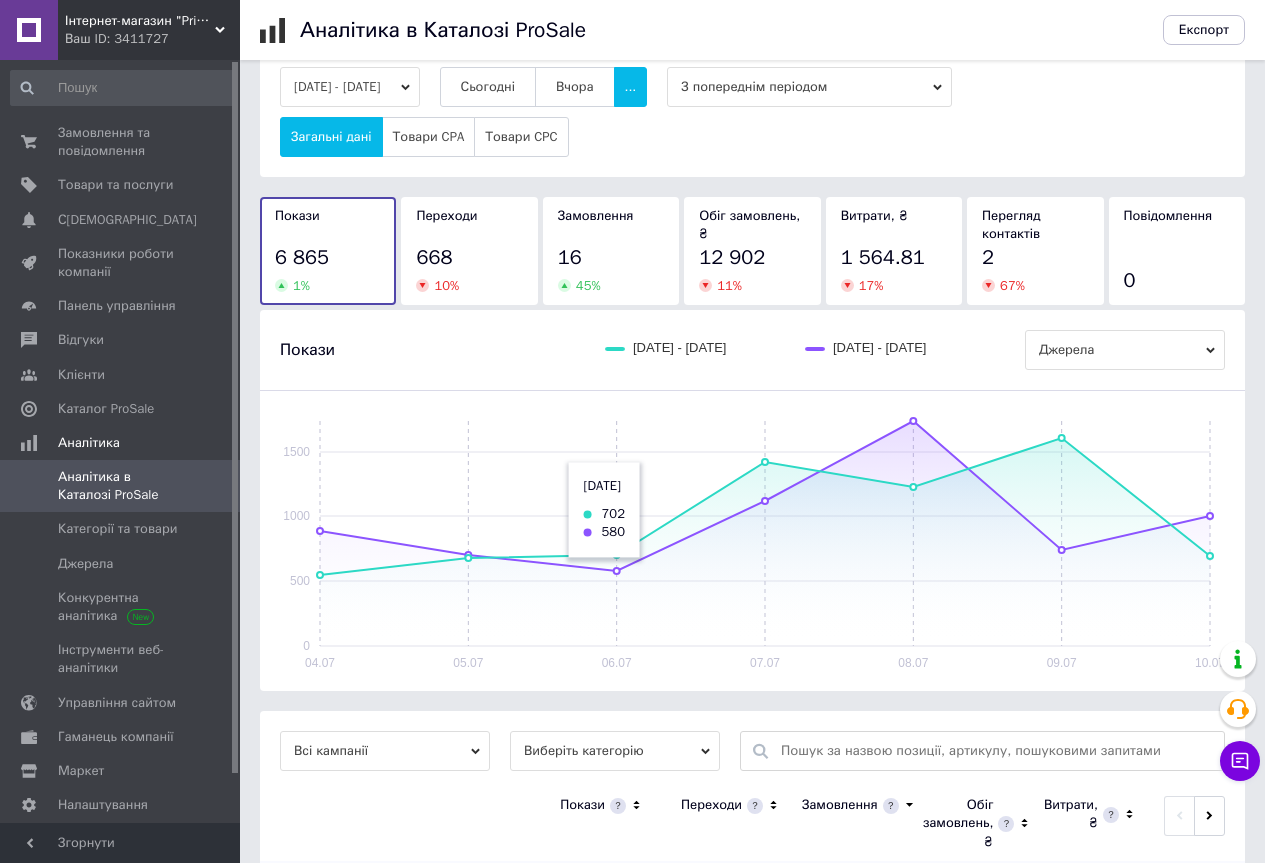 scroll, scrollTop: 0, scrollLeft: 0, axis: both 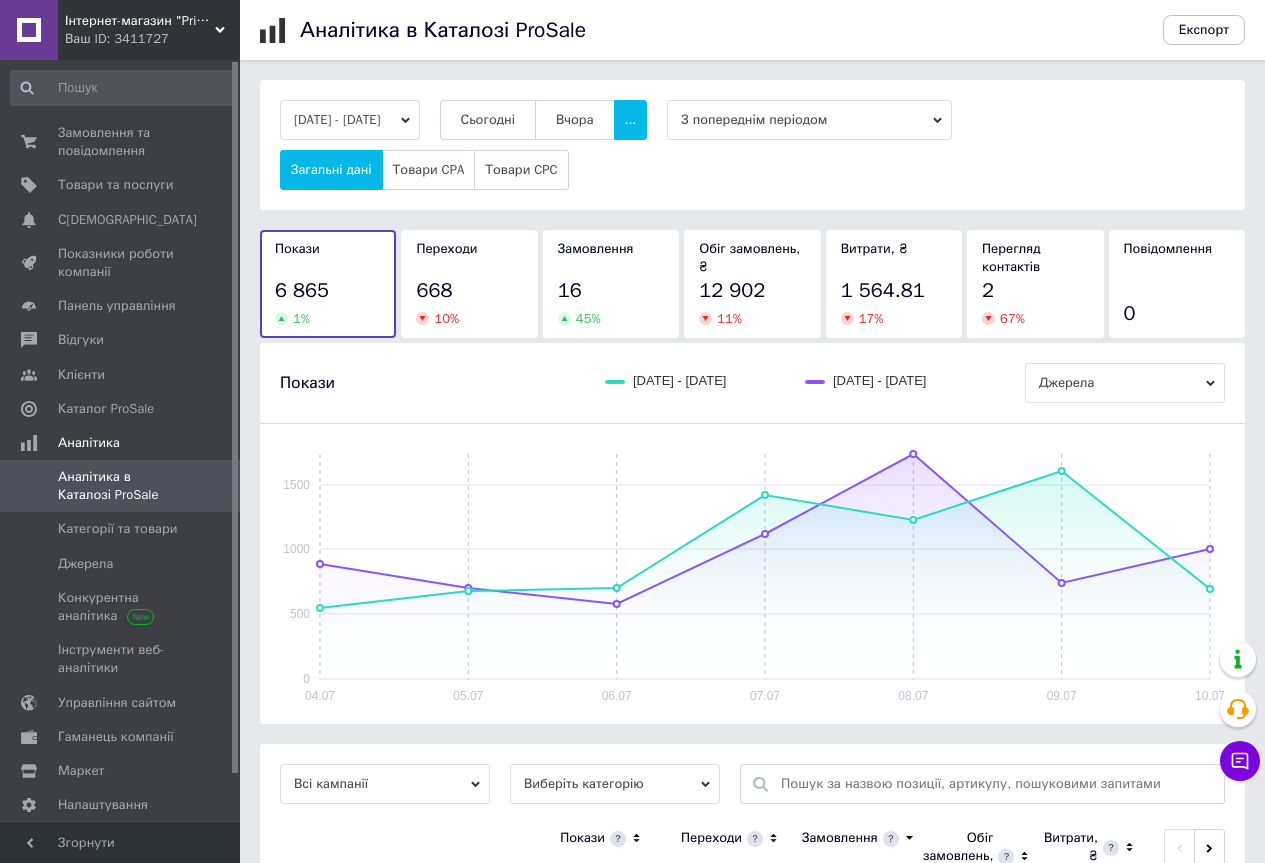 click on "Покази 04[DATE] 10[DATE]7[DATE] 03[DATE][GEOGRAPHIC_DATA]" at bounding box center (752, 383) 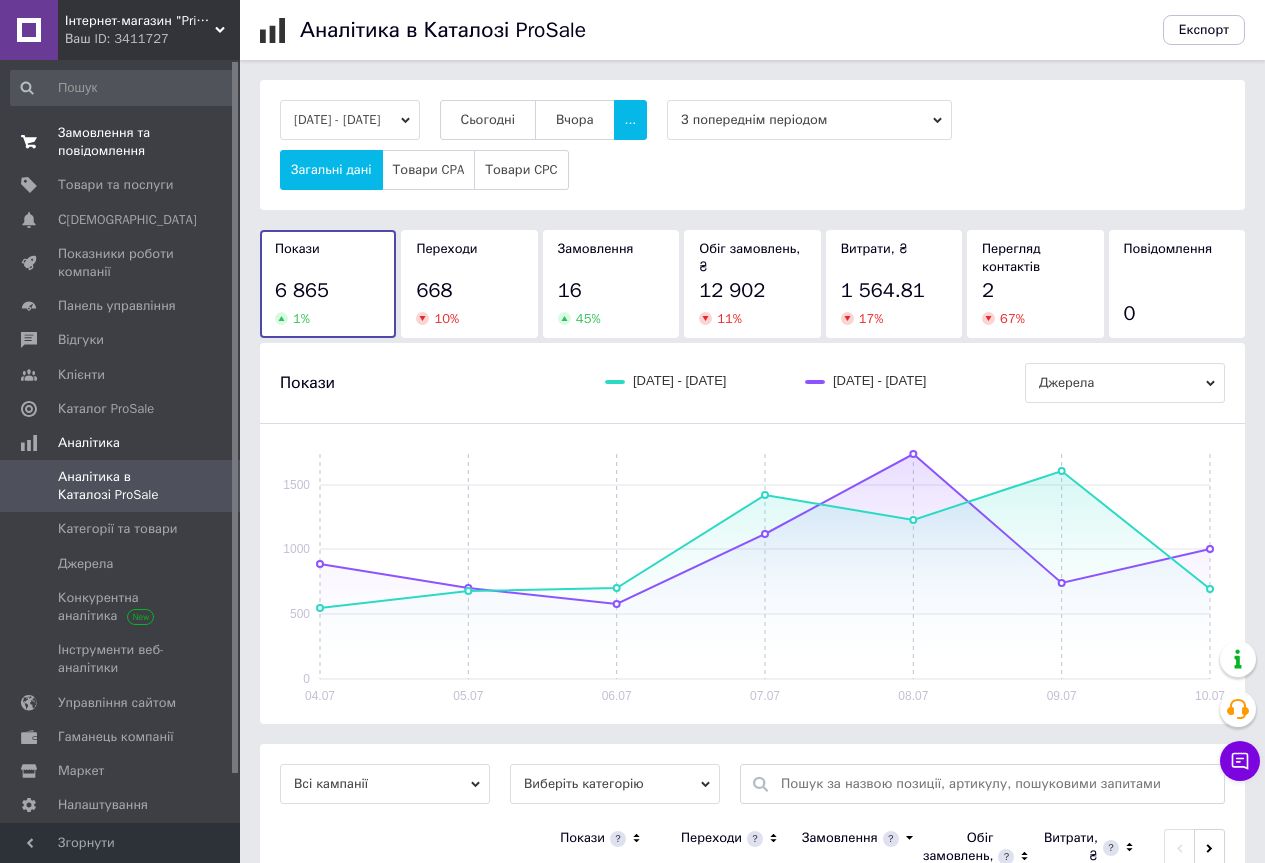 click on "Замовлення та повідомлення" at bounding box center [121, 142] 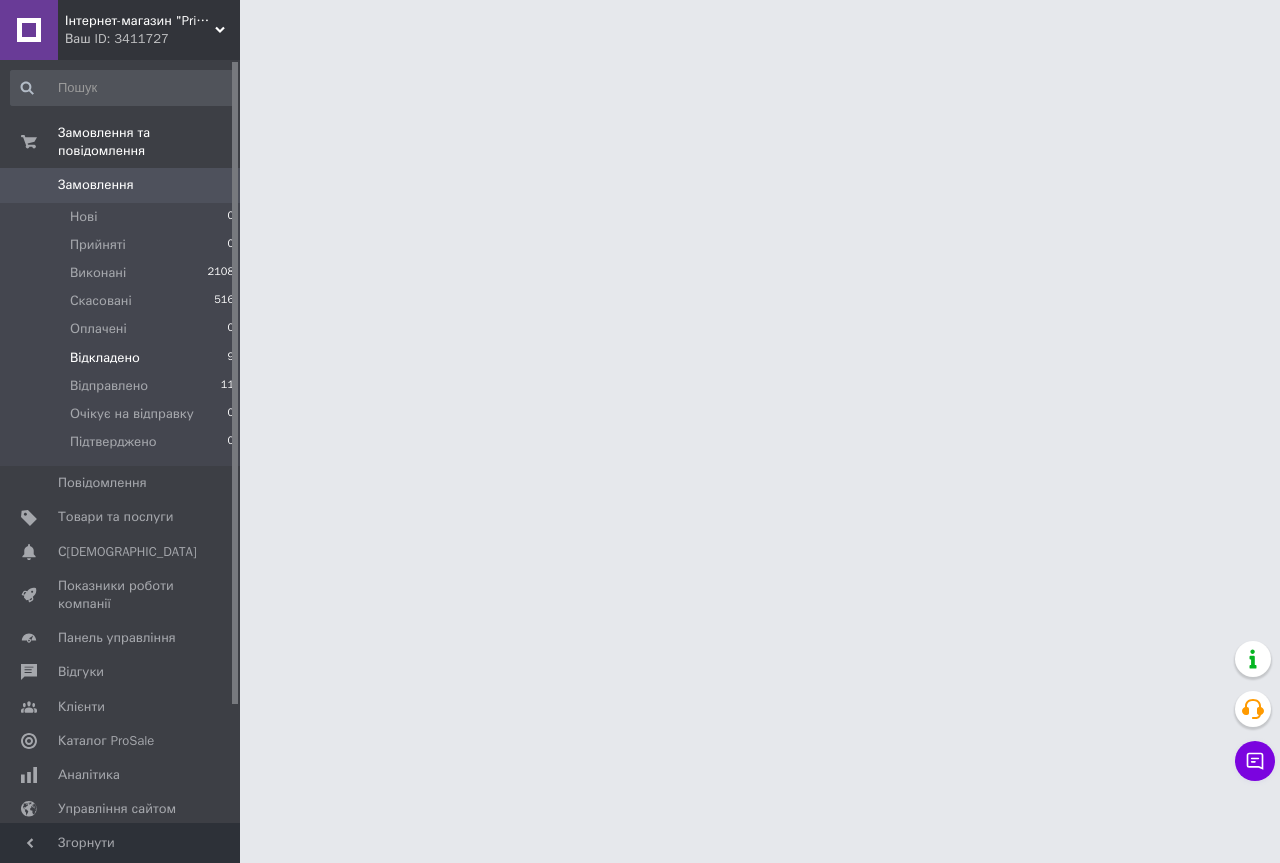 click on "Відкладено" at bounding box center (105, 358) 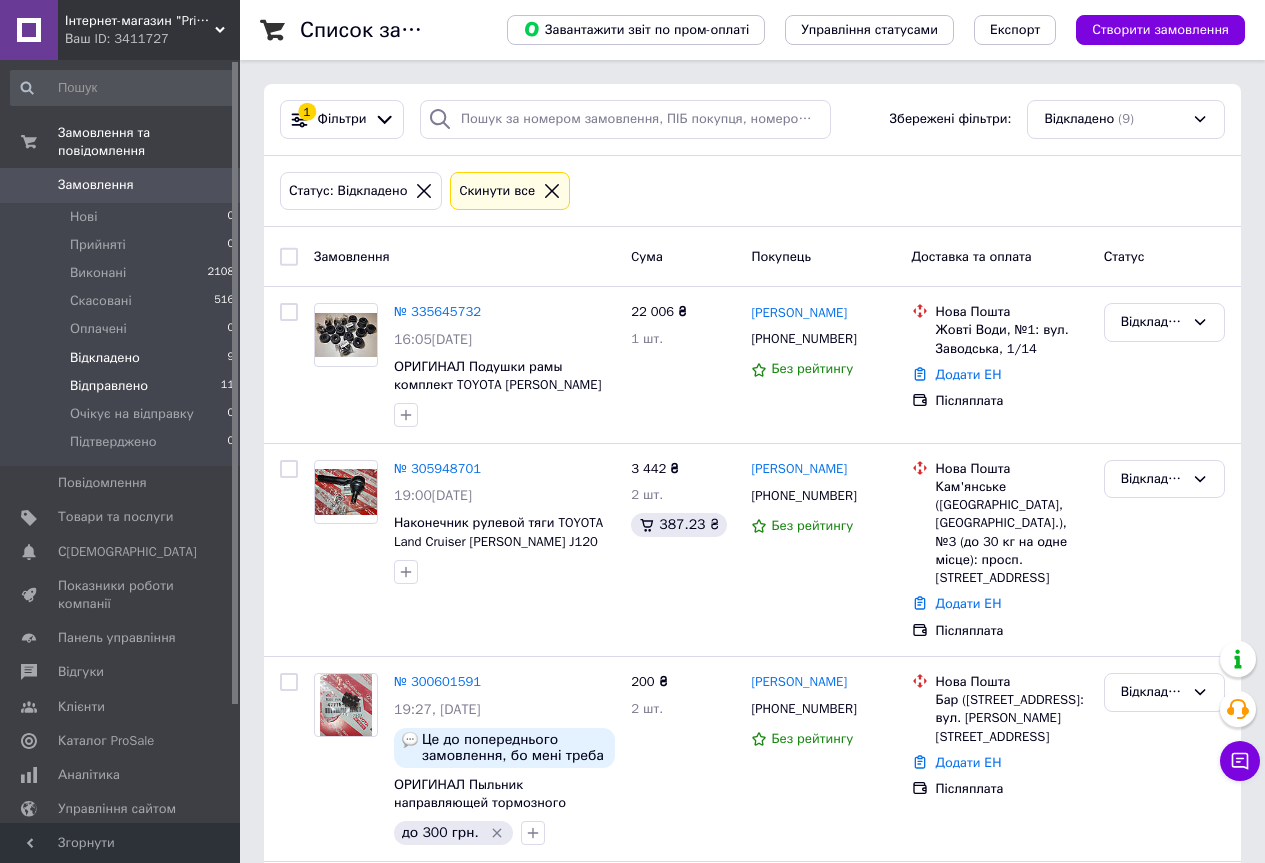 click on "Відправлено" at bounding box center [109, 386] 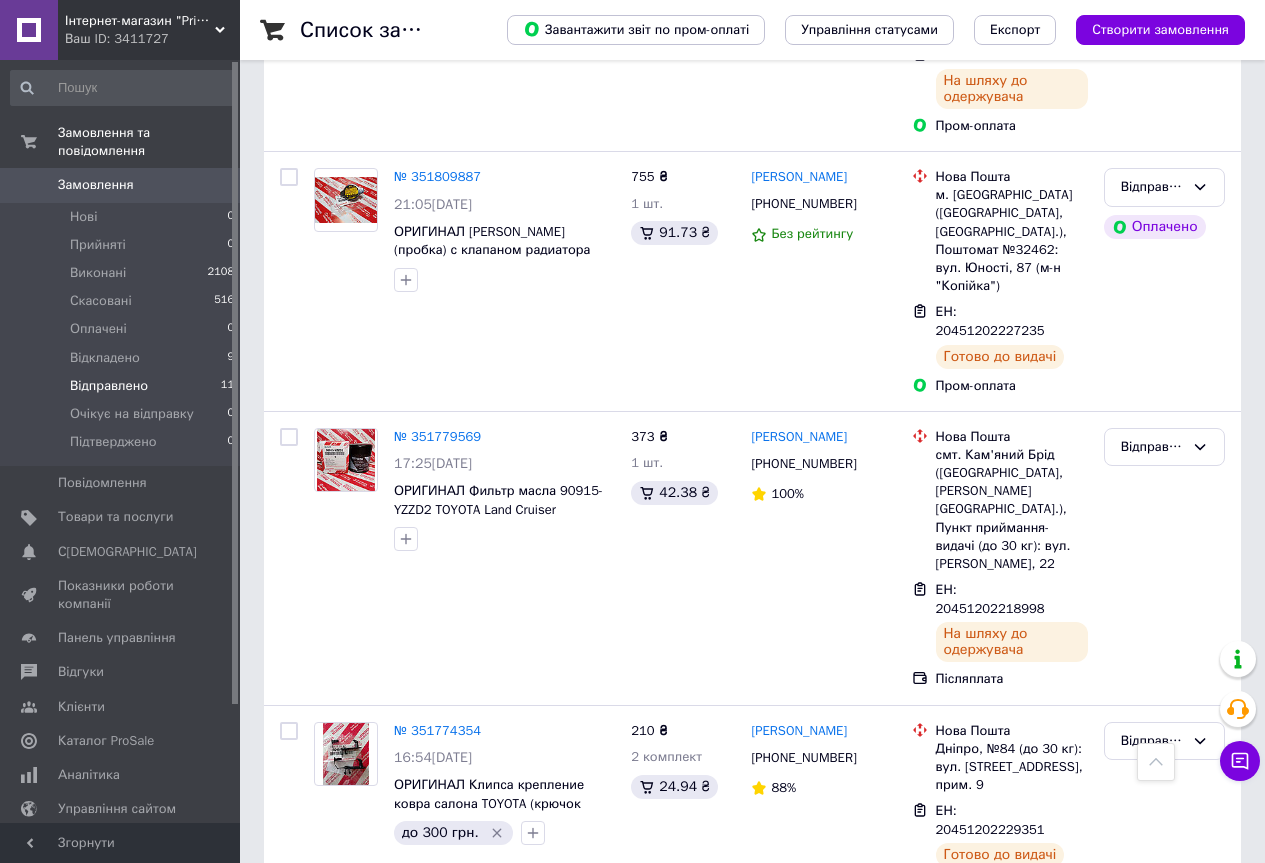 scroll, scrollTop: 1100, scrollLeft: 0, axis: vertical 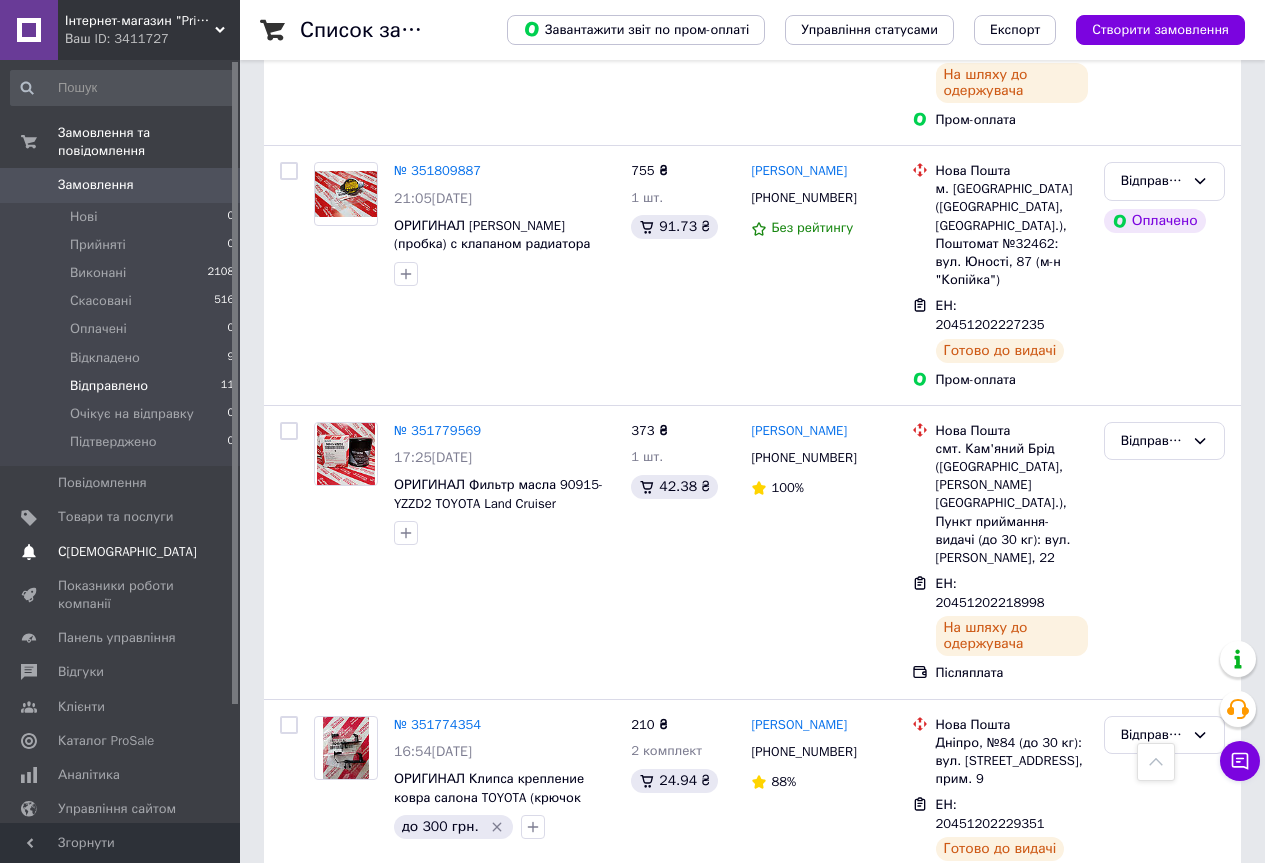 click on "С[DEMOGRAPHIC_DATA]" at bounding box center [127, 552] 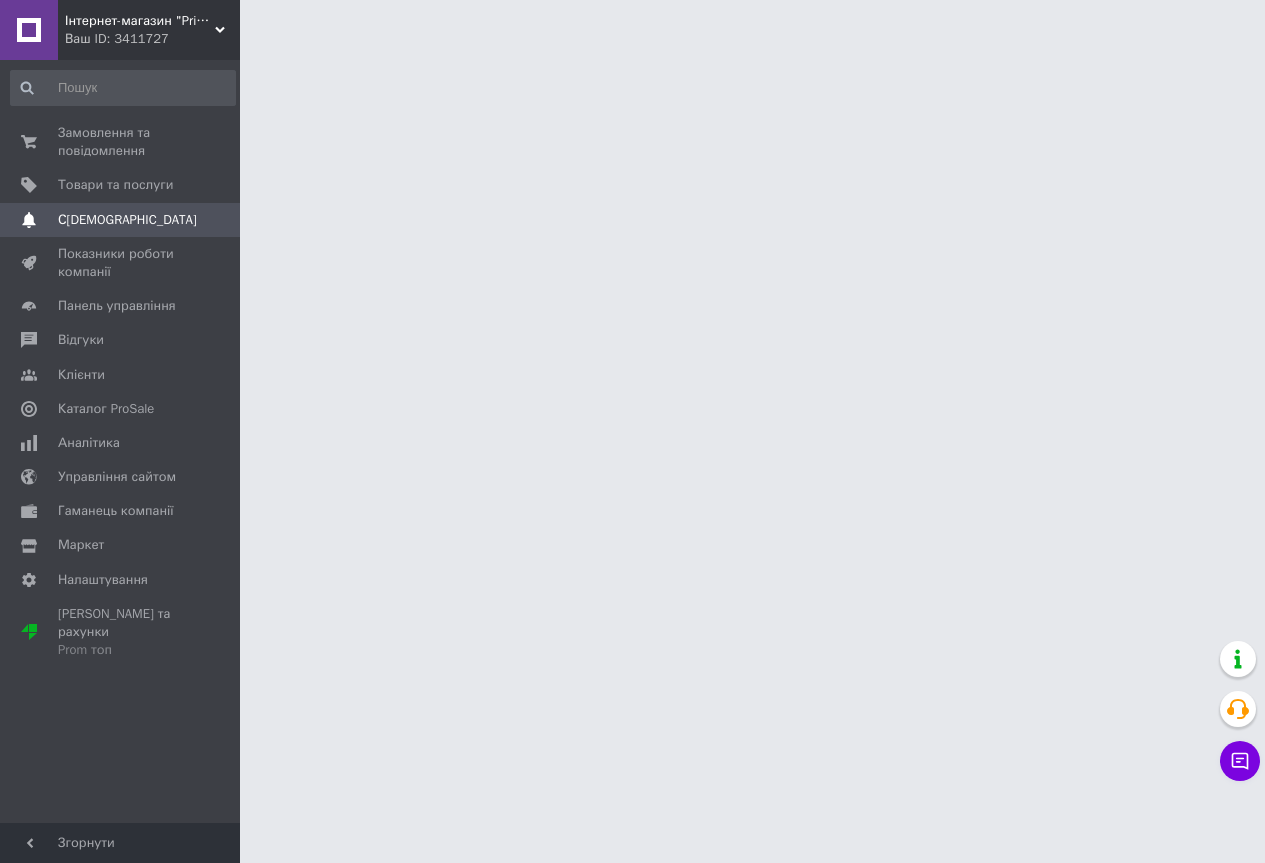 scroll, scrollTop: 0, scrollLeft: 0, axis: both 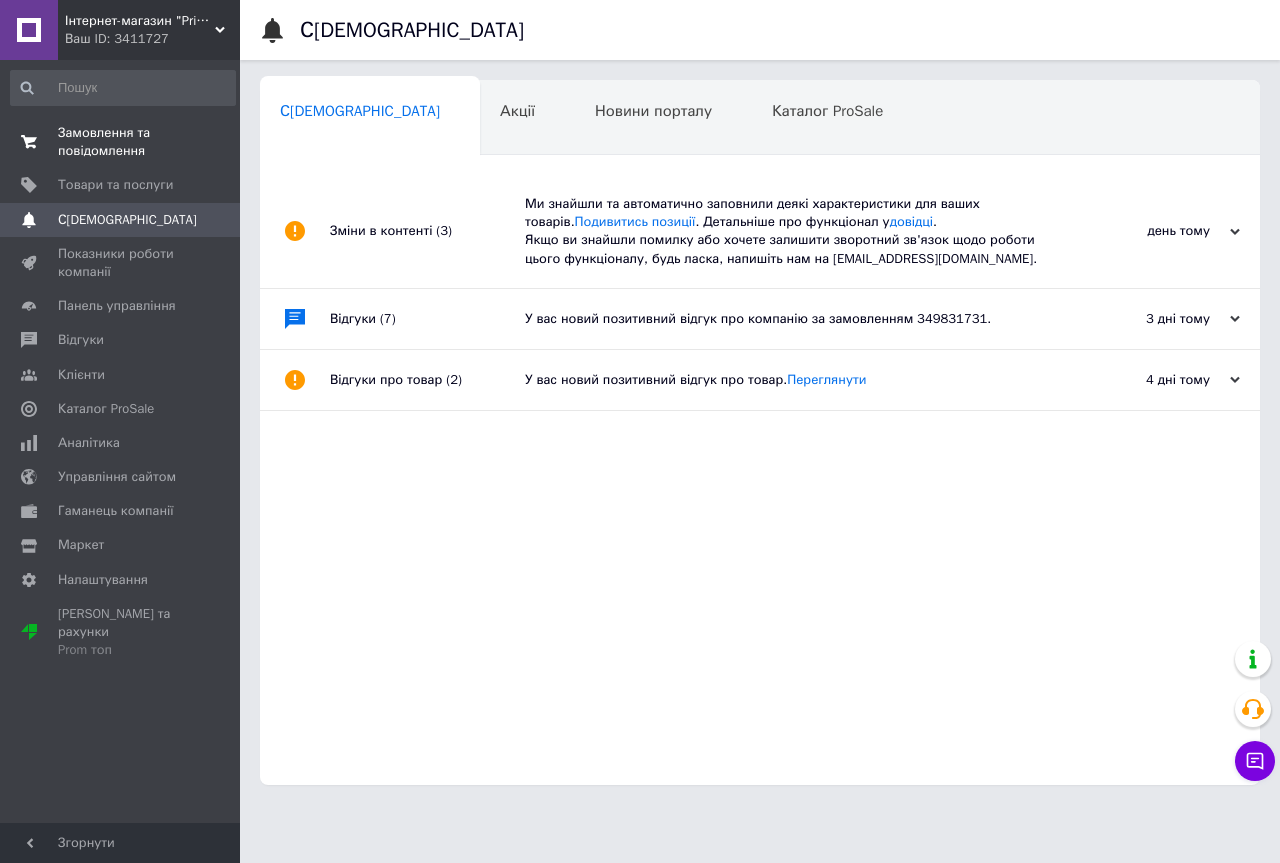 click on "Замовлення та повідомлення" at bounding box center [121, 142] 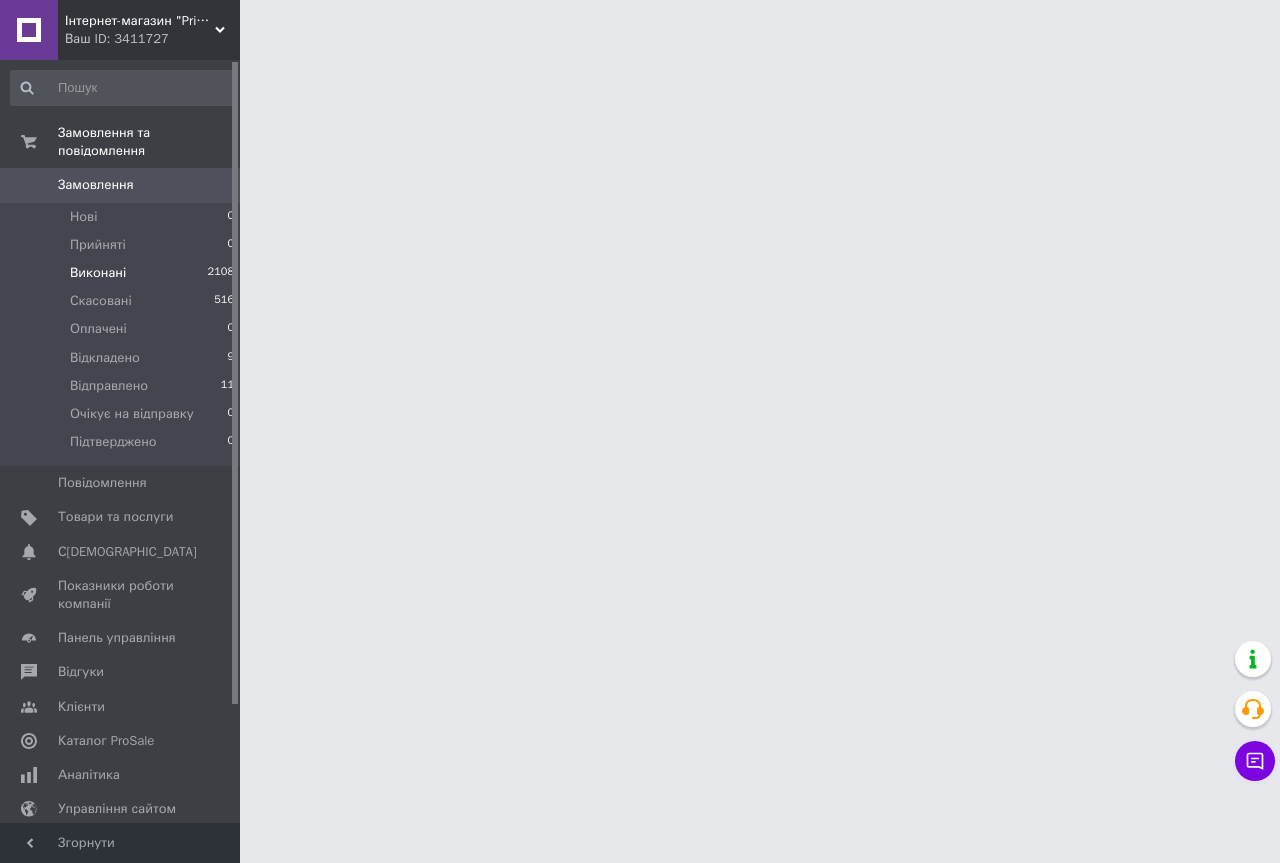 click on "Виконані 2108" at bounding box center [123, 273] 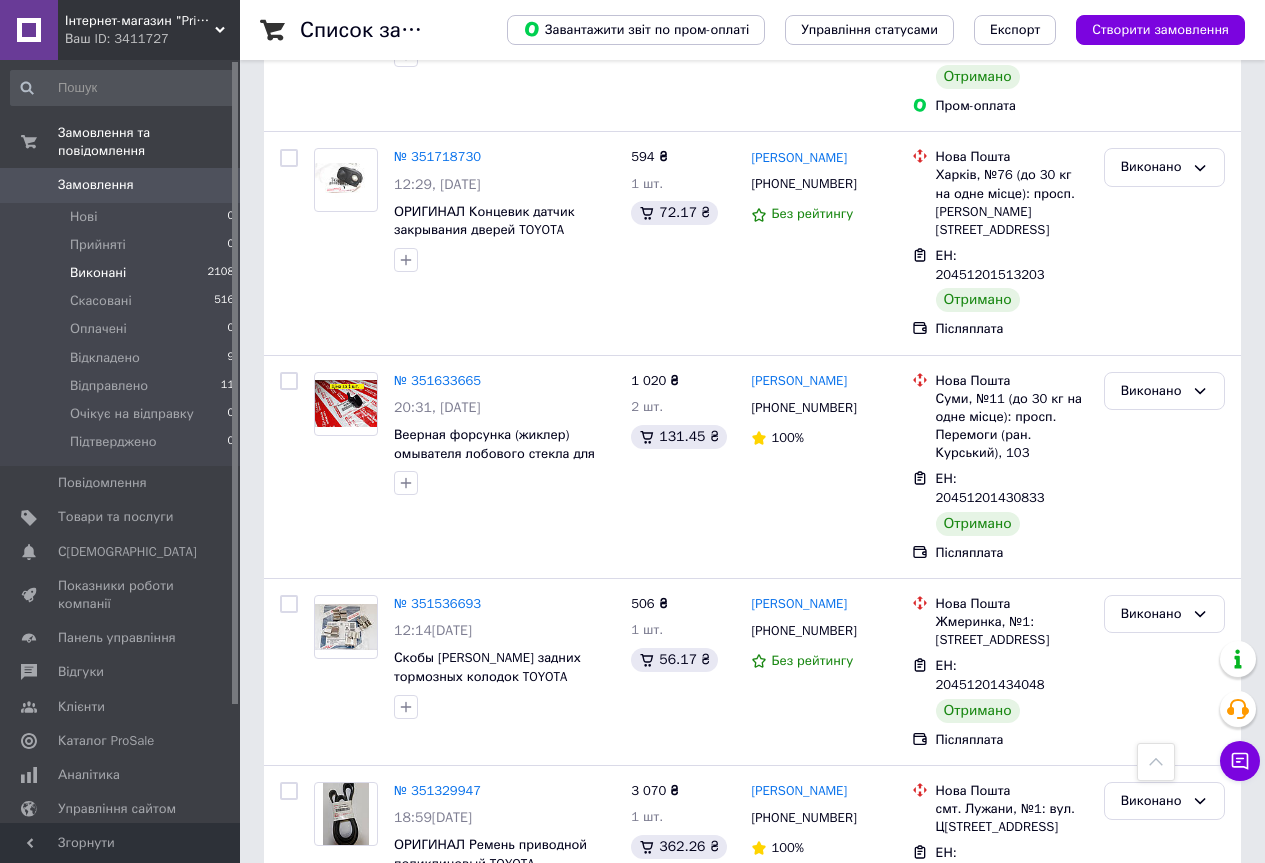 scroll, scrollTop: 300, scrollLeft: 0, axis: vertical 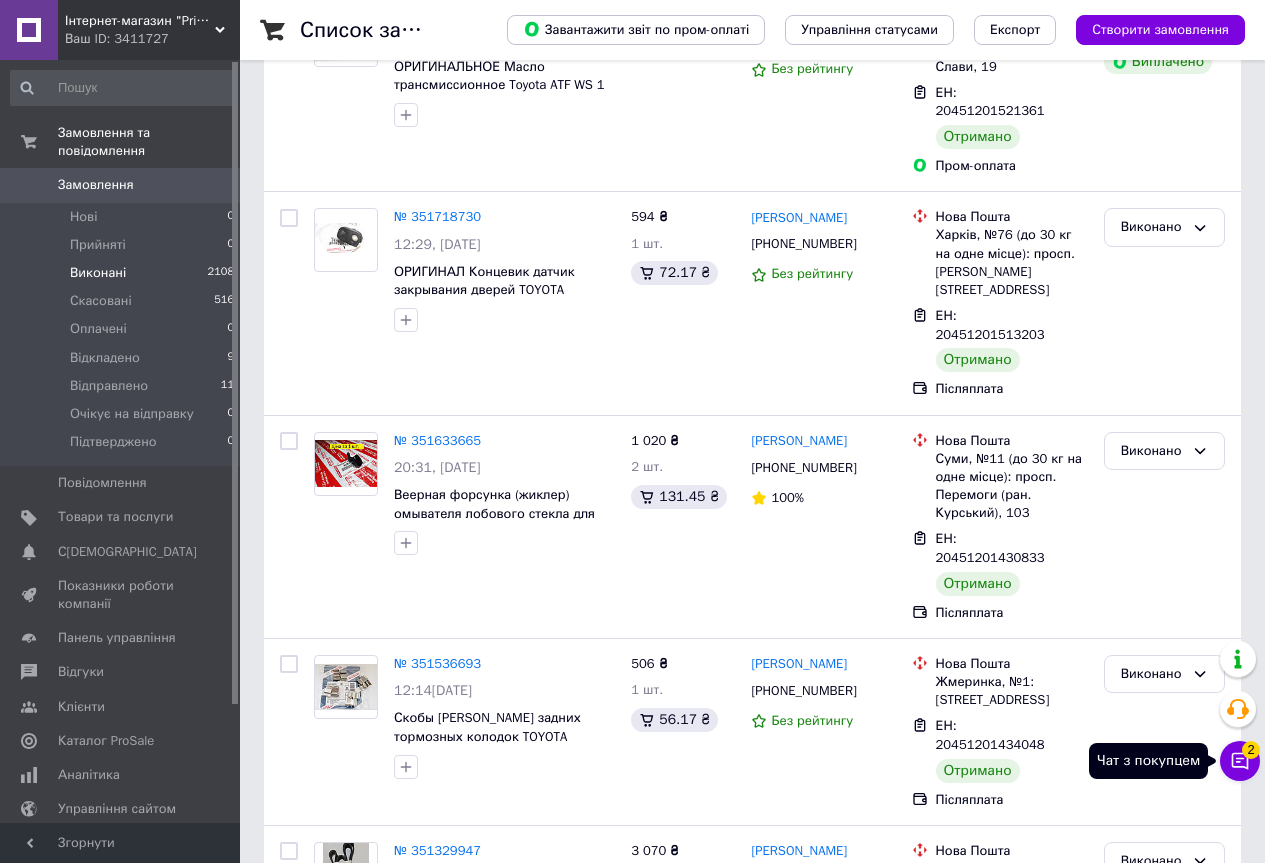 click on "2" at bounding box center (1251, 750) 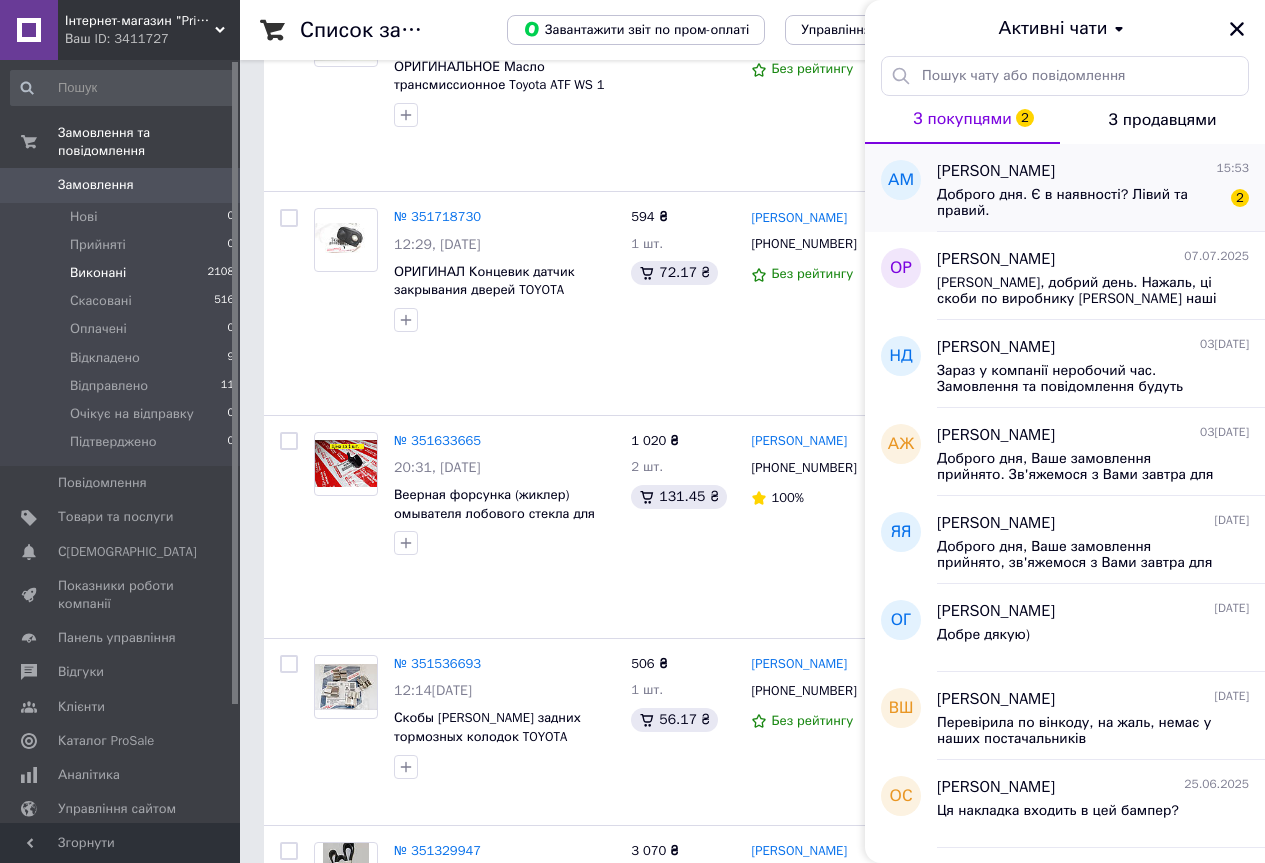 click on "Доброго дня. Є в наявності? Лівий та правий." at bounding box center [1079, 203] 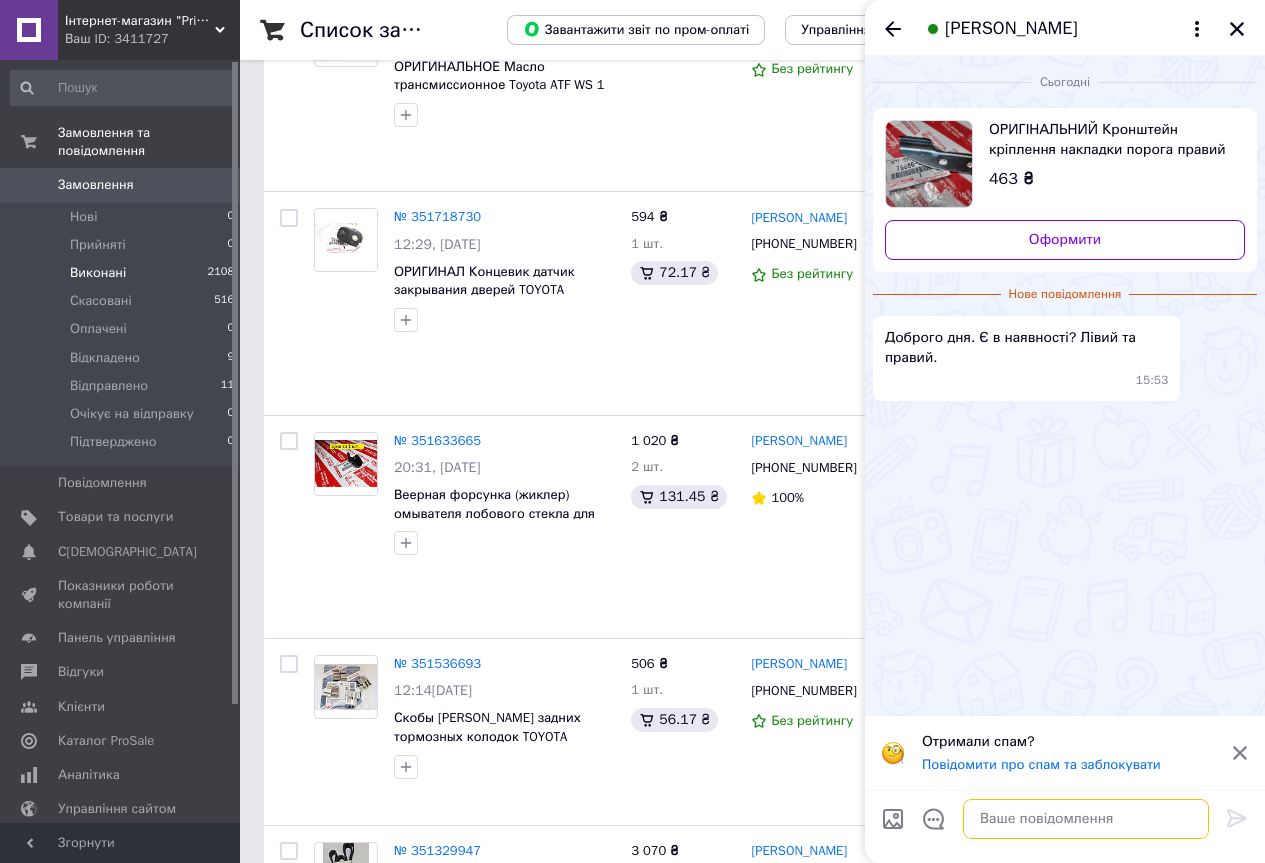 click at bounding box center [1086, 819] 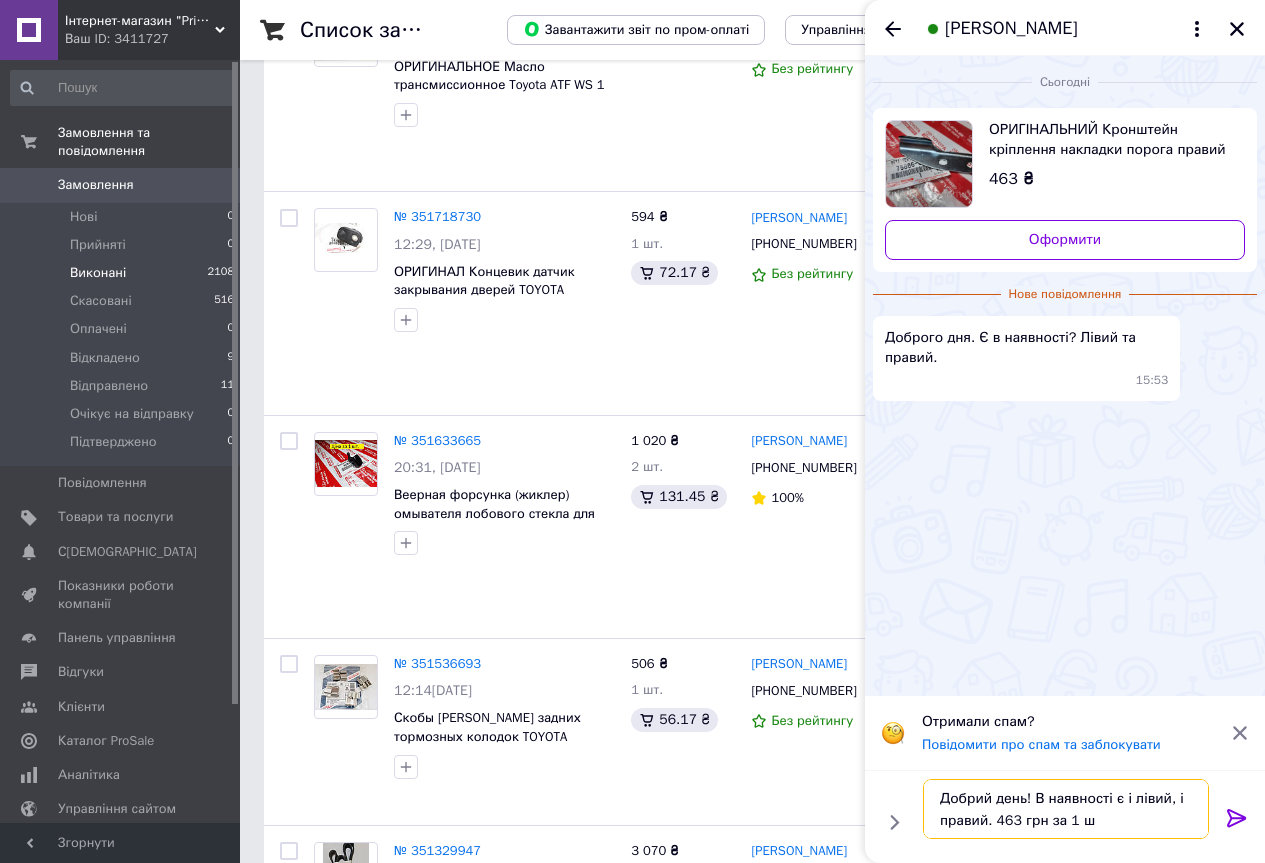 type on "Добрий день! В наявності є і лівий, і правий. 463 грн за 1 шт" 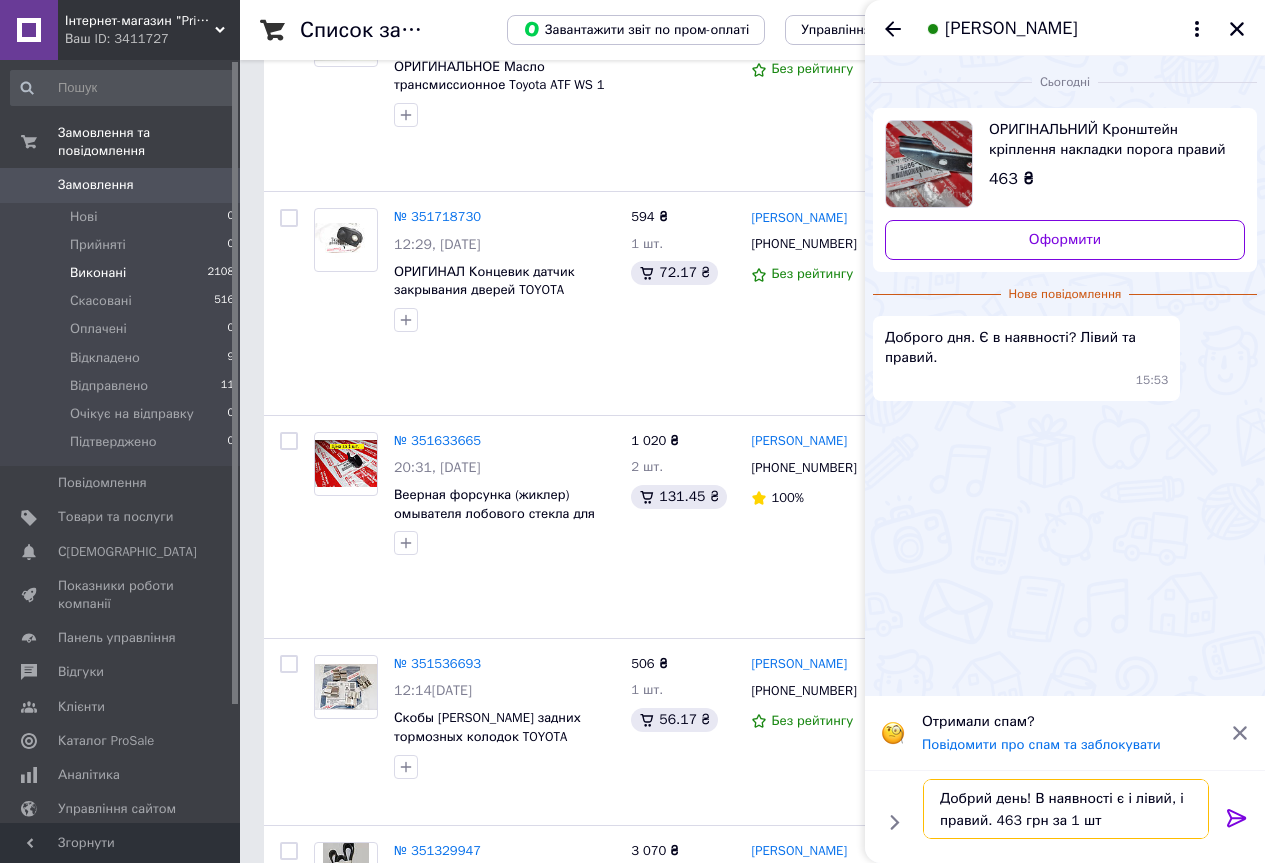 type 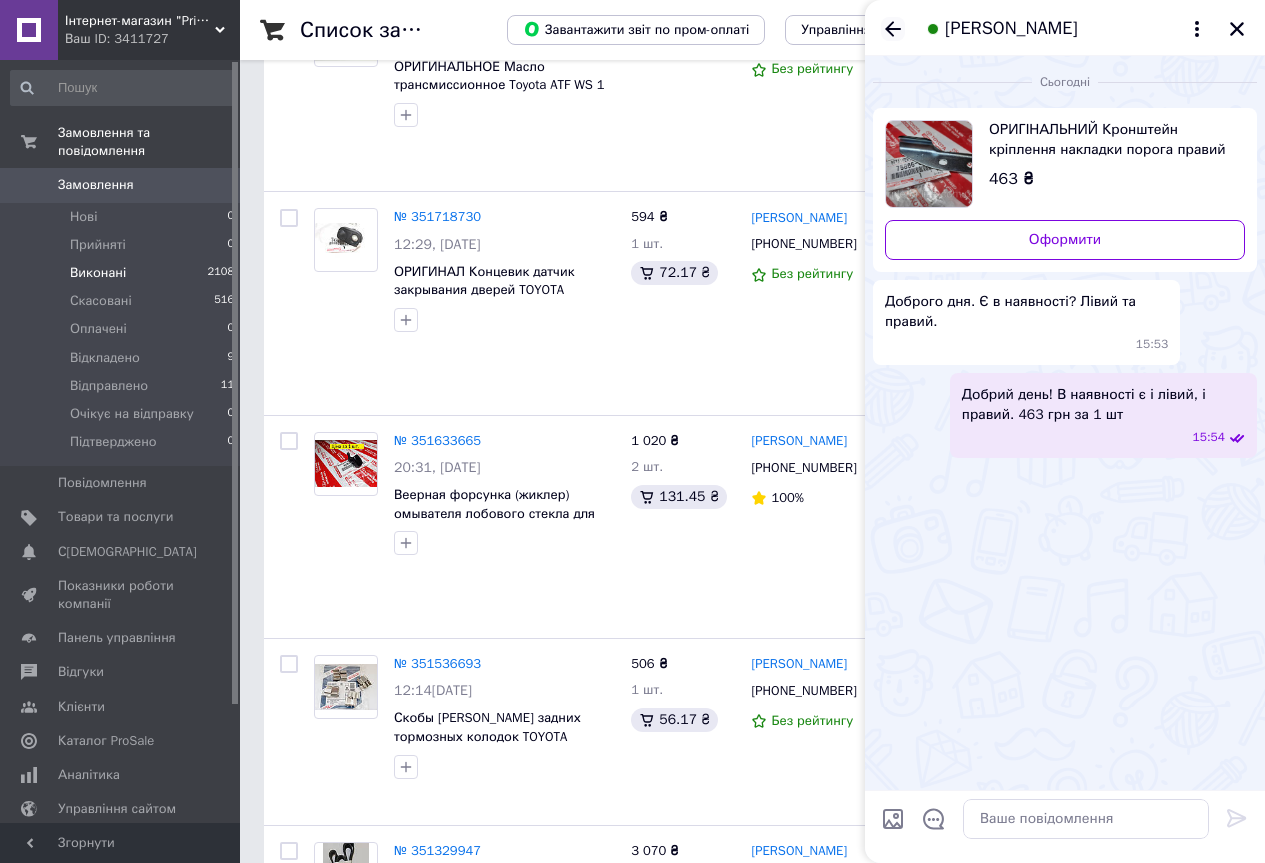click 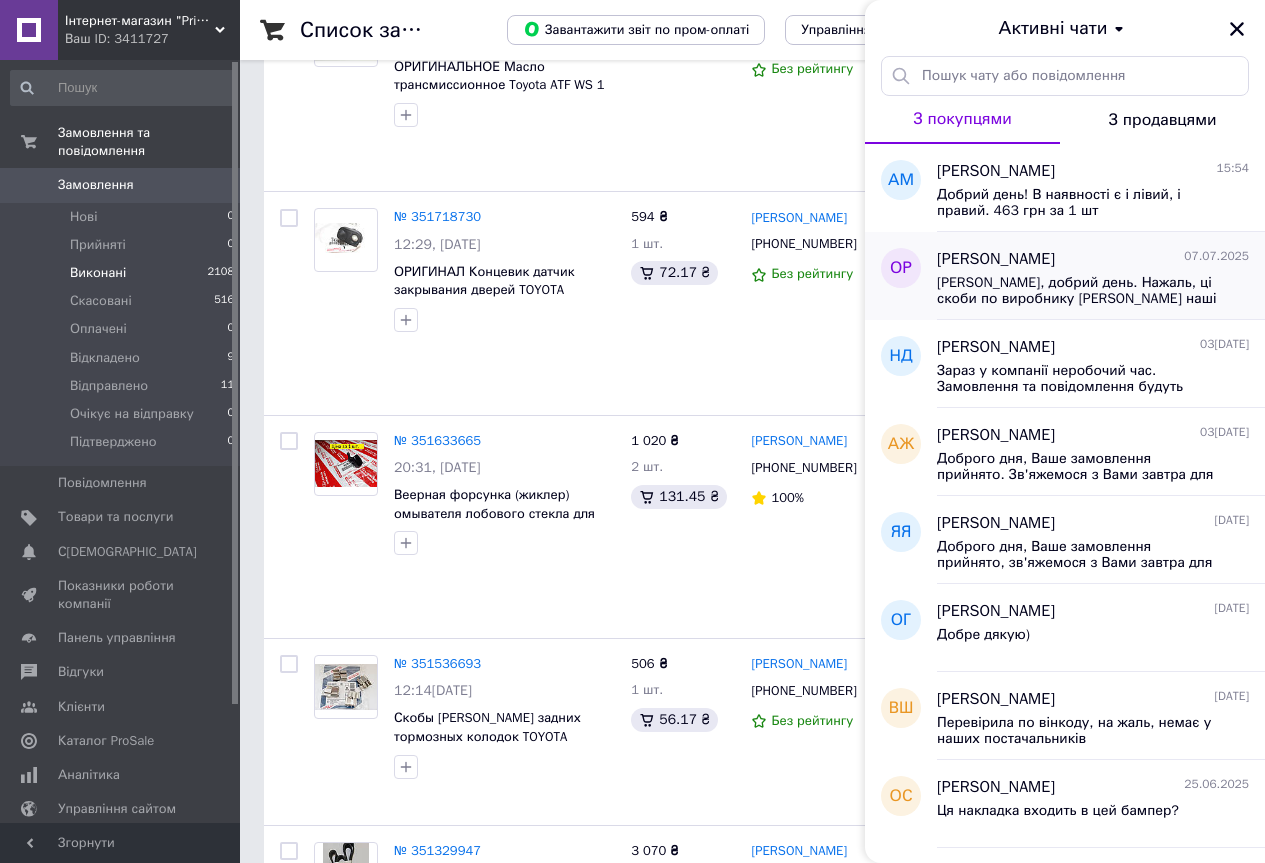 click on "[PERSON_NAME], добрий день. Нажаль, ці скоби по виробнику [PERSON_NAME] наші дістріб'ютори зараз не тримають в наявності. І у нас на складі вони закінчилися на минулому тижні. Замість BOSCH ми такий саме комплект завтра очікуємо на склад по виробнику ERT. Якість у них едентична, а по вартості ERT трохи дешевший - 447 грн. Якщо Вас влаштує заміна заміна на ERT, то завтра зв'яжемося з Вами, коли отримаємо на склад." at bounding box center [1093, 289] 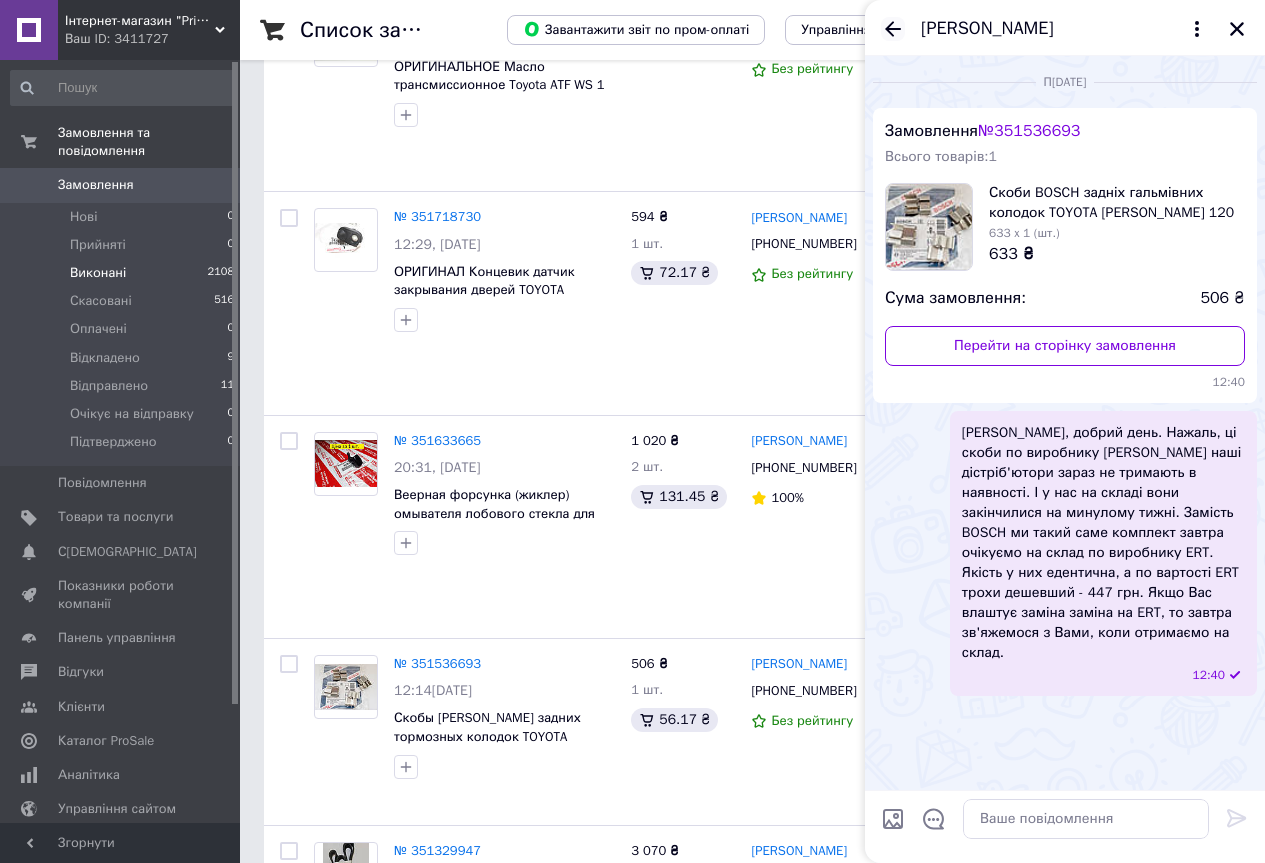 click 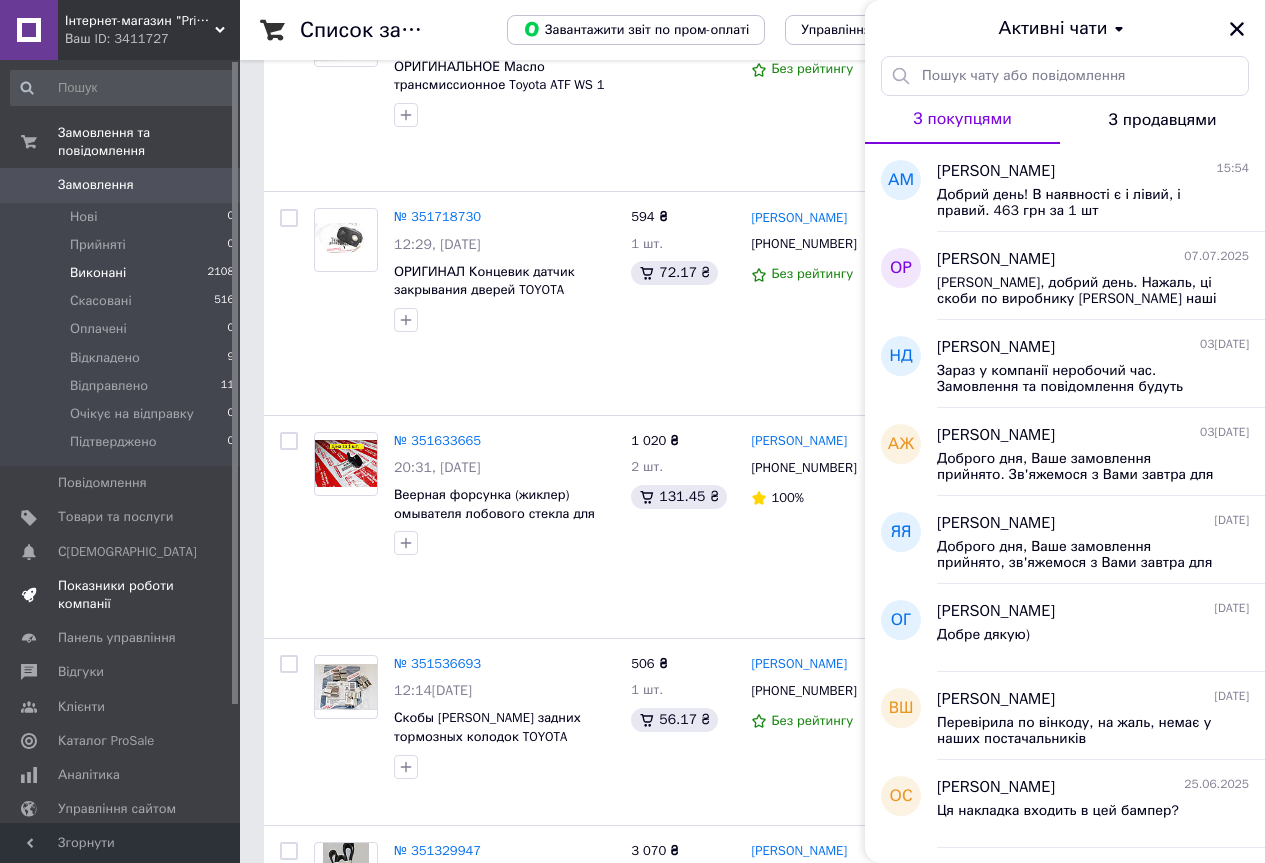 click on "Показники роботи компанії" at bounding box center [121, 595] 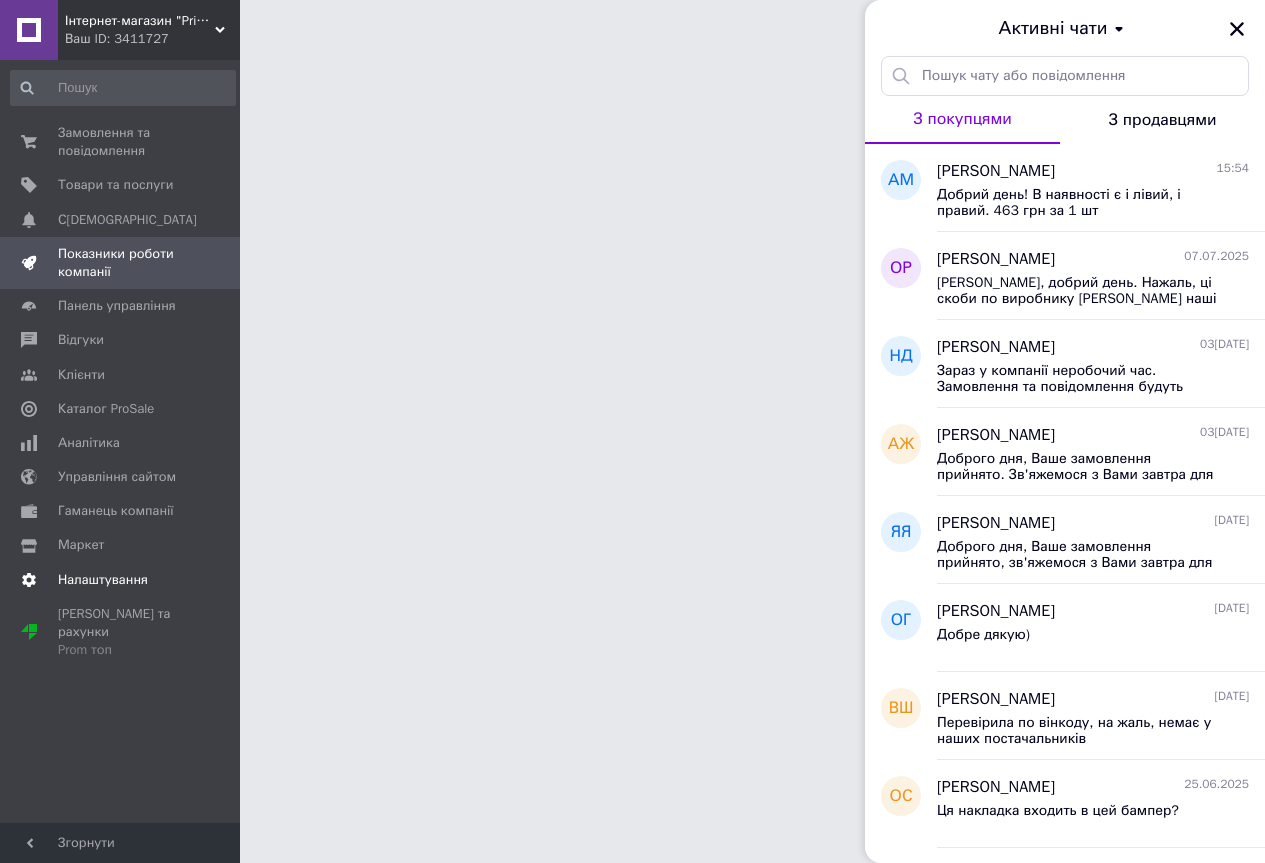 scroll, scrollTop: 0, scrollLeft: 0, axis: both 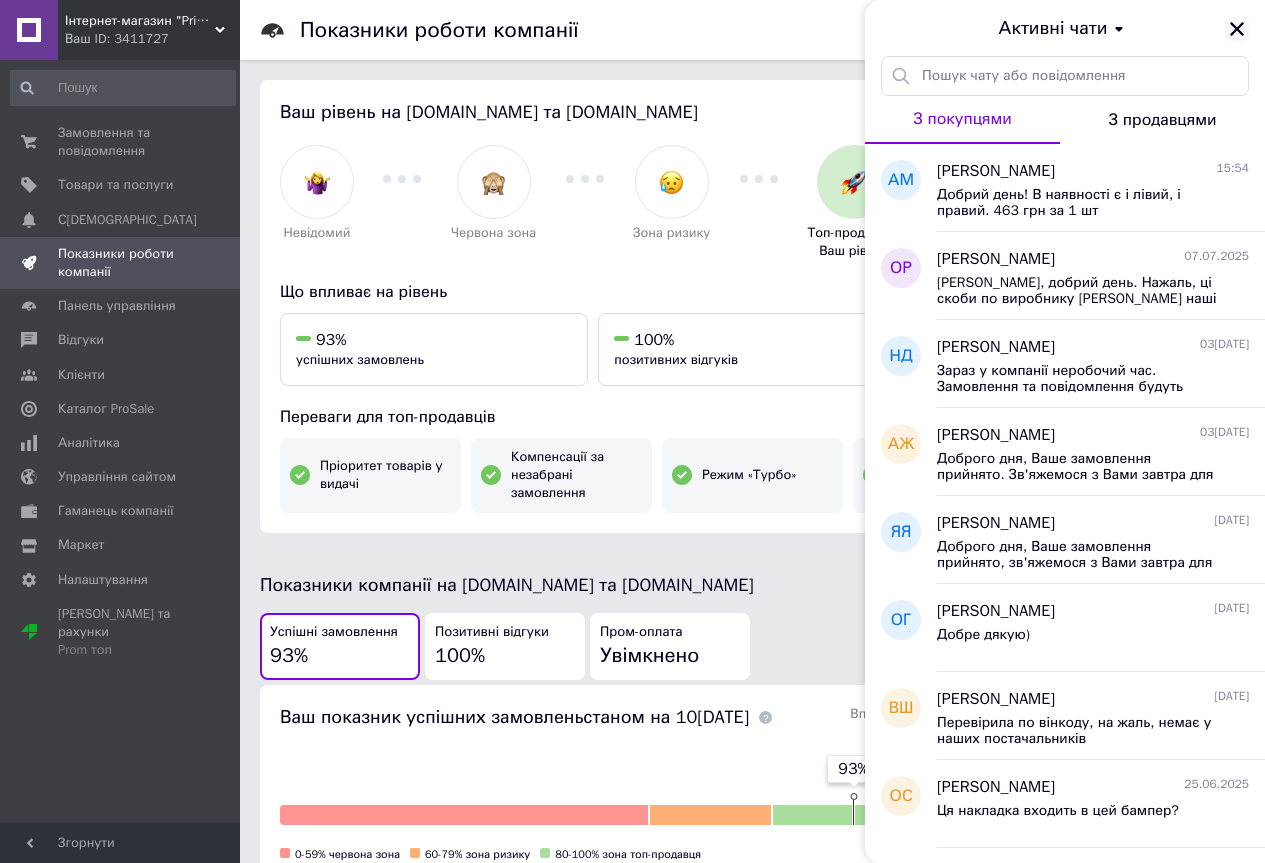 click 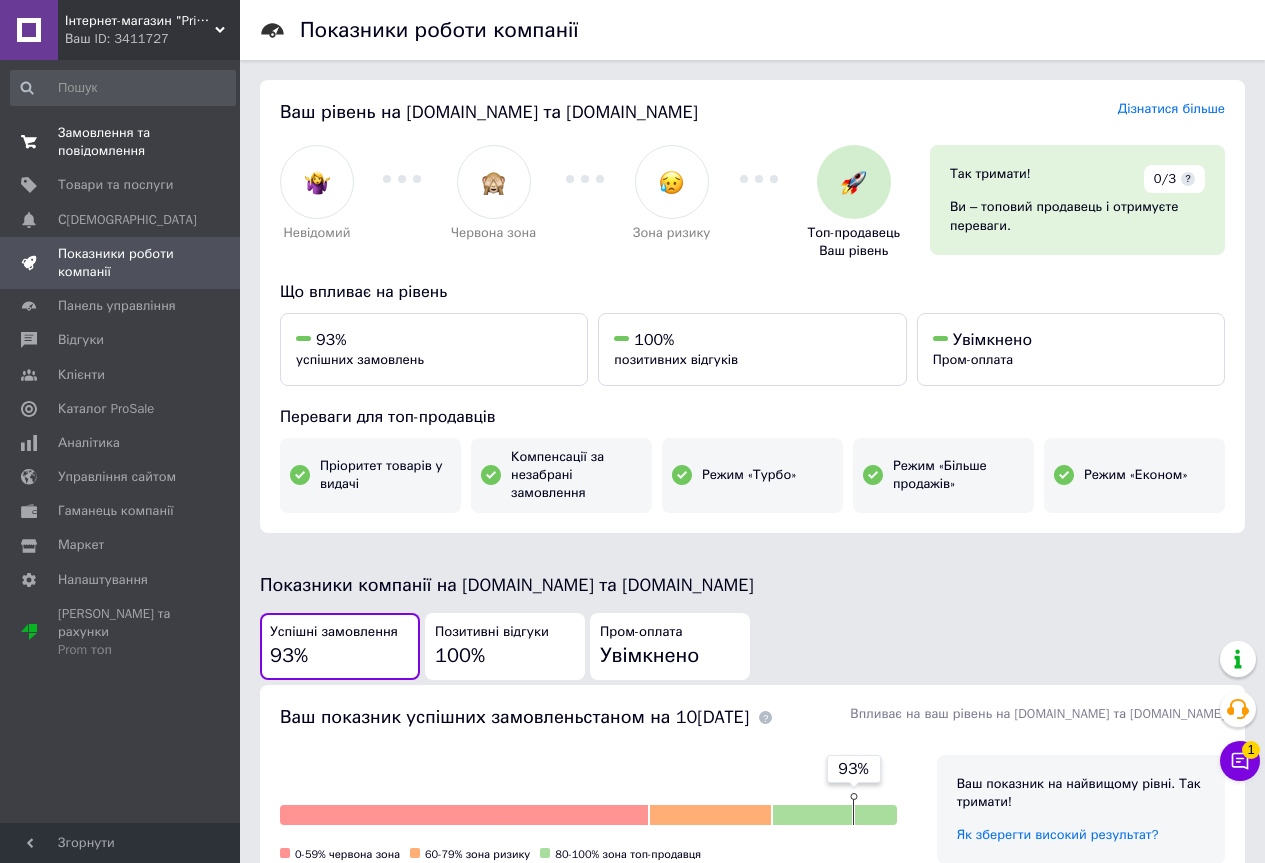 click on "Замовлення та повідомлення" at bounding box center [121, 142] 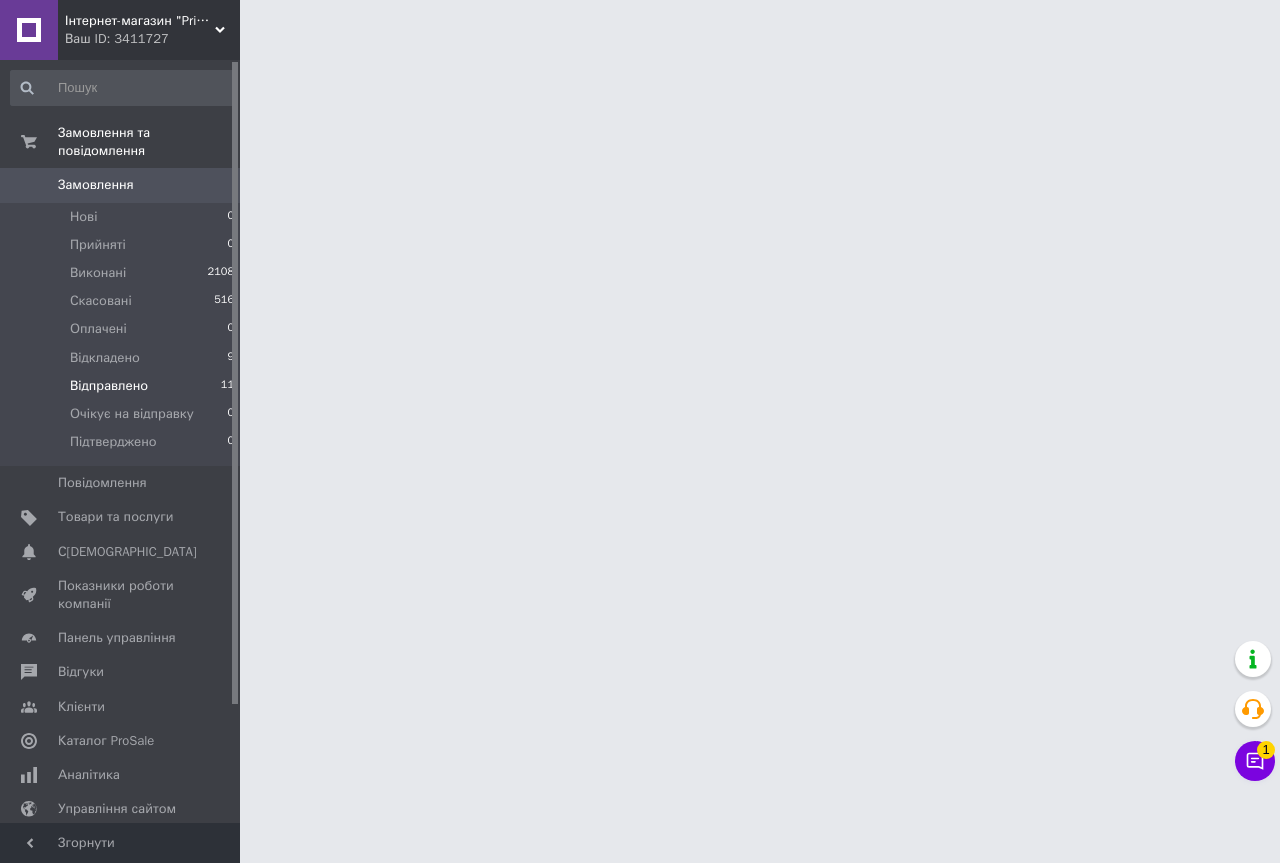 click on "Відправлено" at bounding box center (109, 386) 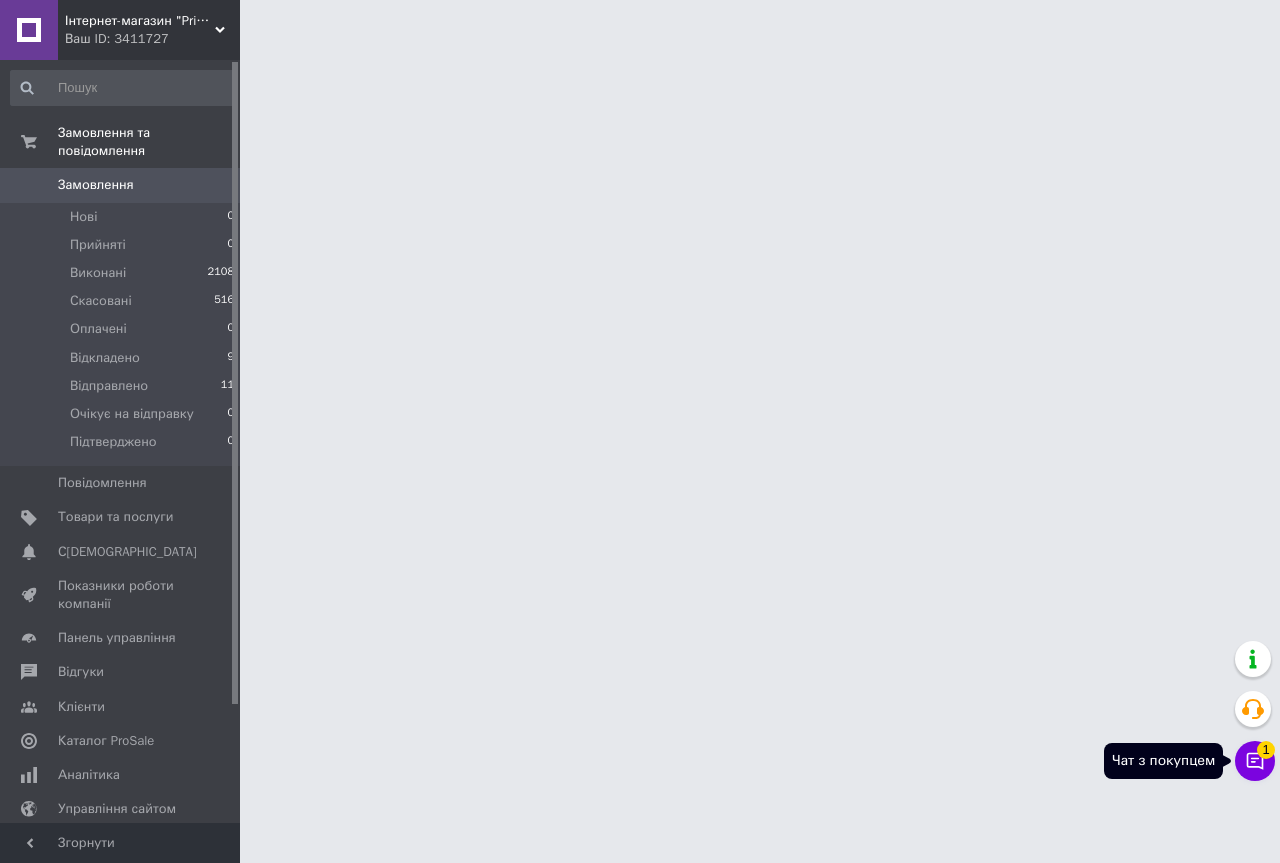 click on "Чат з покупцем 1" at bounding box center [1255, 761] 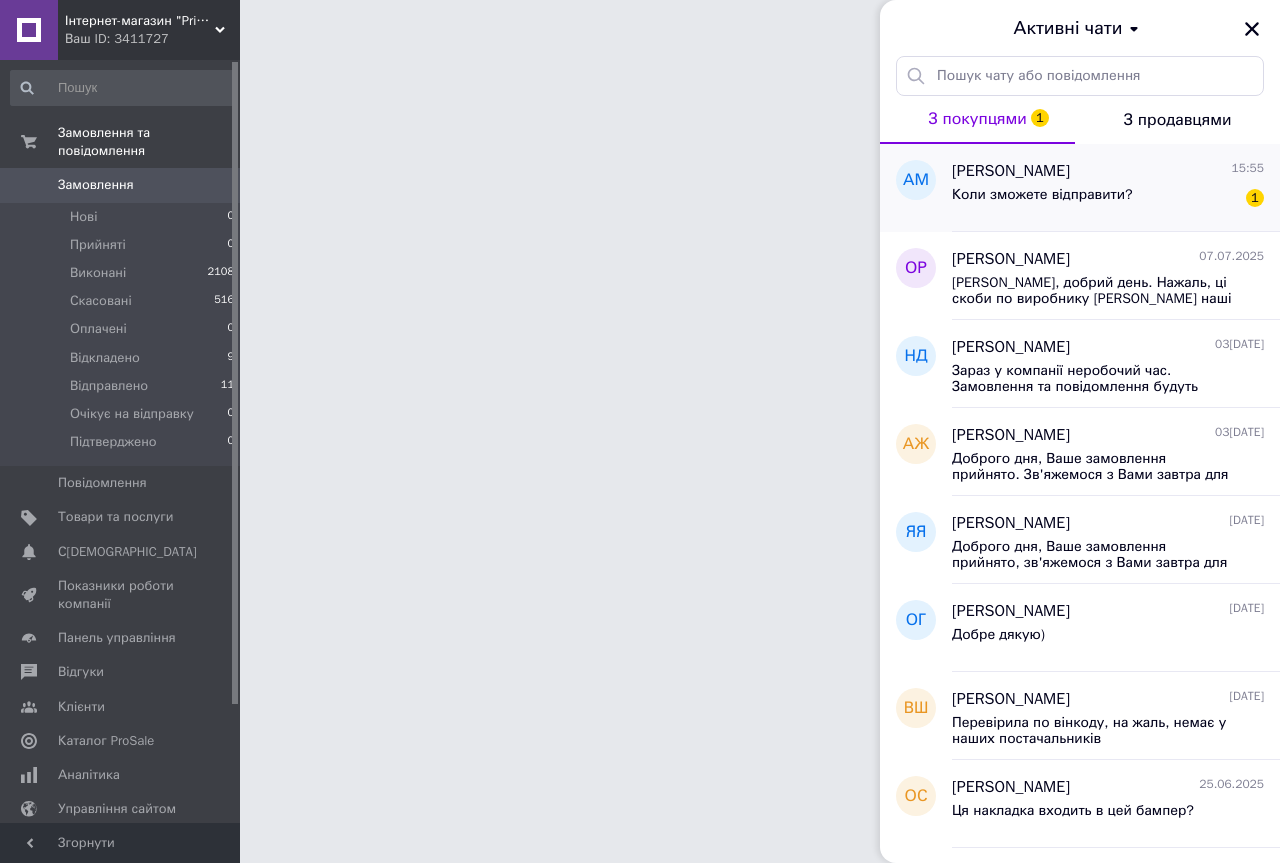 click on "Коли зможете відправити?" at bounding box center [1042, 195] 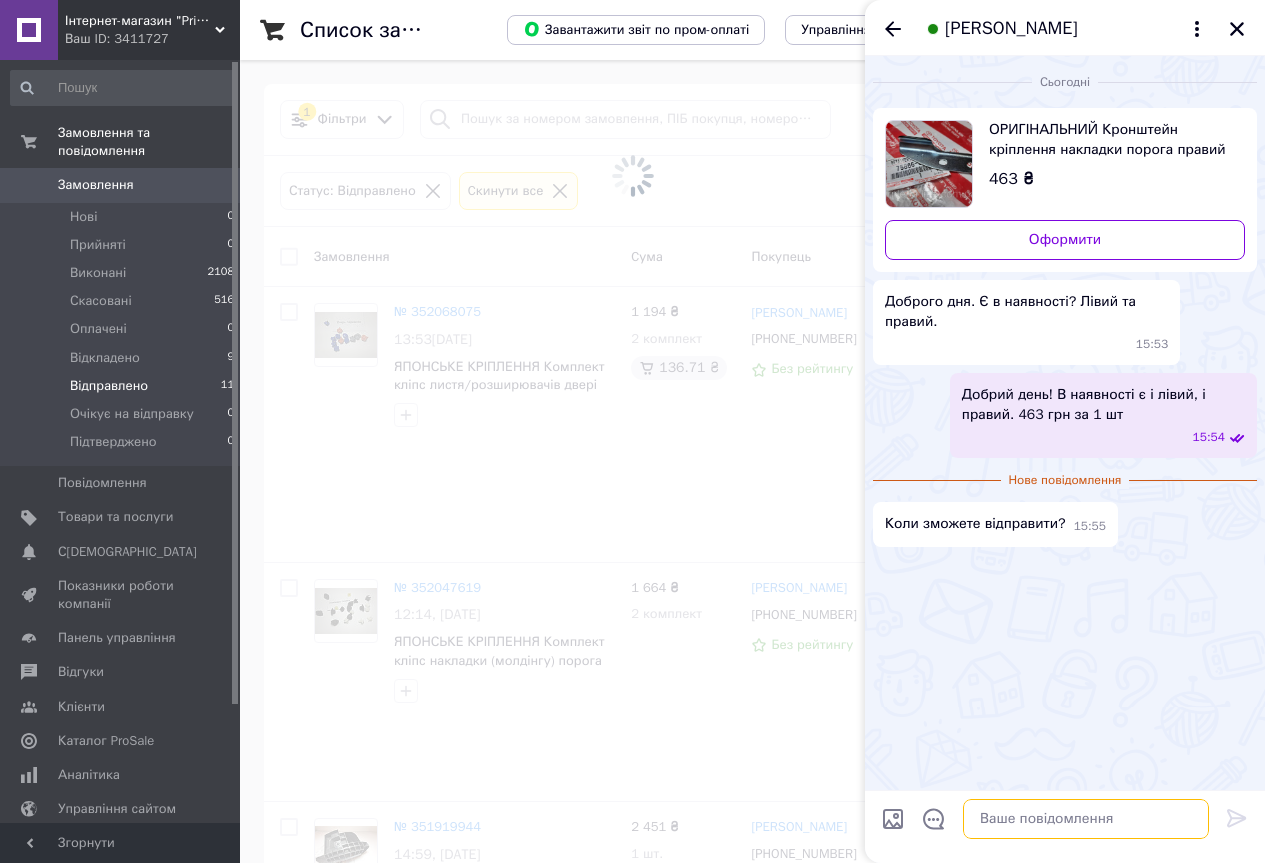 click at bounding box center (1086, 819) 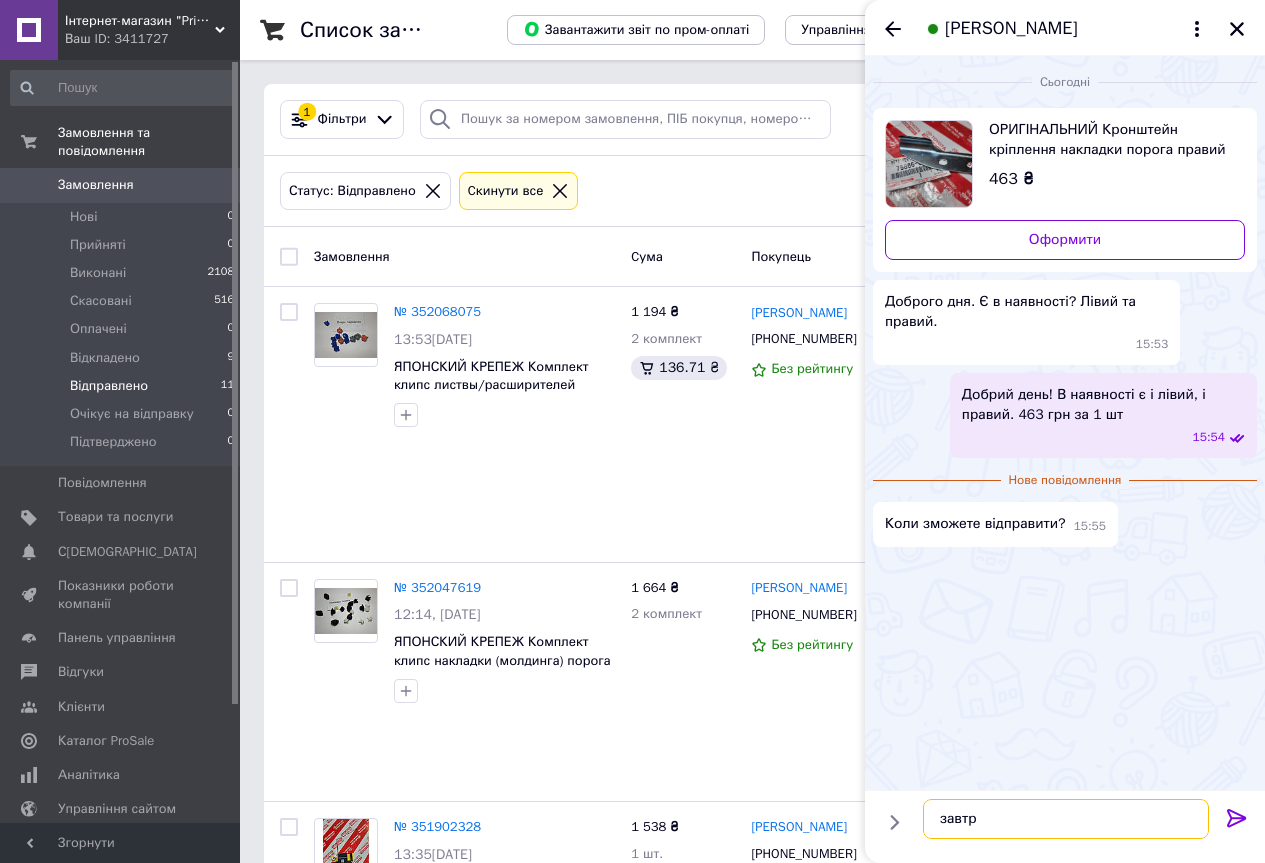 type on "завтра" 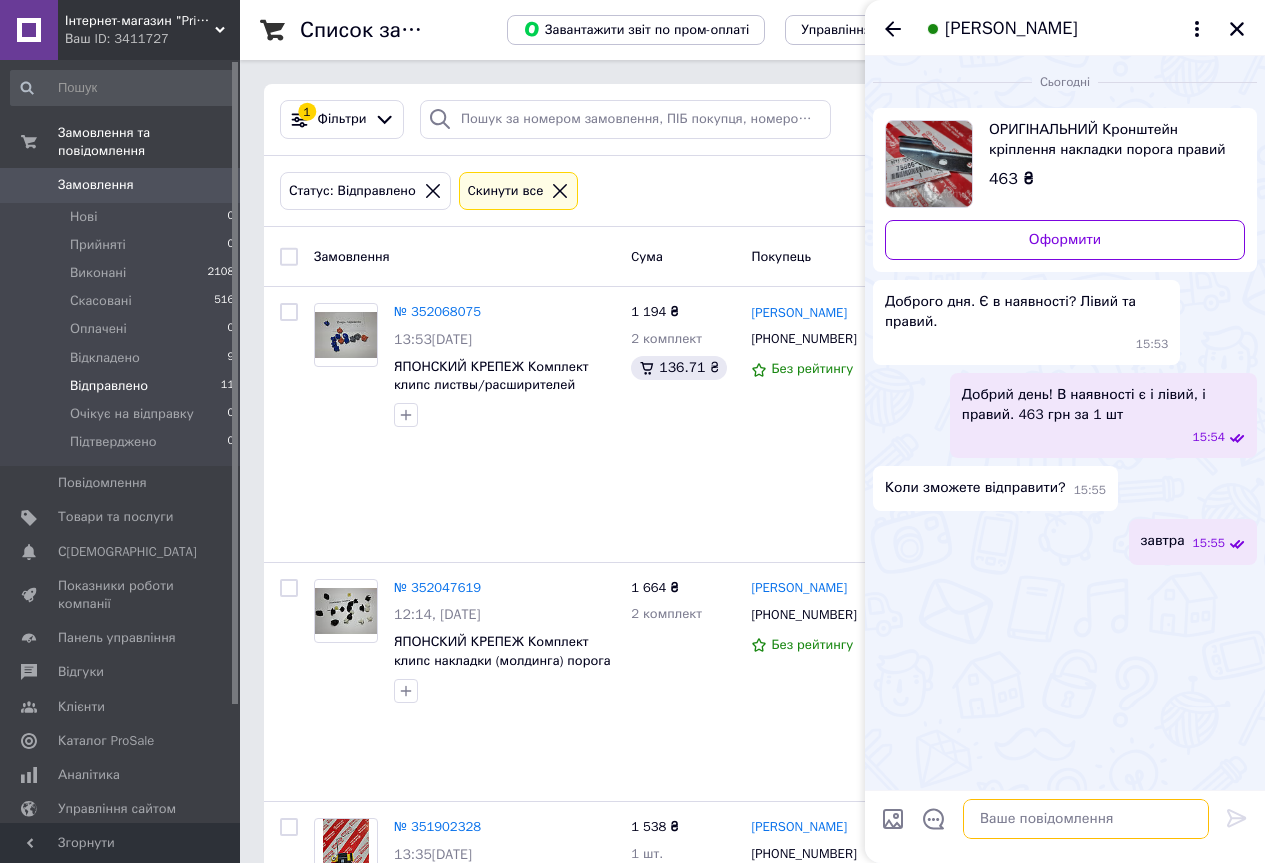 click at bounding box center (1086, 819) 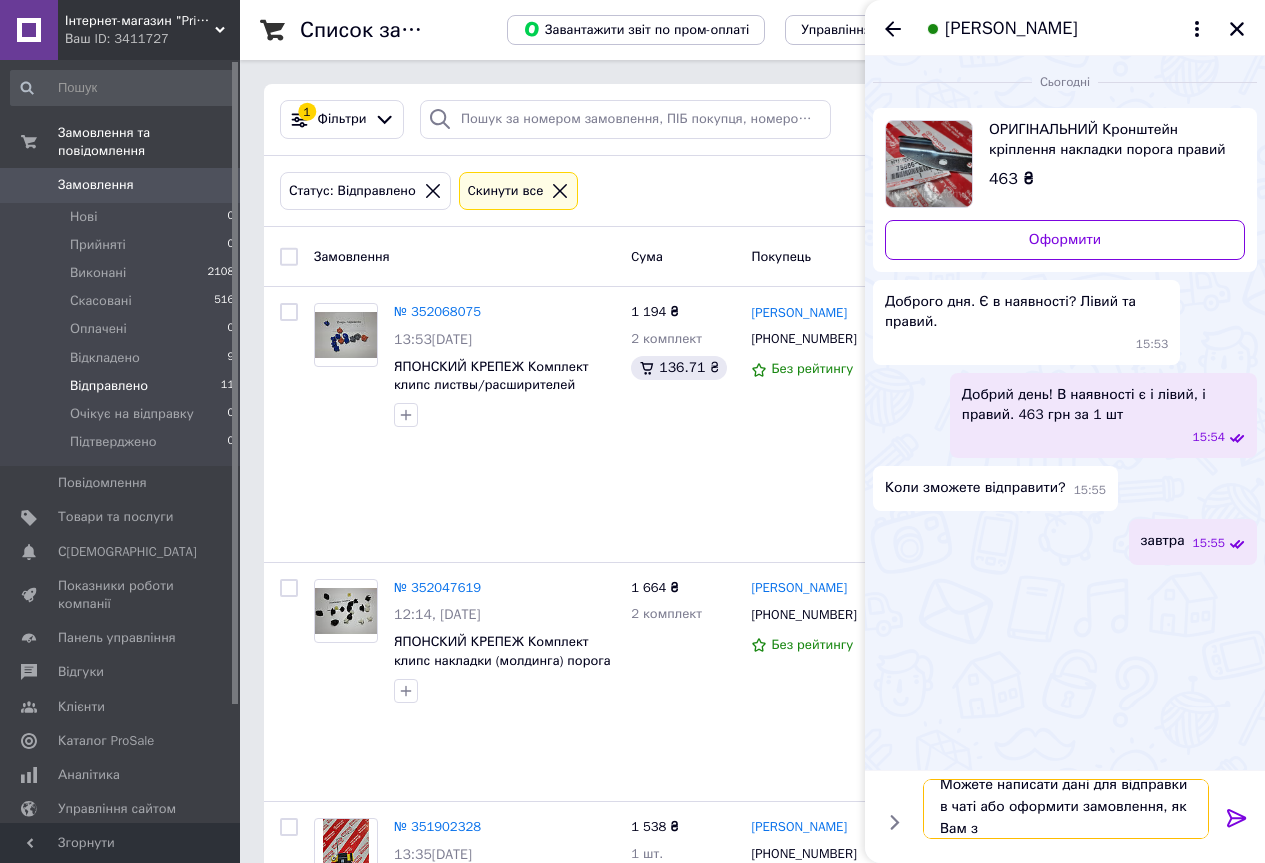scroll, scrollTop: 2, scrollLeft: 0, axis: vertical 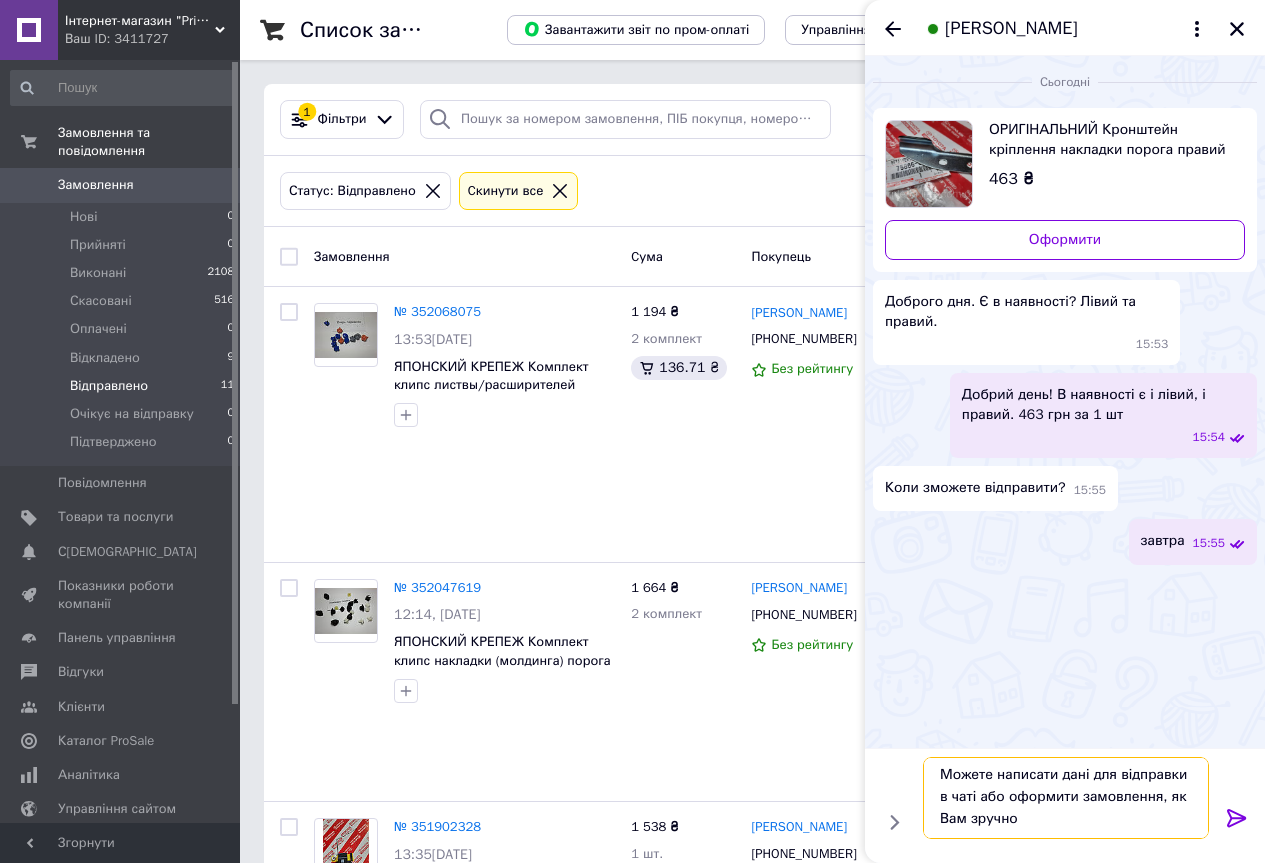 type on "Можете написати дані для відправки в чаті або оформити замовлення, як Вам зручно" 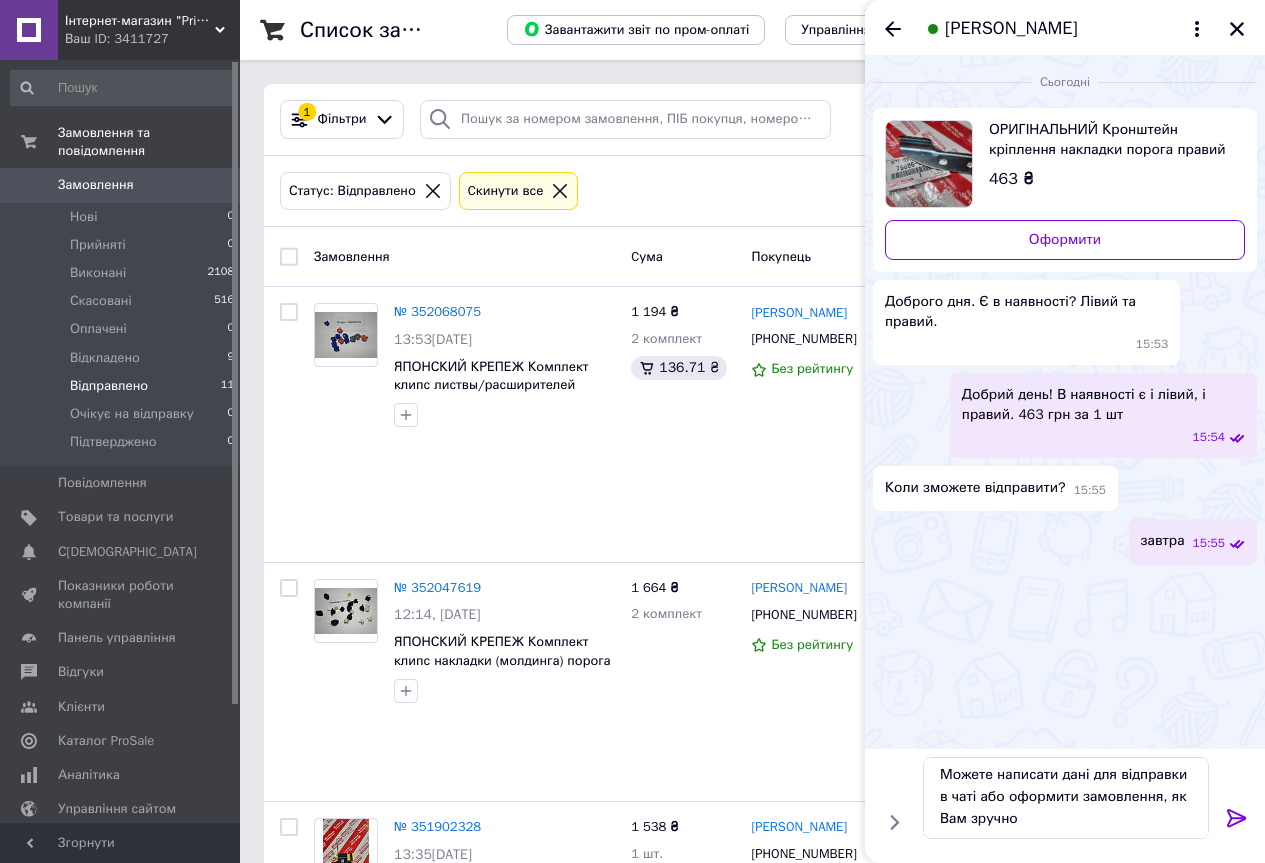 click 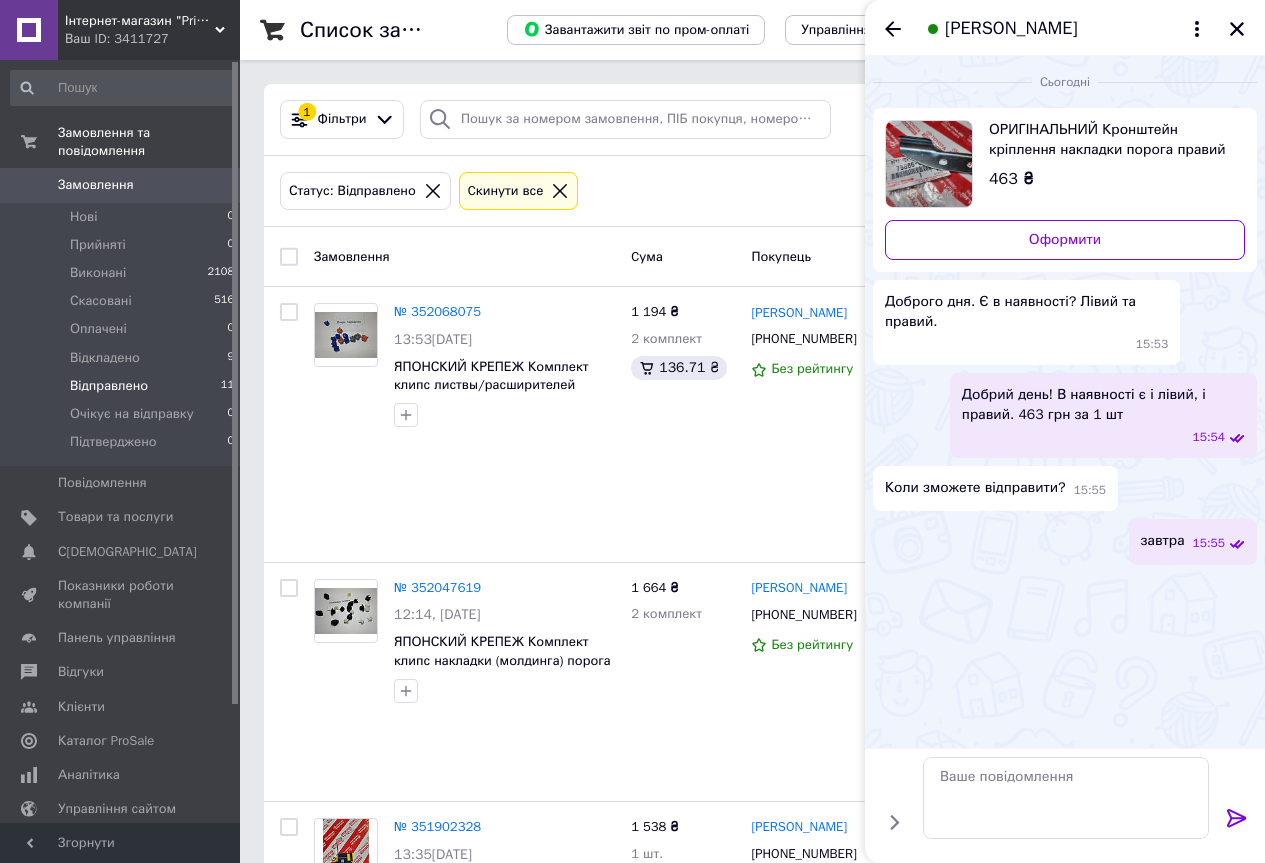 scroll, scrollTop: 0, scrollLeft: 0, axis: both 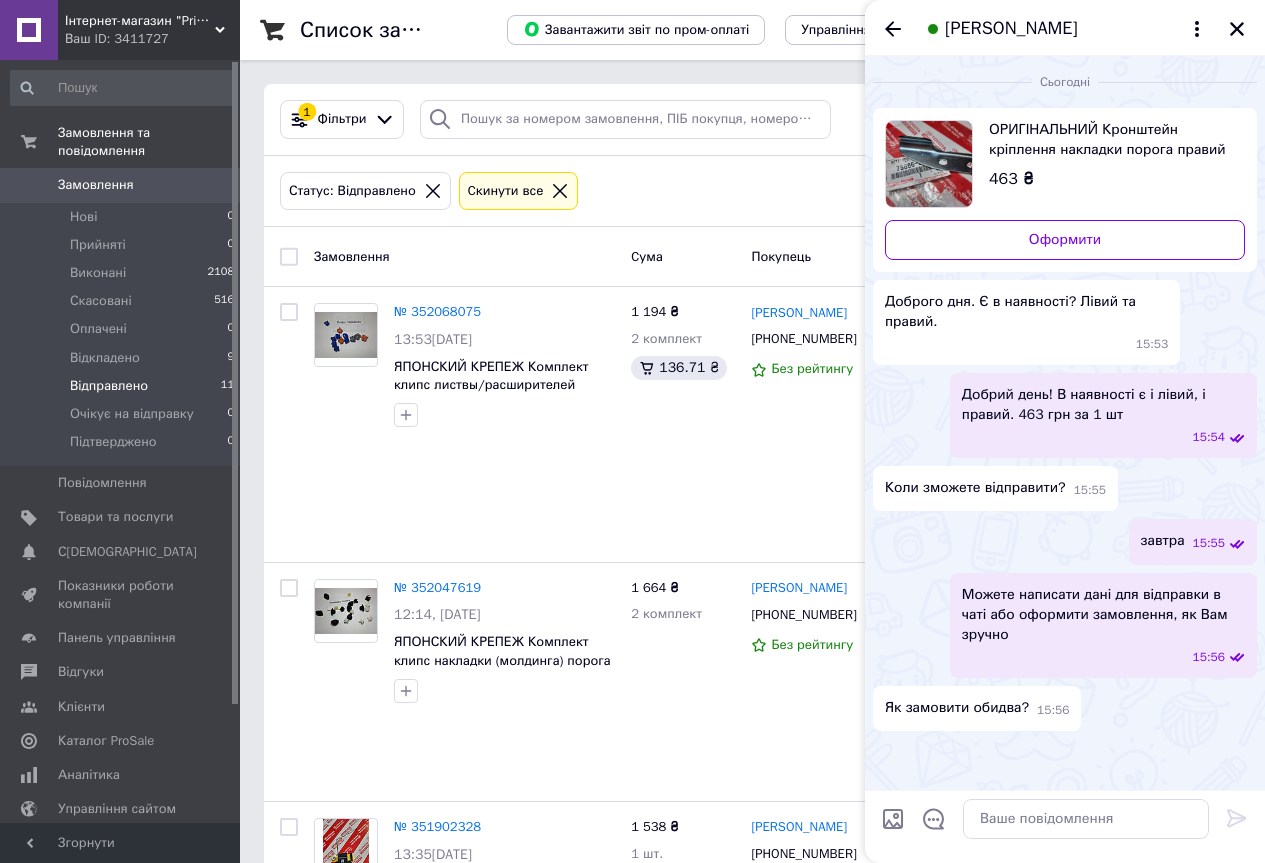 click on "ОРИГІНАЛЬНИЙ Кронштейн кріплення накладки порога правий TOYOTA [PERSON_NAME] 120 ([PERSON_NAME])" at bounding box center (1109, 140) 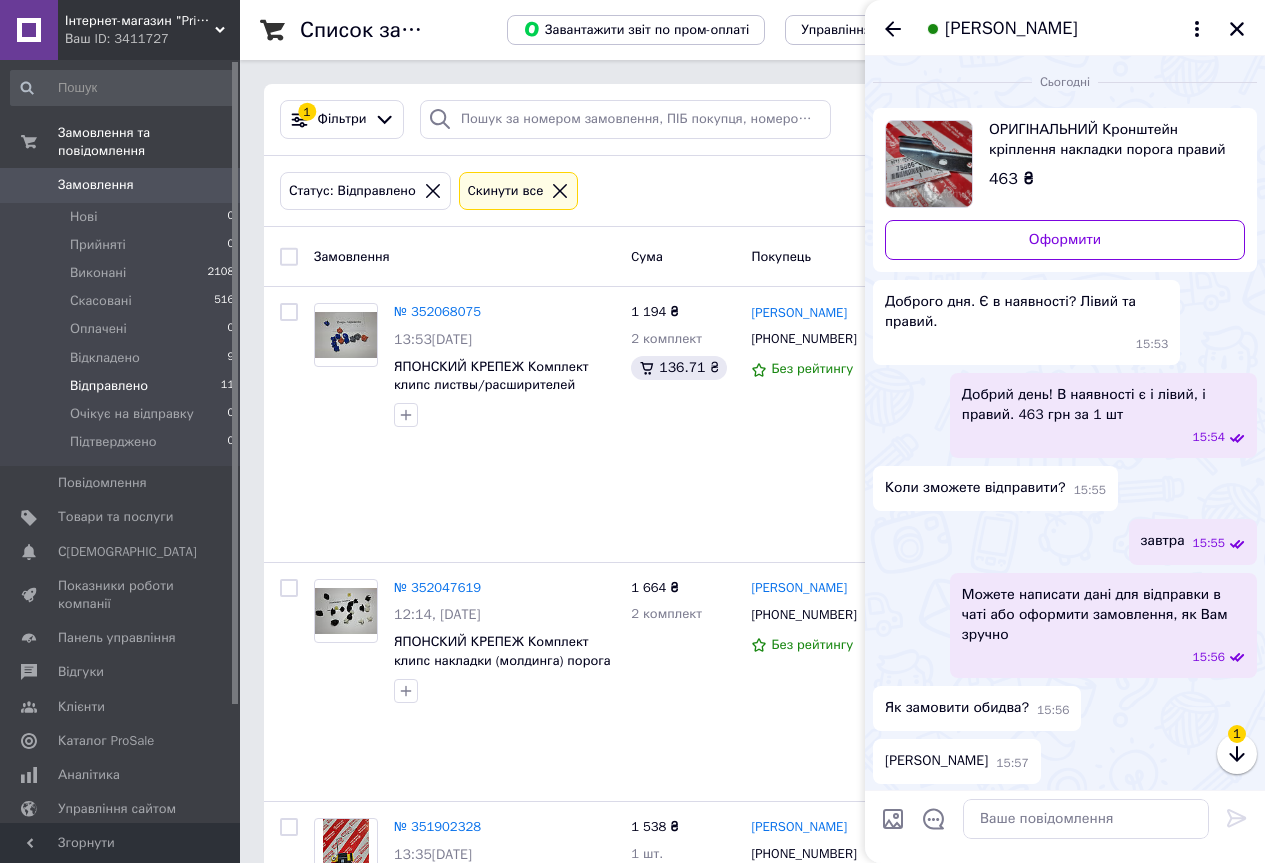 scroll, scrollTop: 31, scrollLeft: 0, axis: vertical 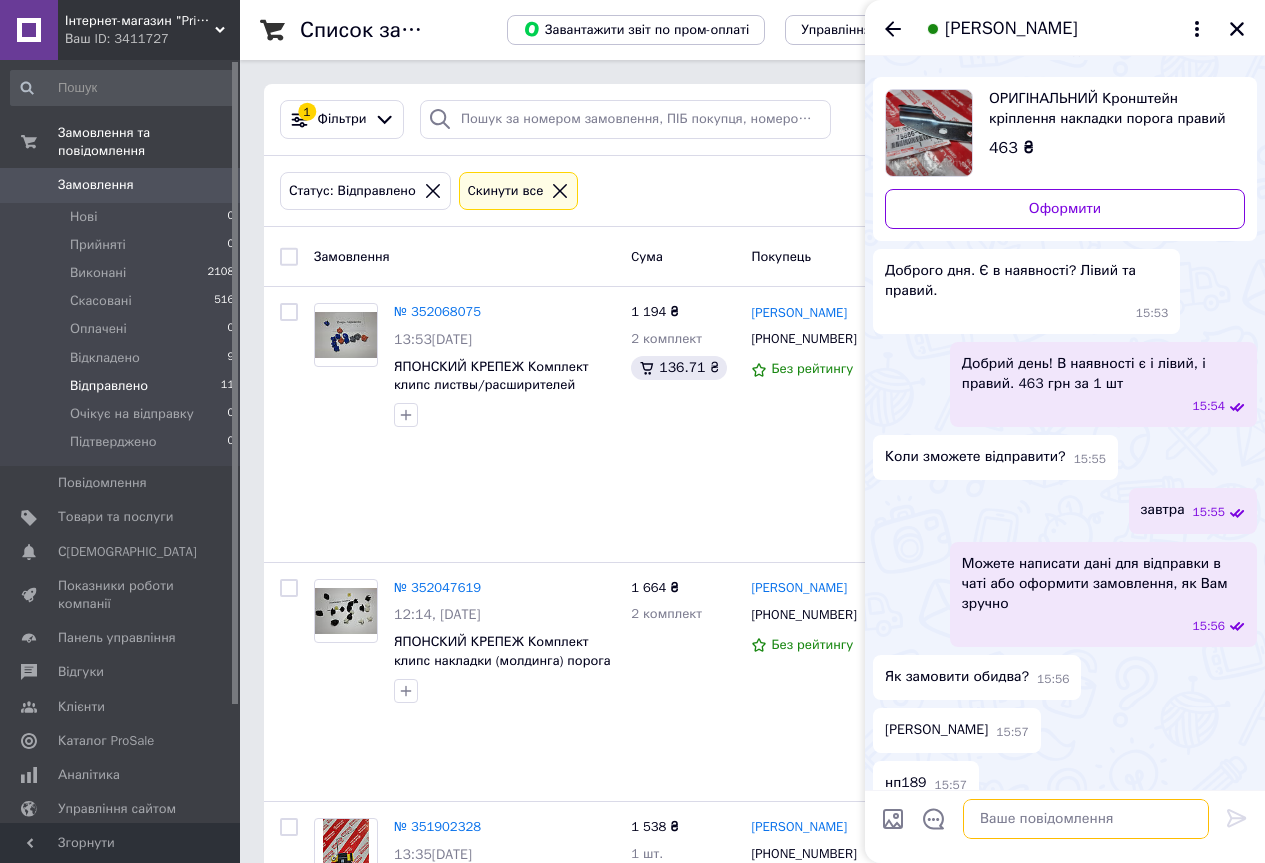 click at bounding box center (1086, 819) 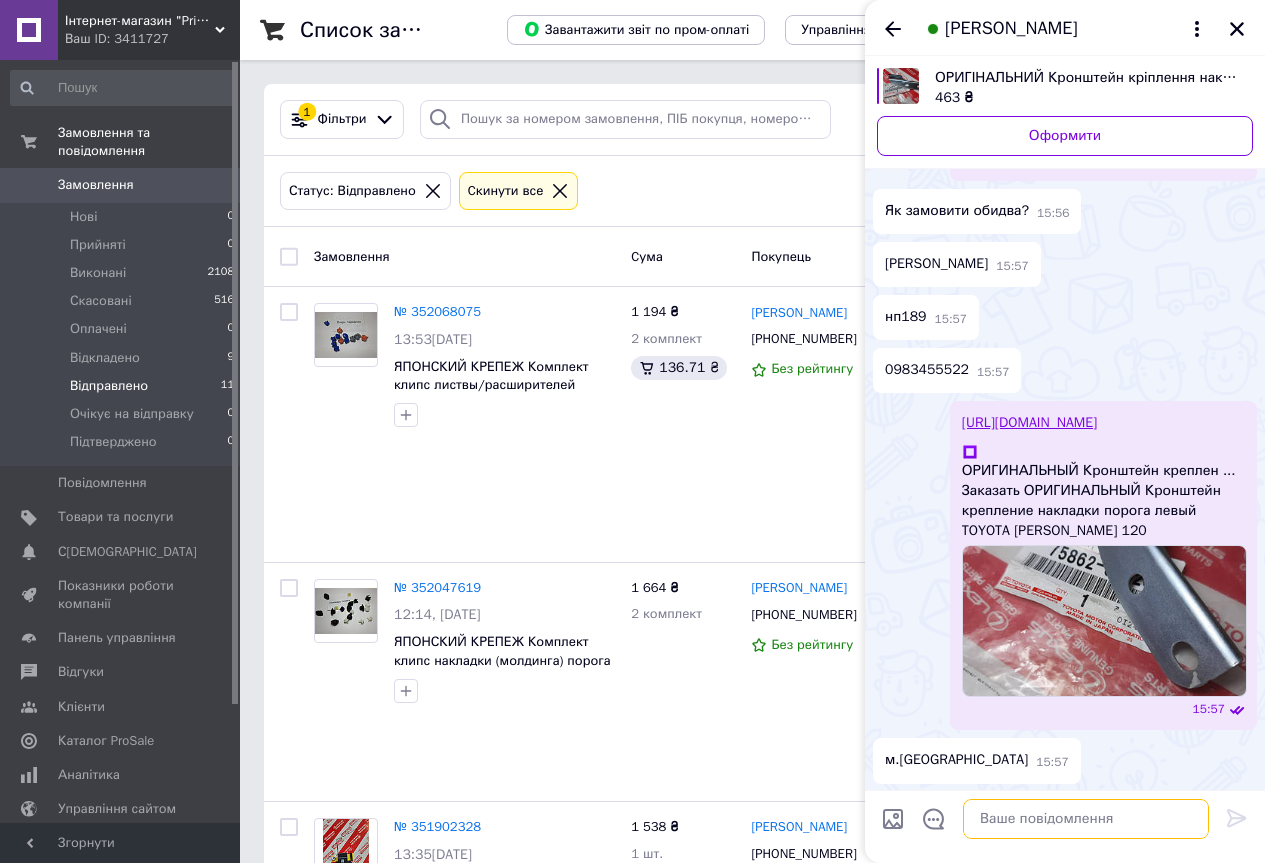 scroll, scrollTop: 448, scrollLeft: 0, axis: vertical 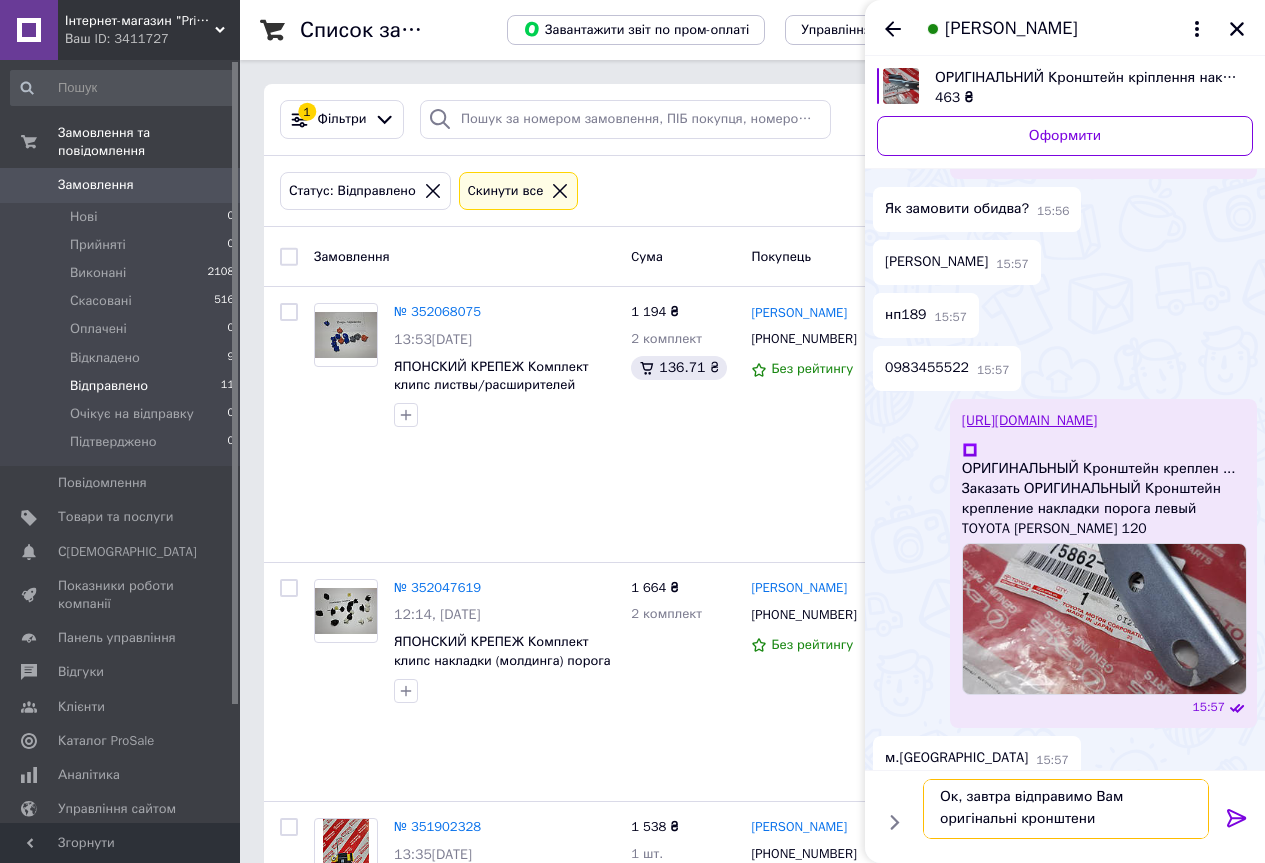 click on "Ок, завтра відправимо Вам оригінальні кронштени" at bounding box center (1066, 809) 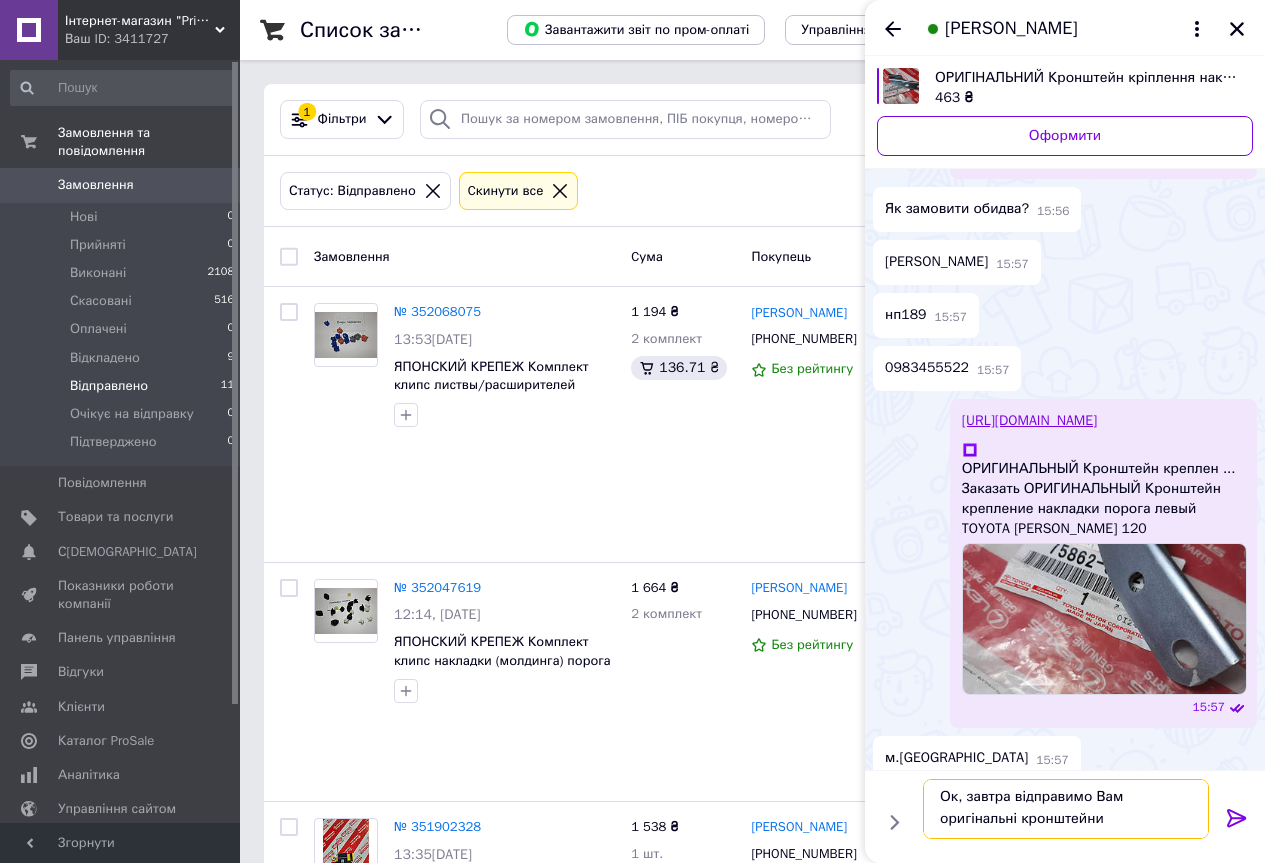 click on "Ок, завтра відправимо Вам оригінальні кронштейни" at bounding box center [1066, 809] 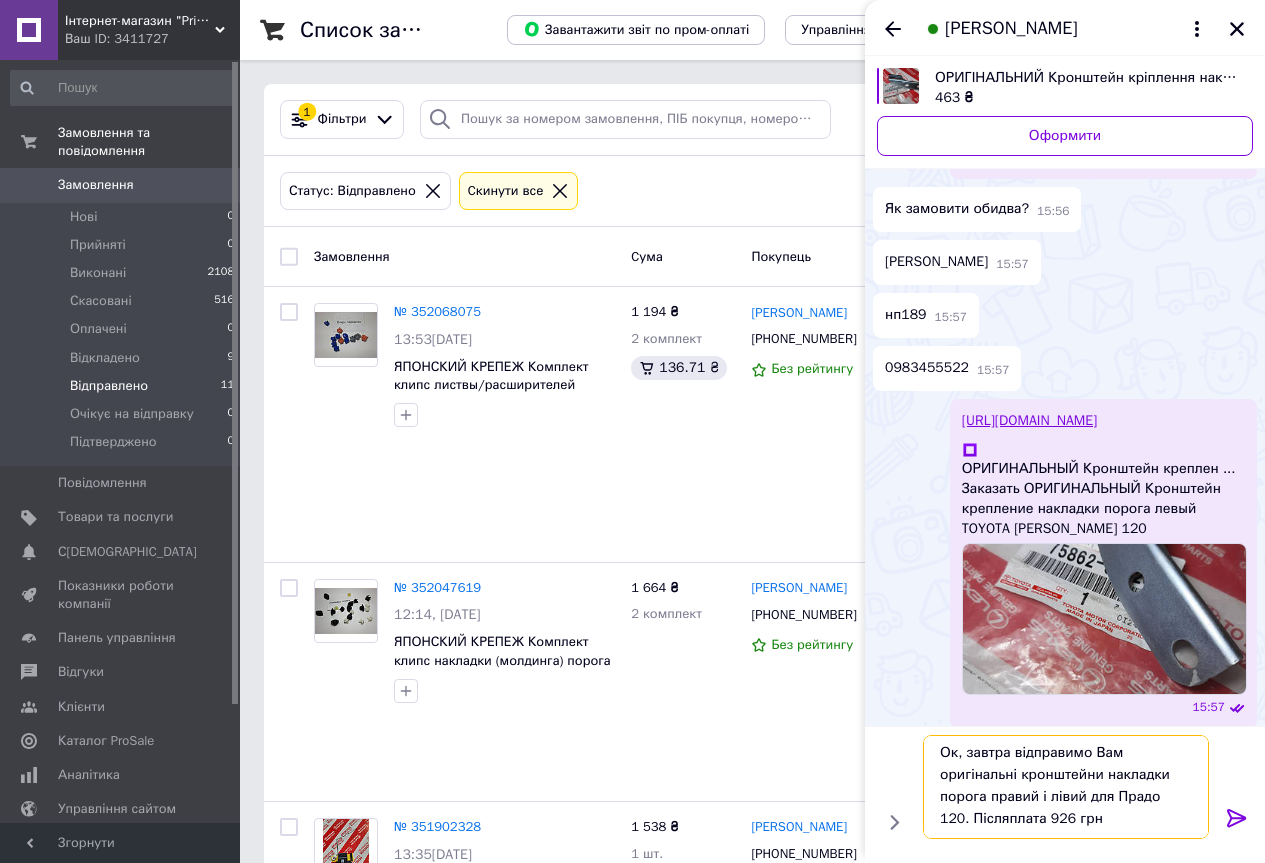 scroll, scrollTop: 2, scrollLeft: 0, axis: vertical 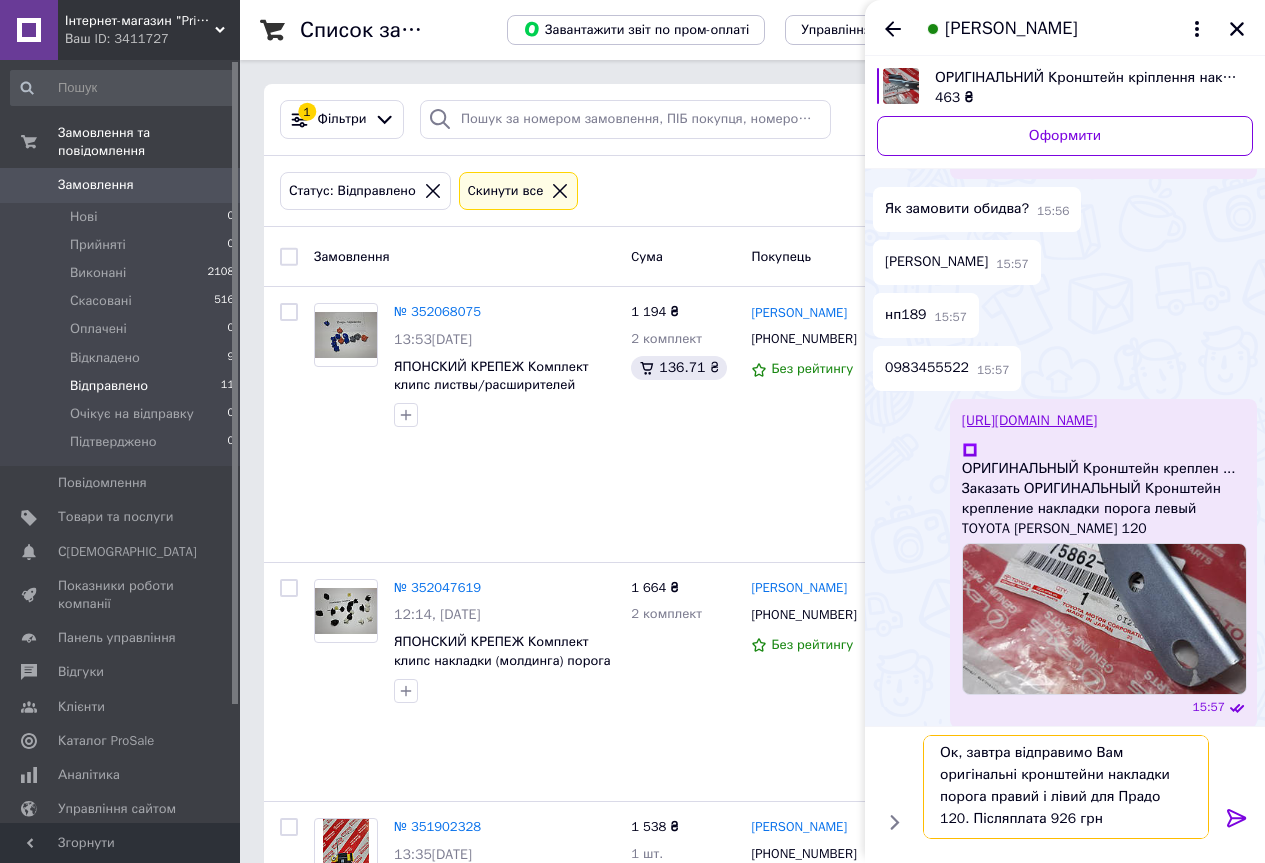 type on "Ок, завтра відправимо Вам оригінальні кронштейни накладки порога правий і лівий для Прадо 120. Післяплата 926 грн." 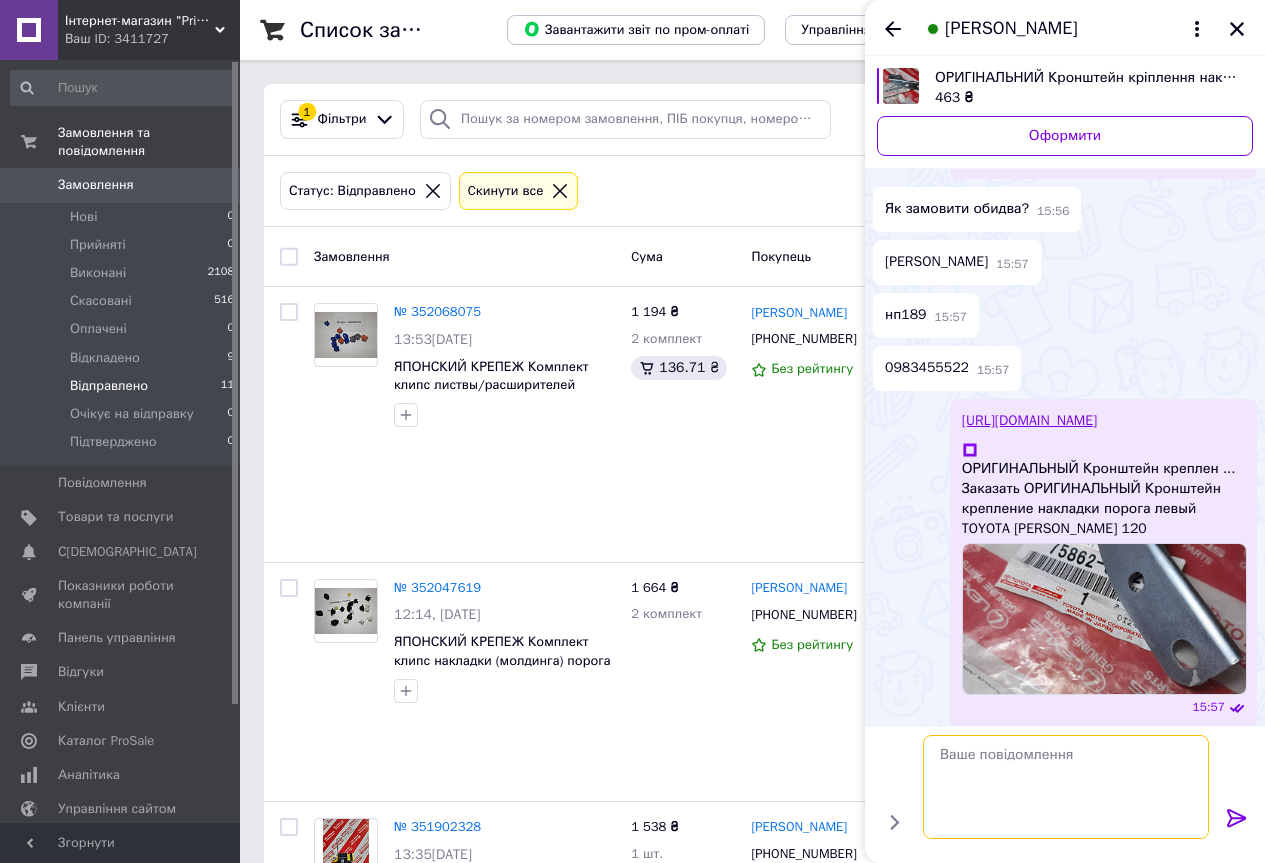 scroll, scrollTop: 0, scrollLeft: 0, axis: both 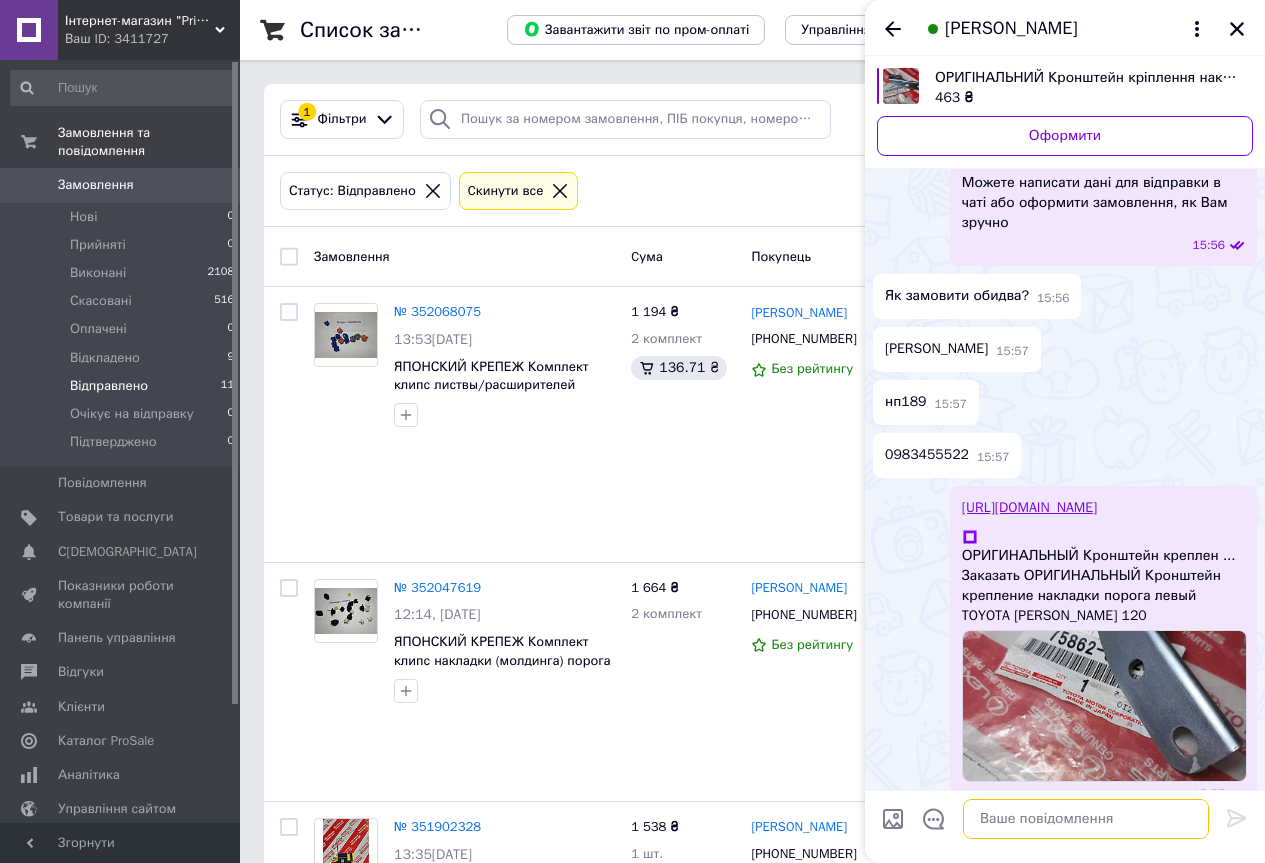 type 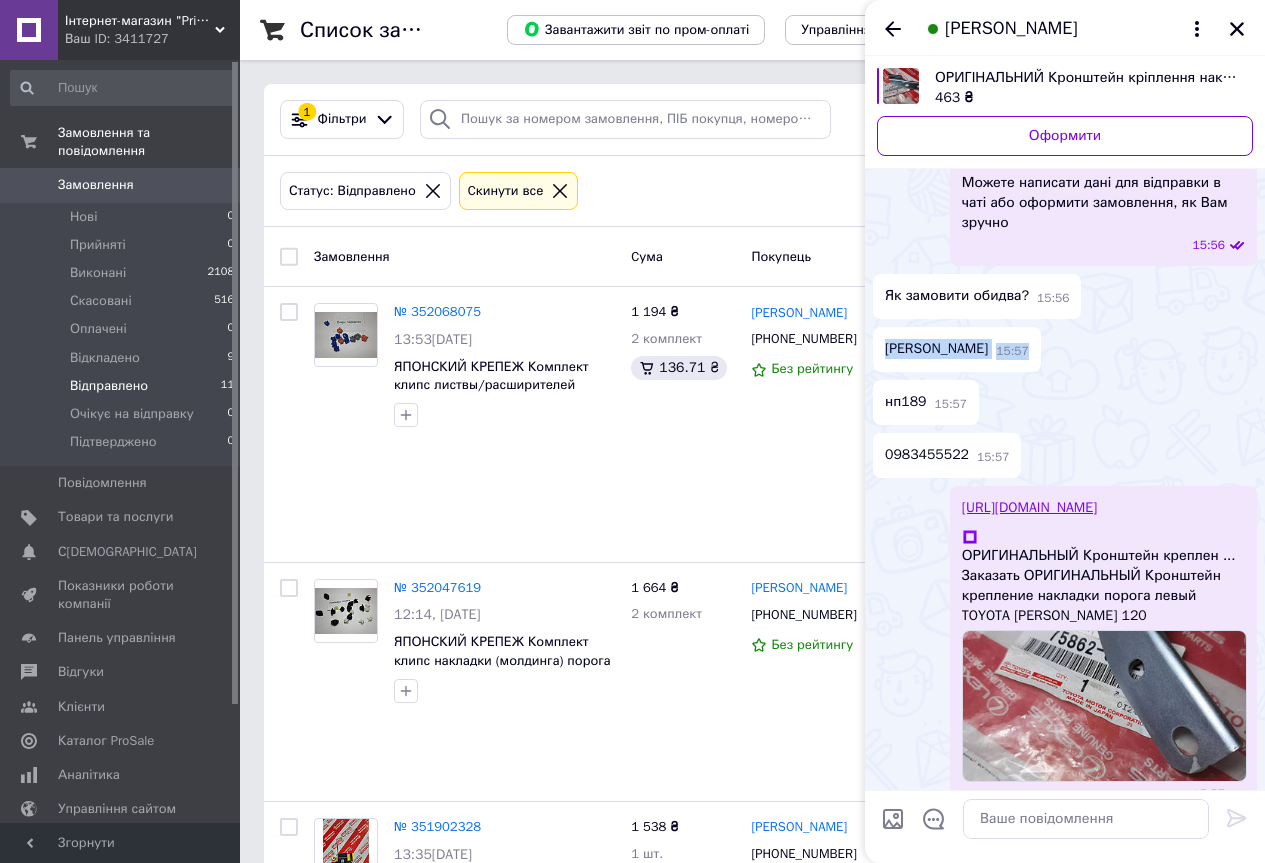 drag, startPoint x: 887, startPoint y: 322, endPoint x: 1051, endPoint y: 327, distance: 164.0762 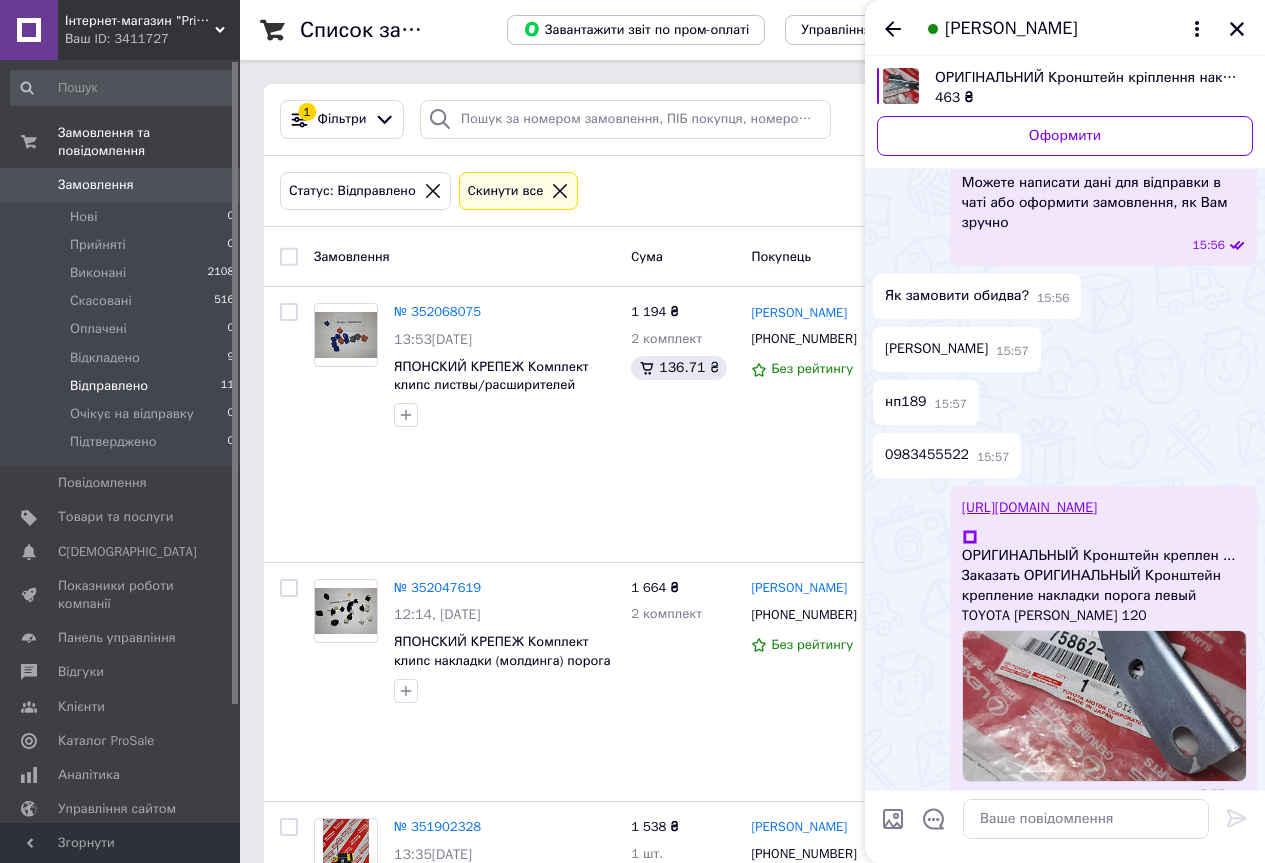 click on "нп189 15:57" at bounding box center [1065, 402] 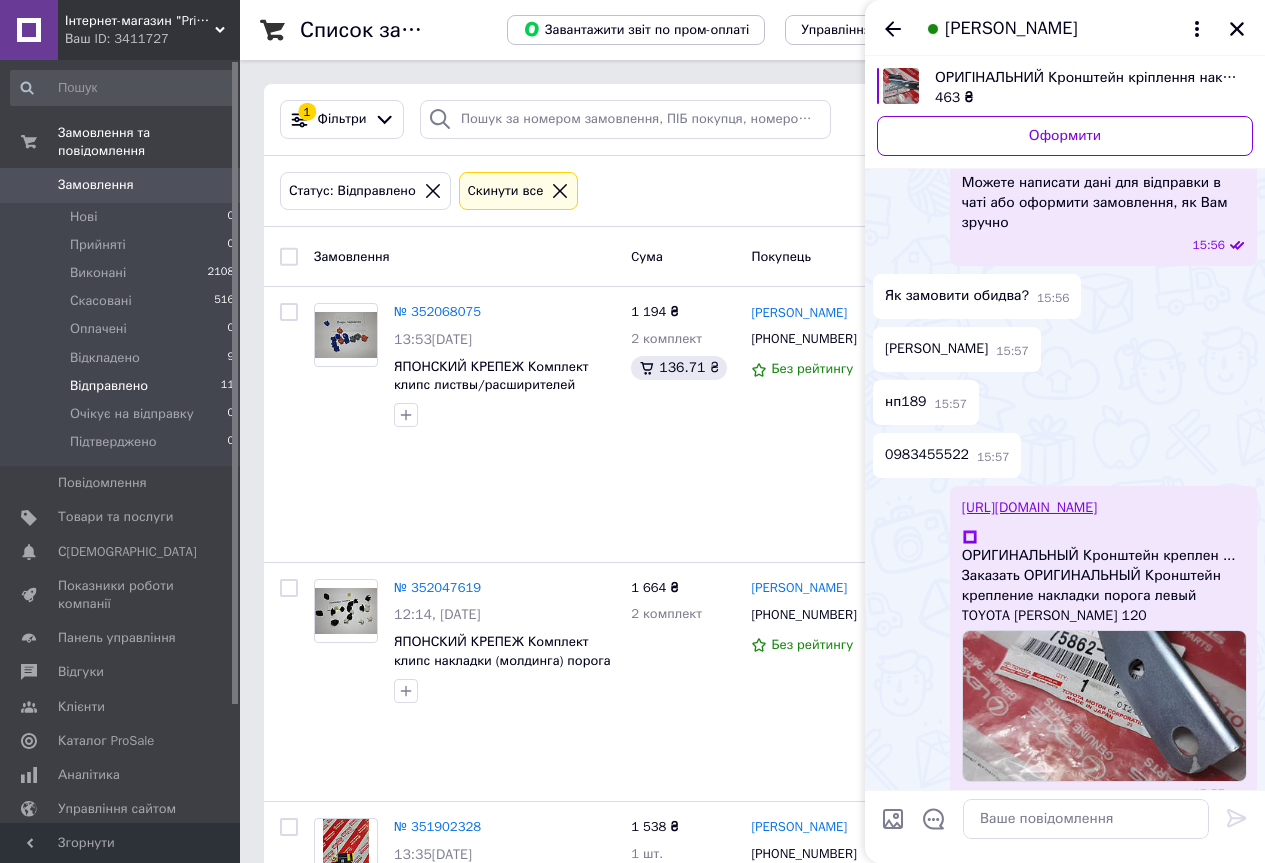 drag, startPoint x: 883, startPoint y: 329, endPoint x: 998, endPoint y: 323, distance: 115.15642 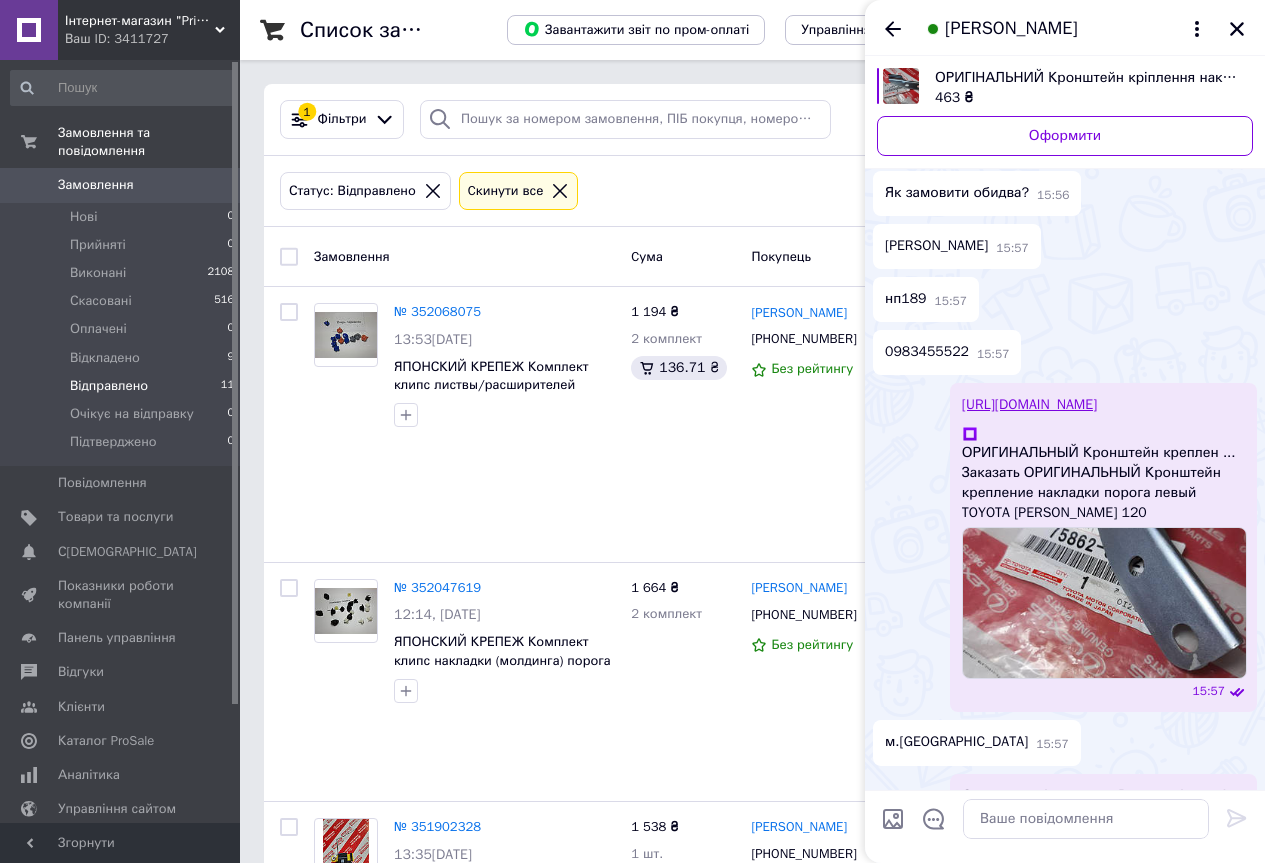 scroll, scrollTop: 561, scrollLeft: 0, axis: vertical 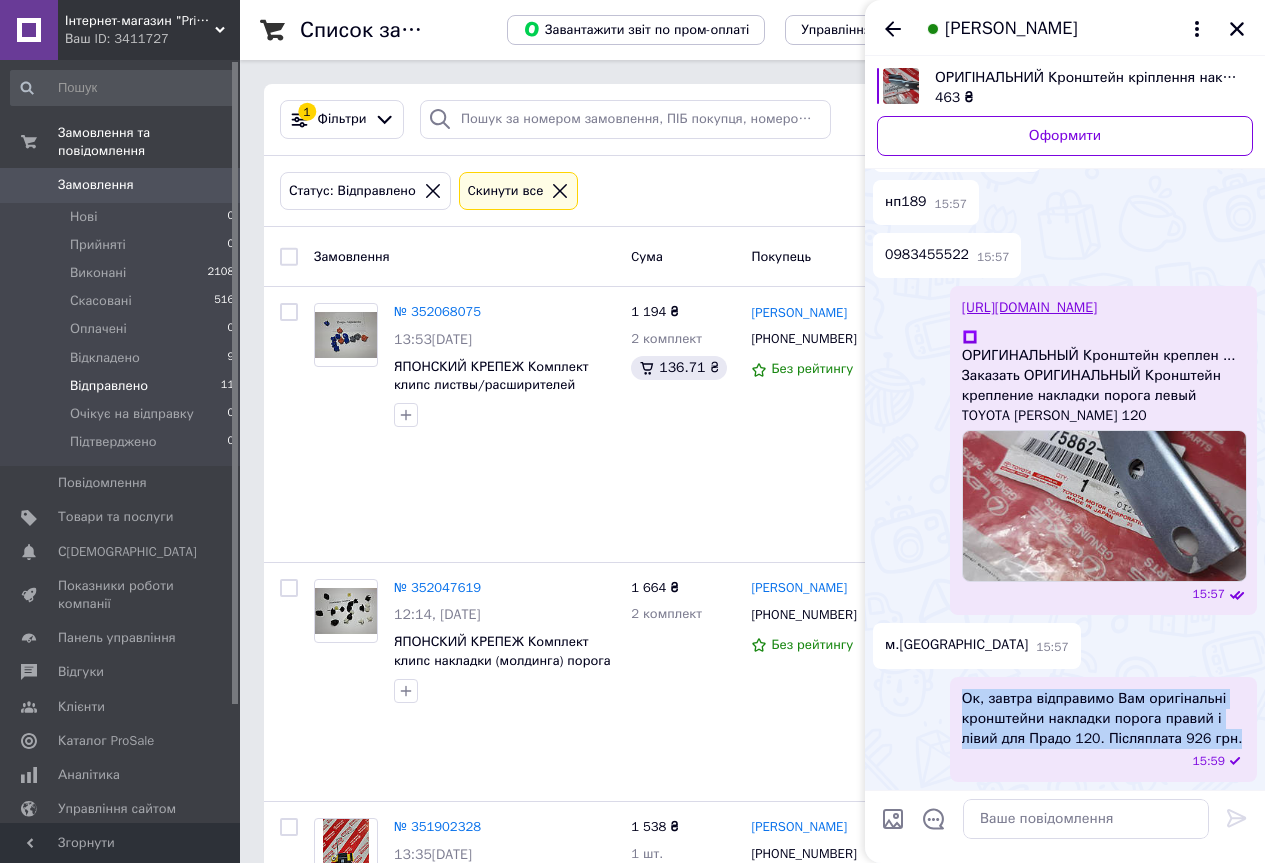 drag, startPoint x: 966, startPoint y: 700, endPoint x: 1240, endPoint y: 739, distance: 276.76163 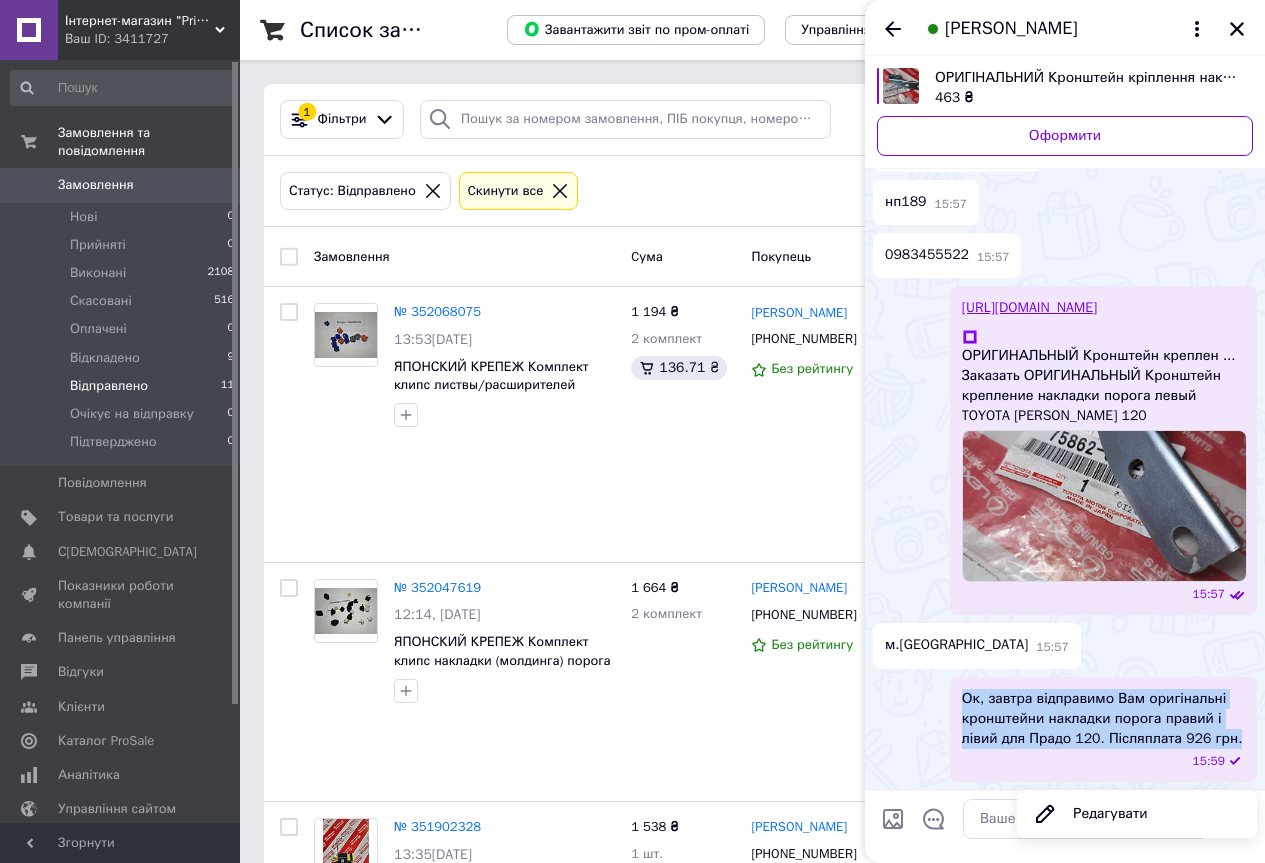 copy on "Ок, завтра відправимо Вам оригінальні кронштейни накладки порога правий і лівий для Прадо 120. Післяплата 926 грн." 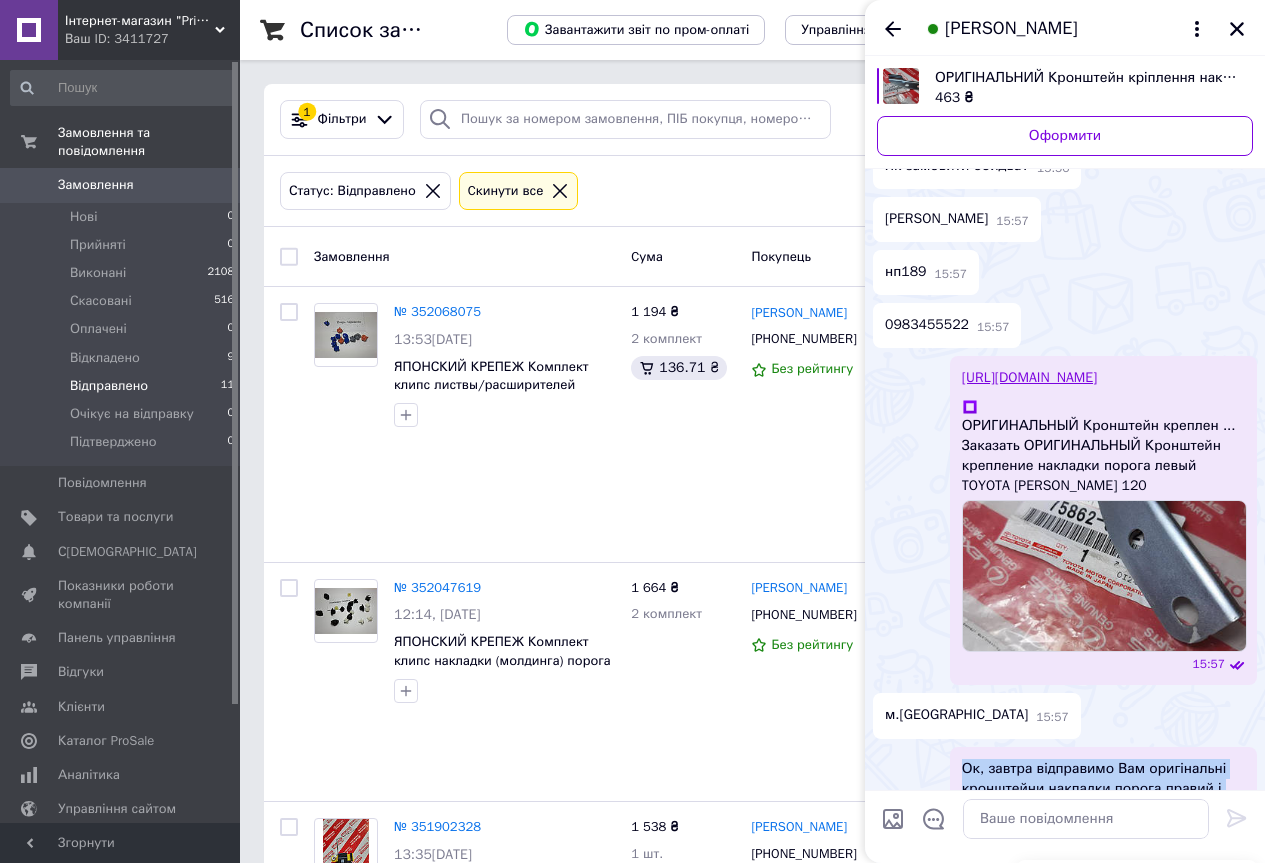 scroll, scrollTop: 461, scrollLeft: 0, axis: vertical 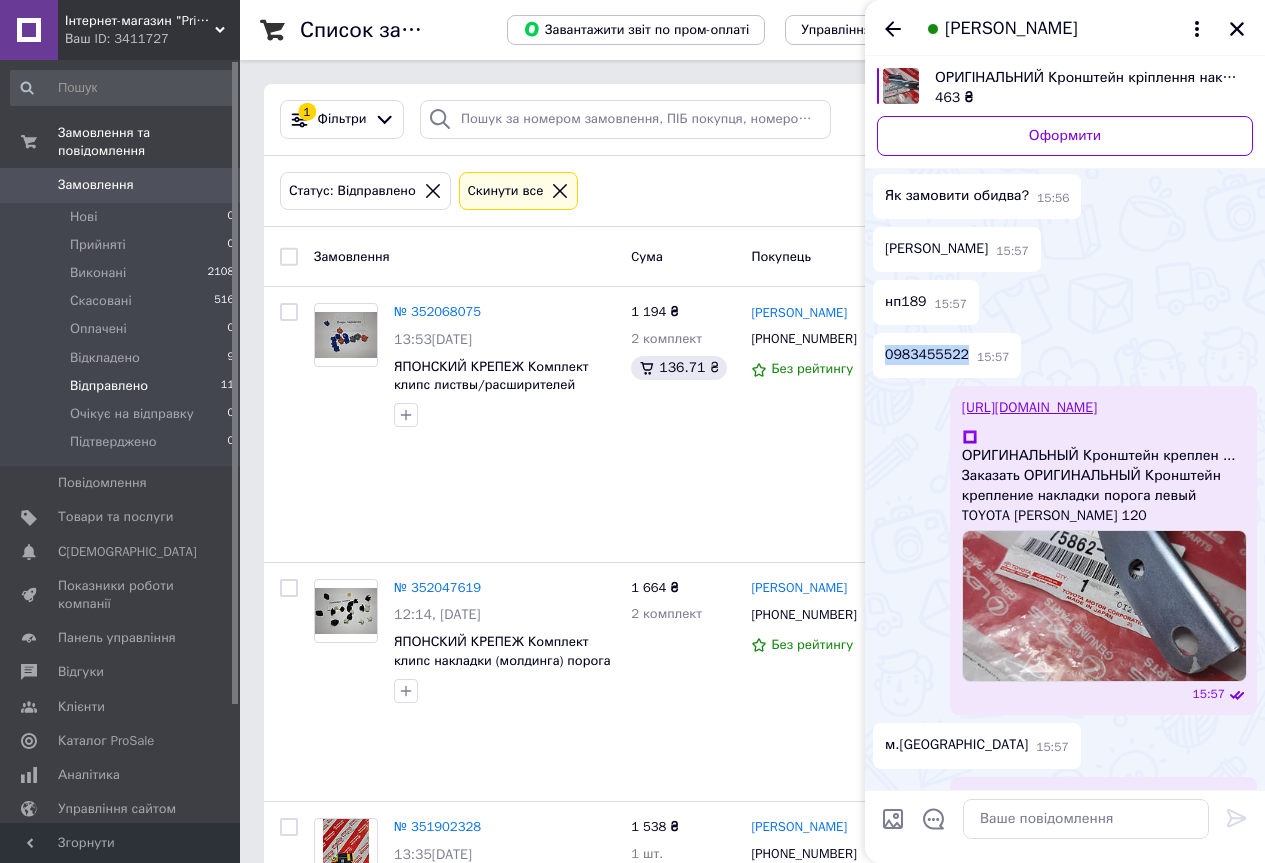 drag, startPoint x: 896, startPoint y: 331, endPoint x: 960, endPoint y: 335, distance: 64.12488 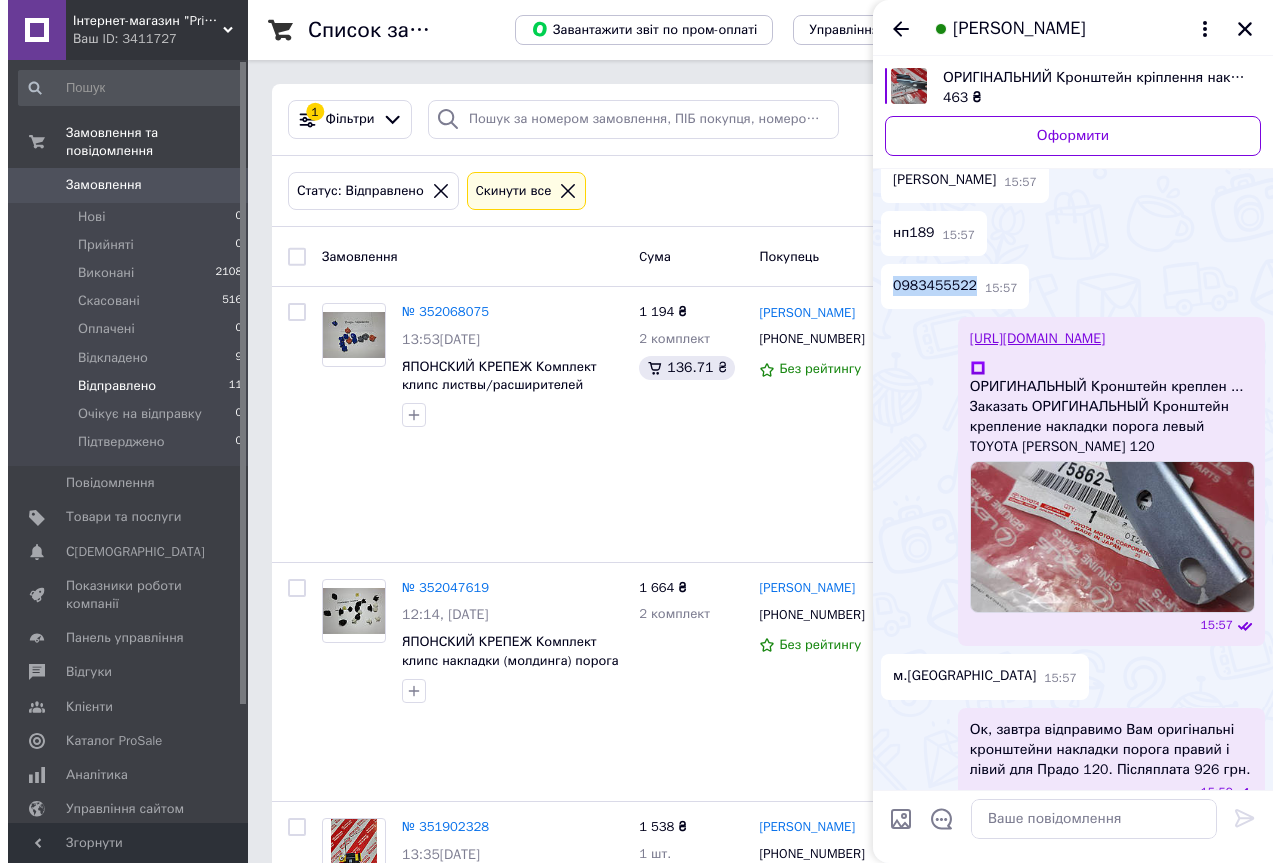 scroll, scrollTop: 561, scrollLeft: 0, axis: vertical 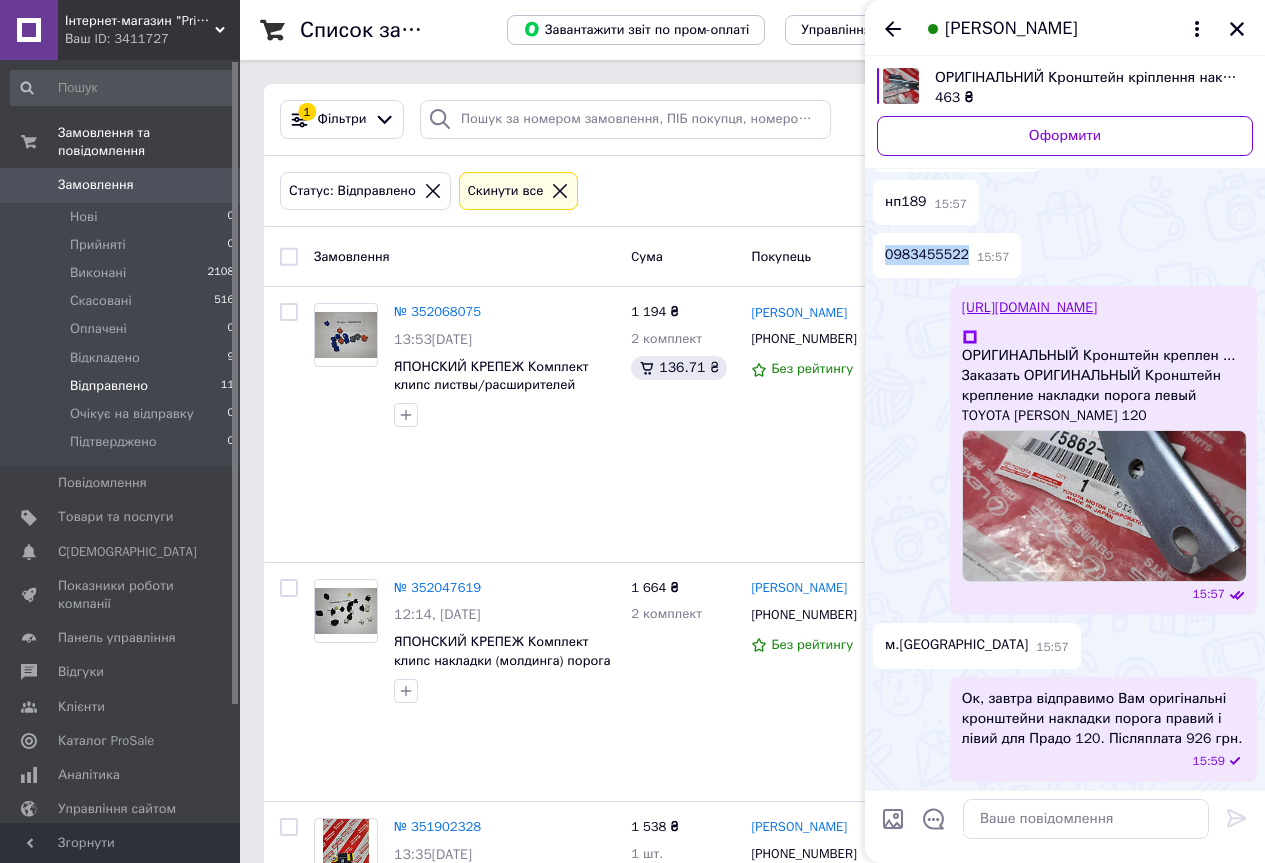 click on "Замовлення 0" at bounding box center (123, 185) 